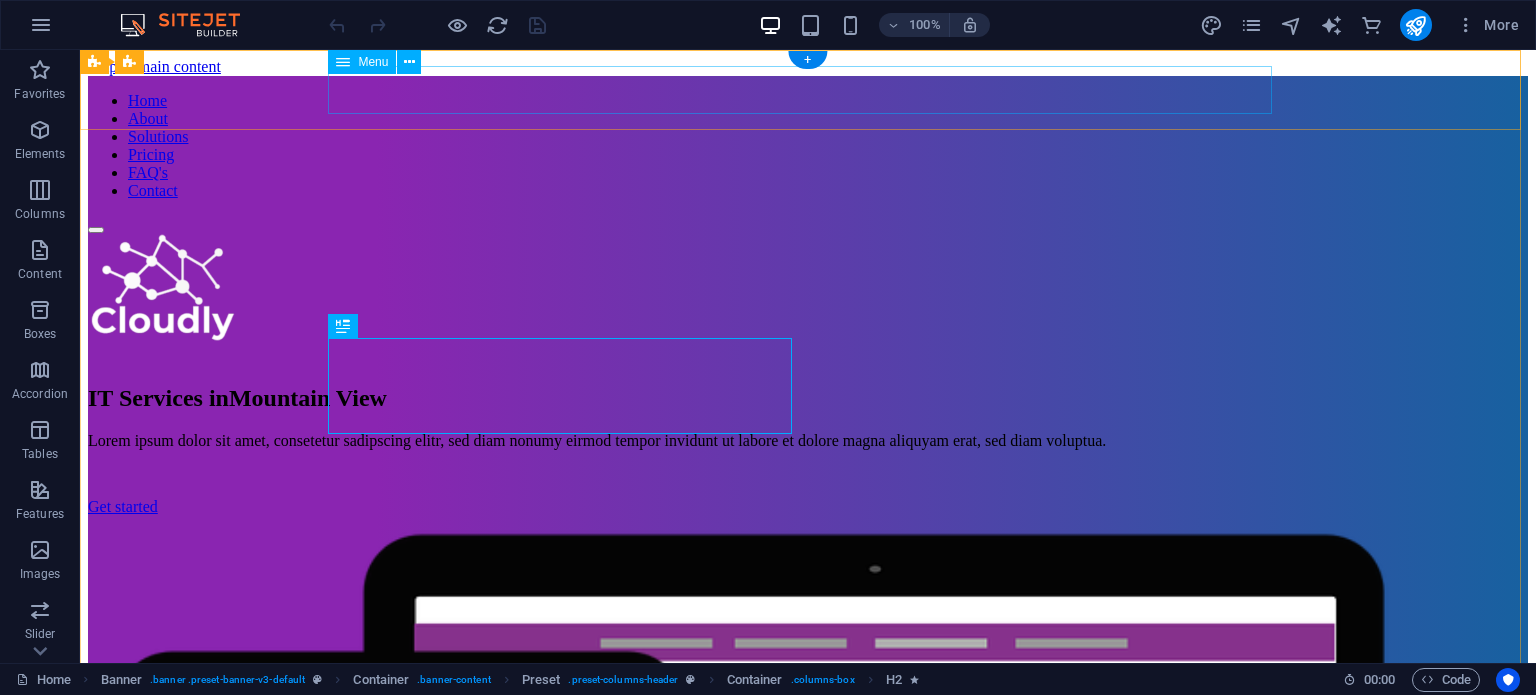 scroll, scrollTop: 0, scrollLeft: 0, axis: both 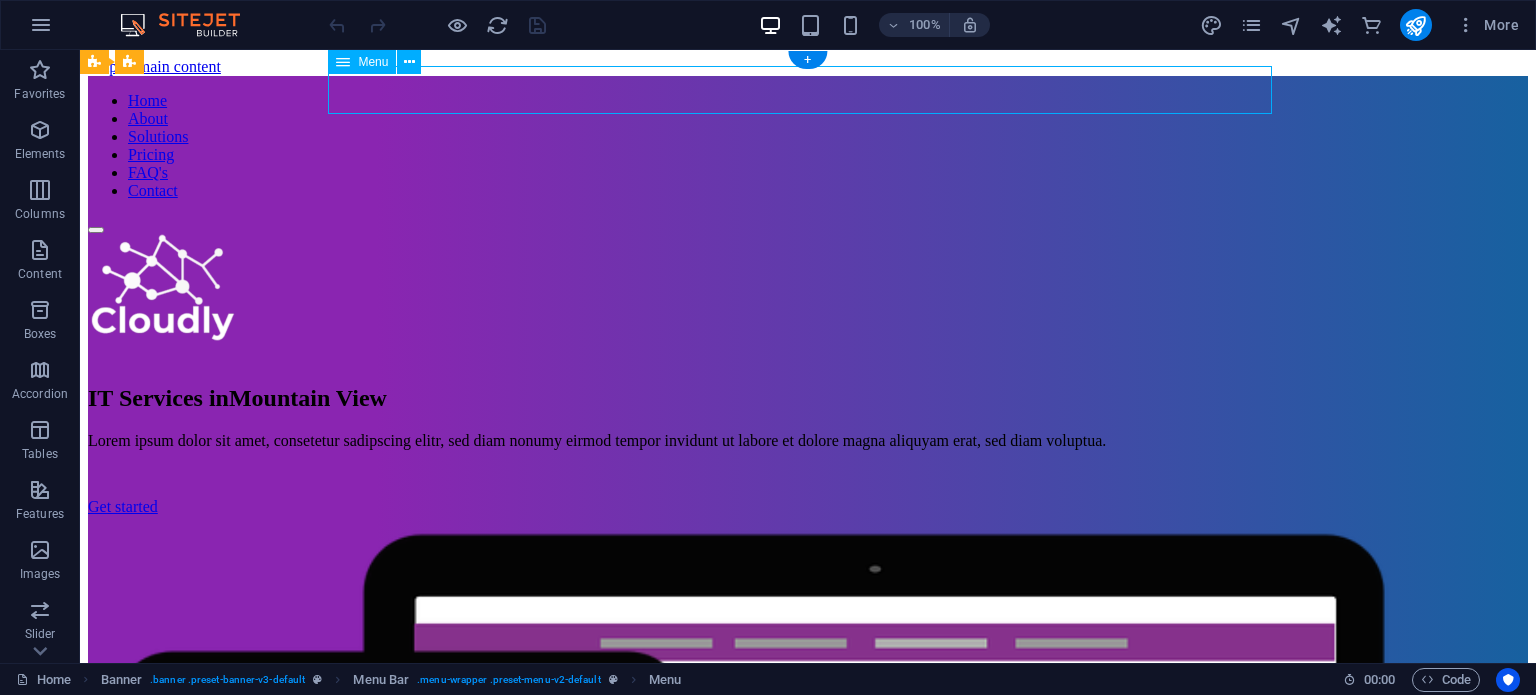 drag, startPoint x: 80, startPoint y: 50, endPoint x: 506, endPoint y: 81, distance: 427.12643 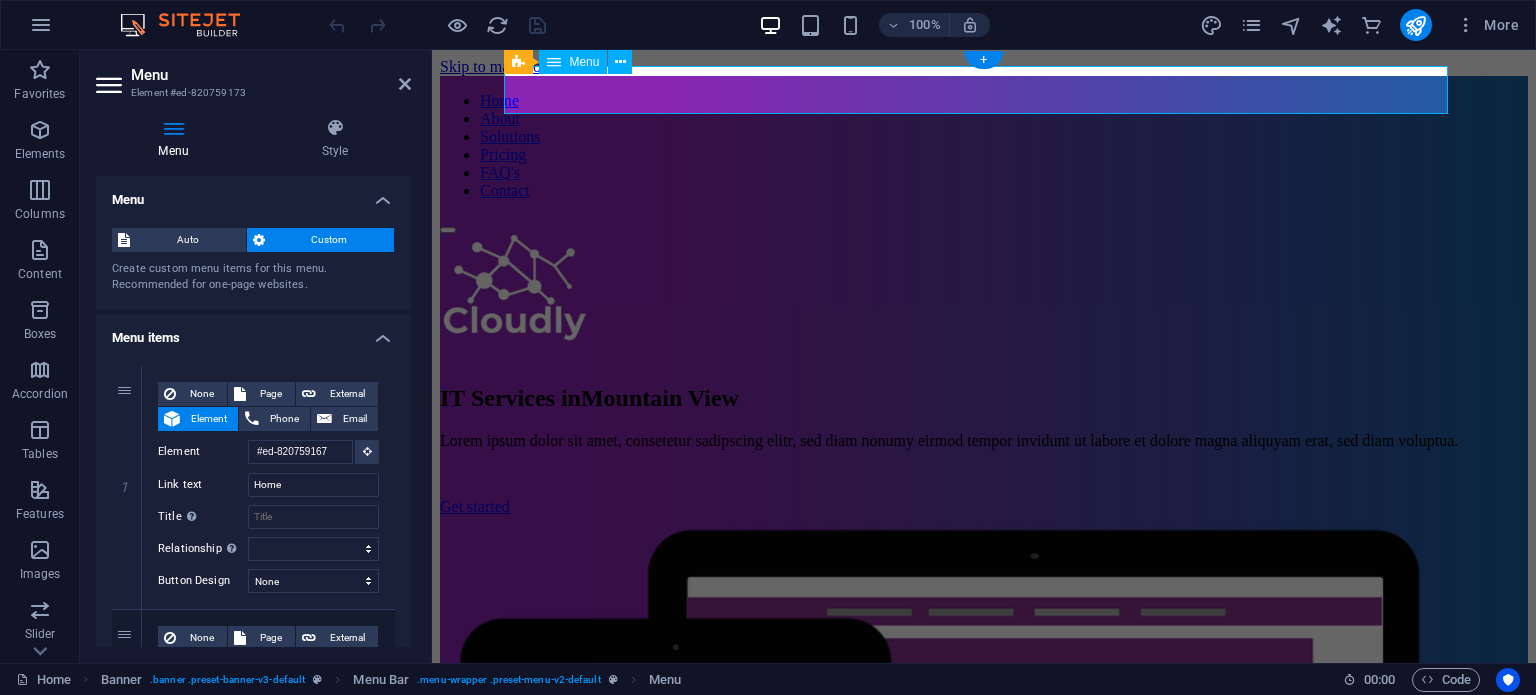 click on "Home About Solutions Pricing FAQ's Contact" at bounding box center (984, 146) 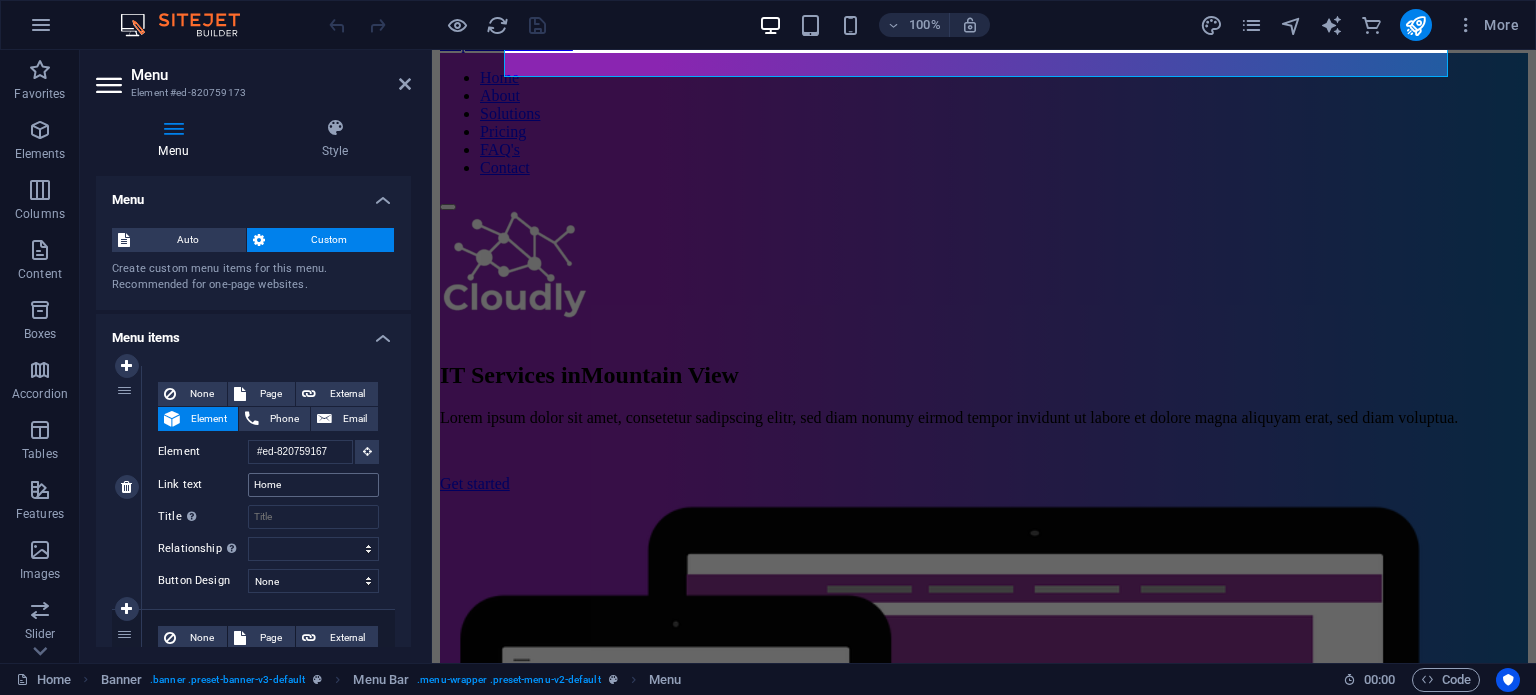 scroll, scrollTop: 0, scrollLeft: 0, axis: both 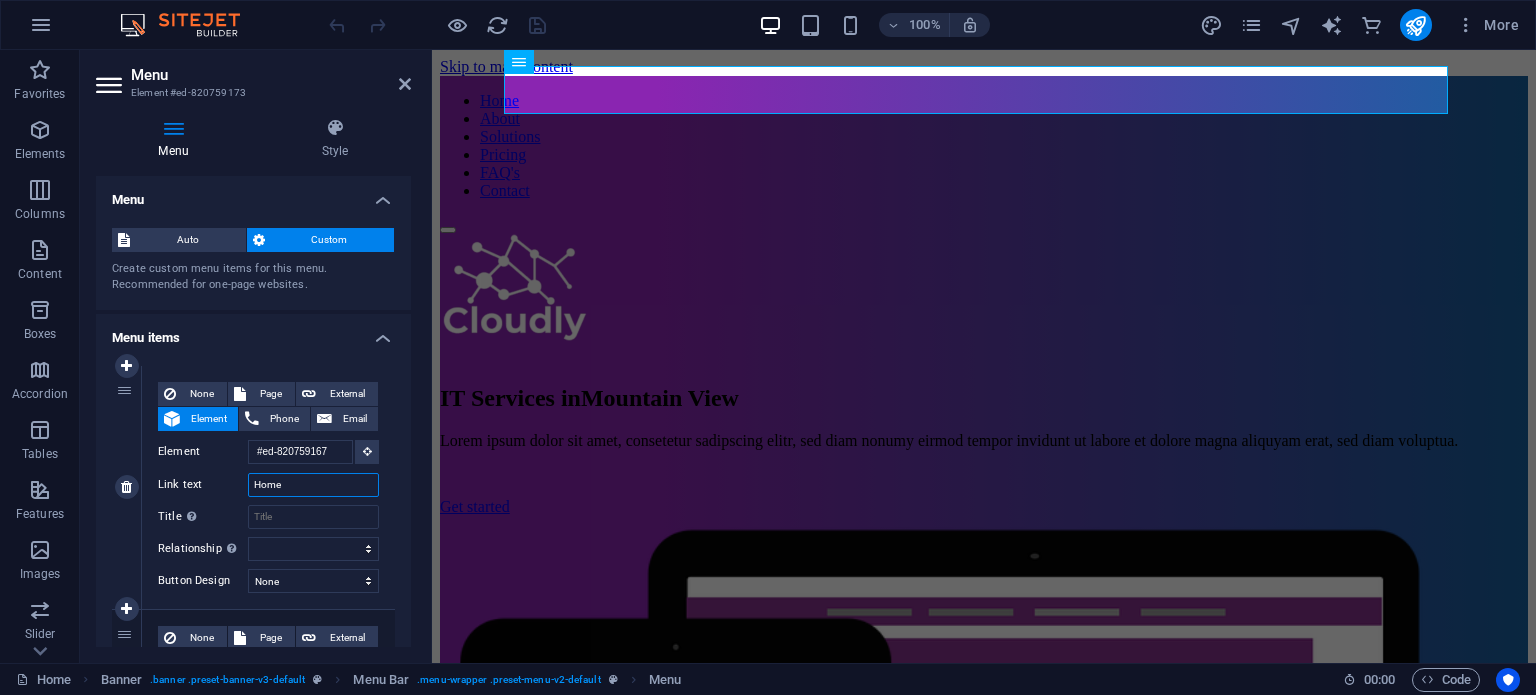 click on "Home" at bounding box center [313, 485] 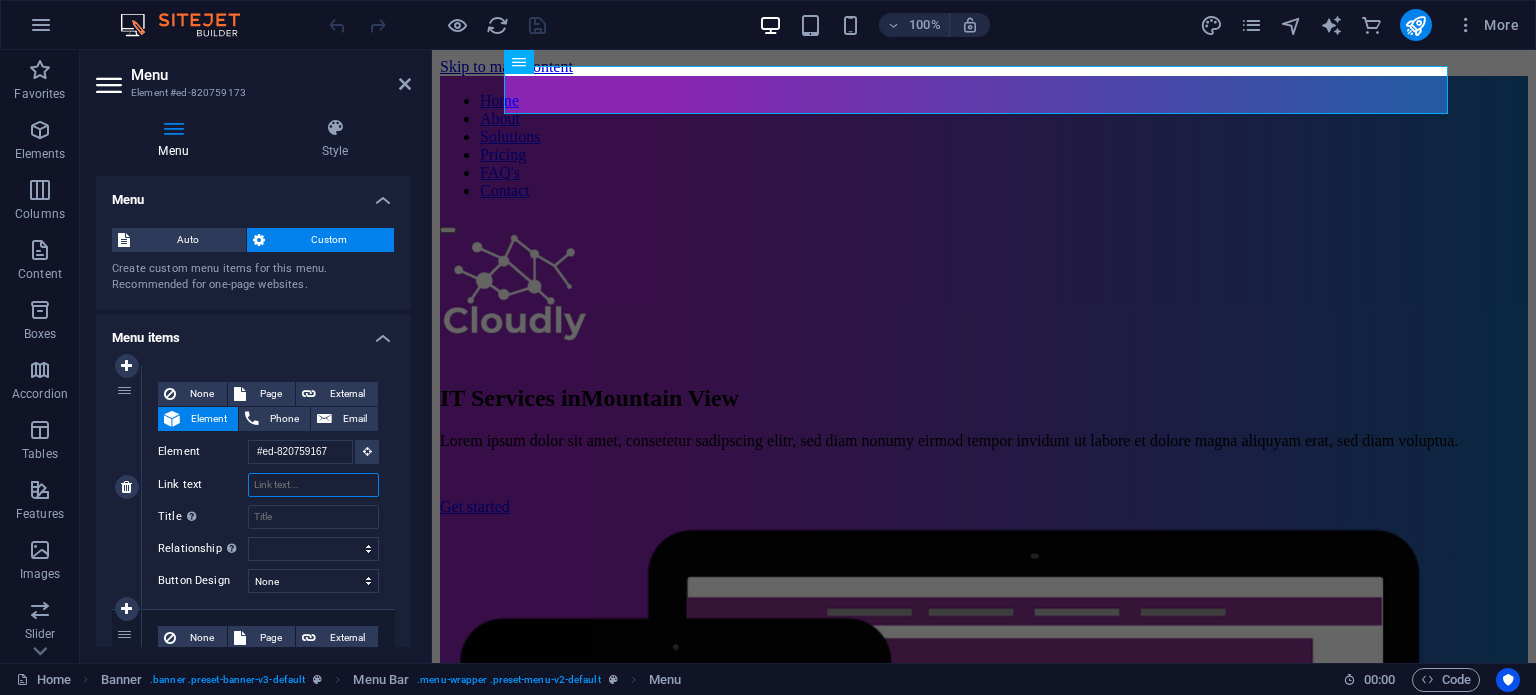 select 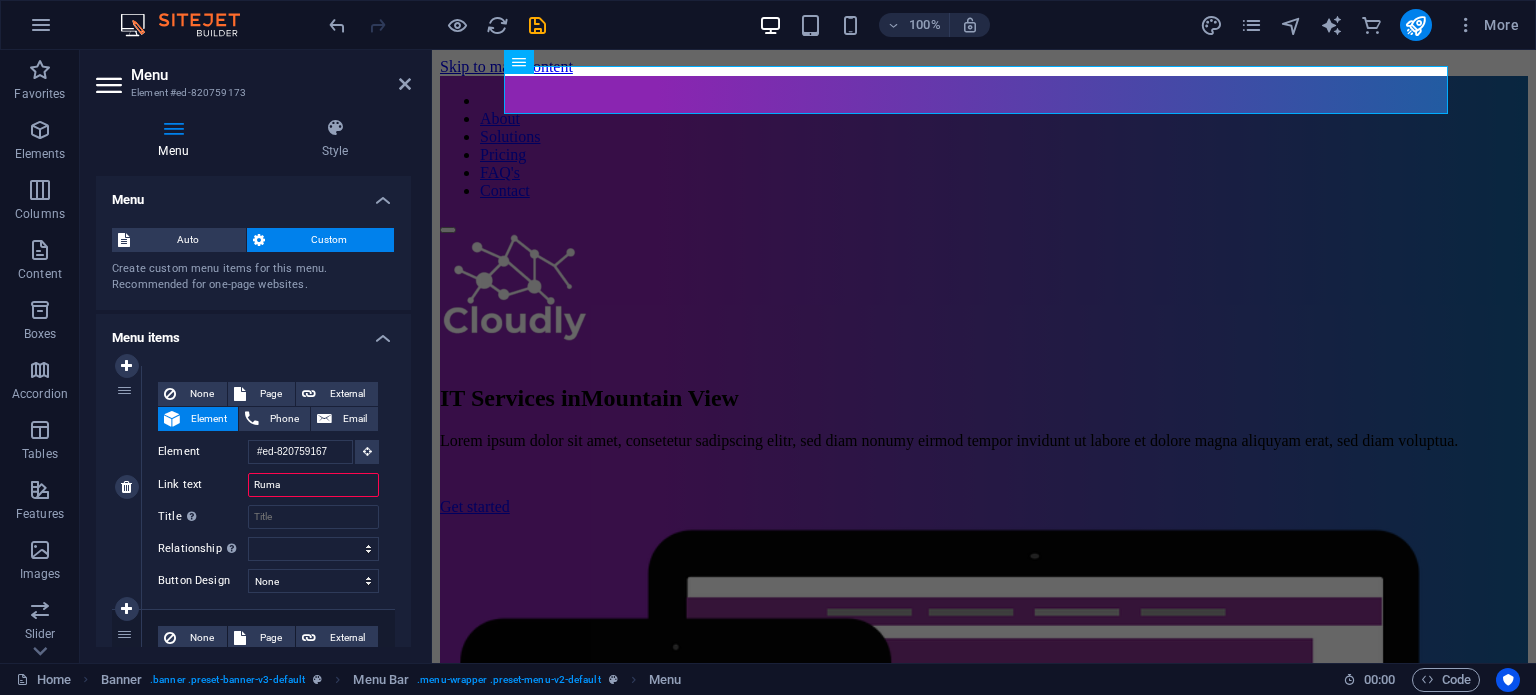 type on "Rumah" 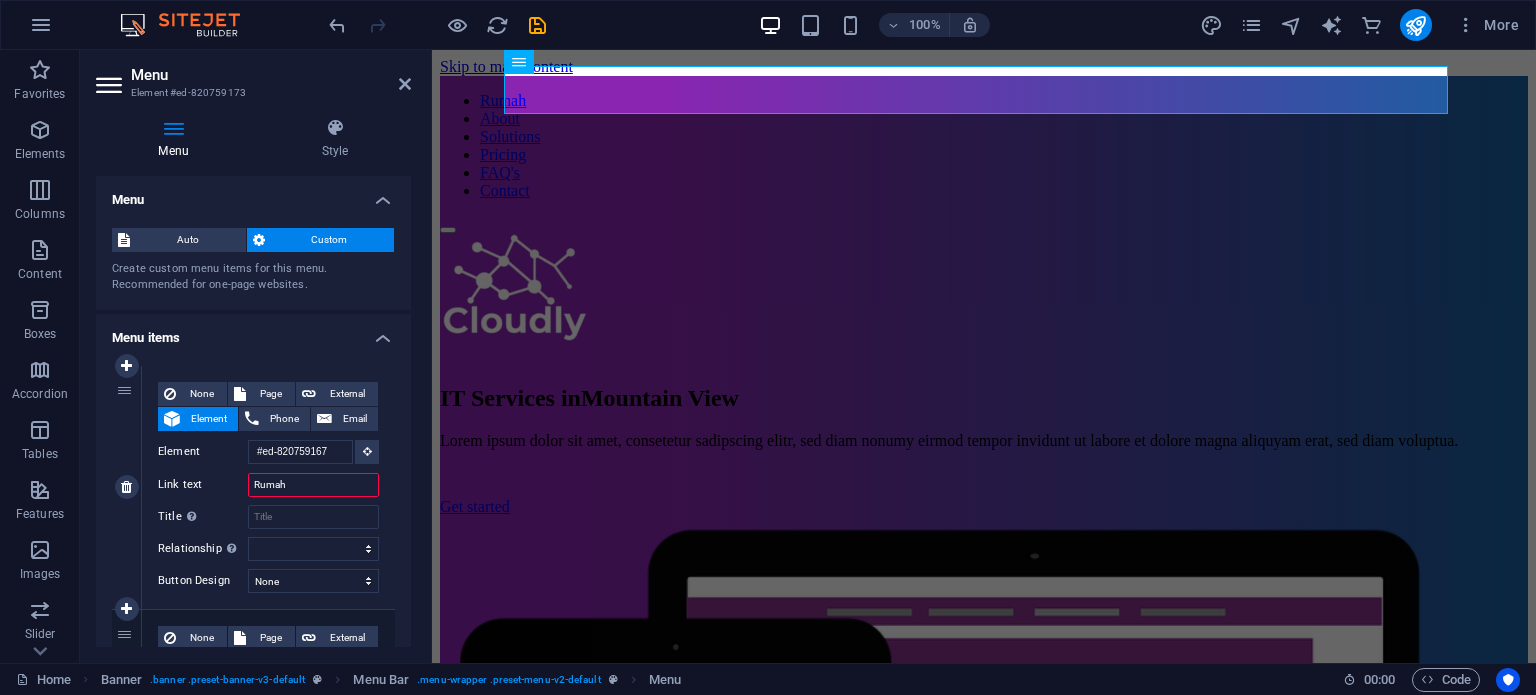 select 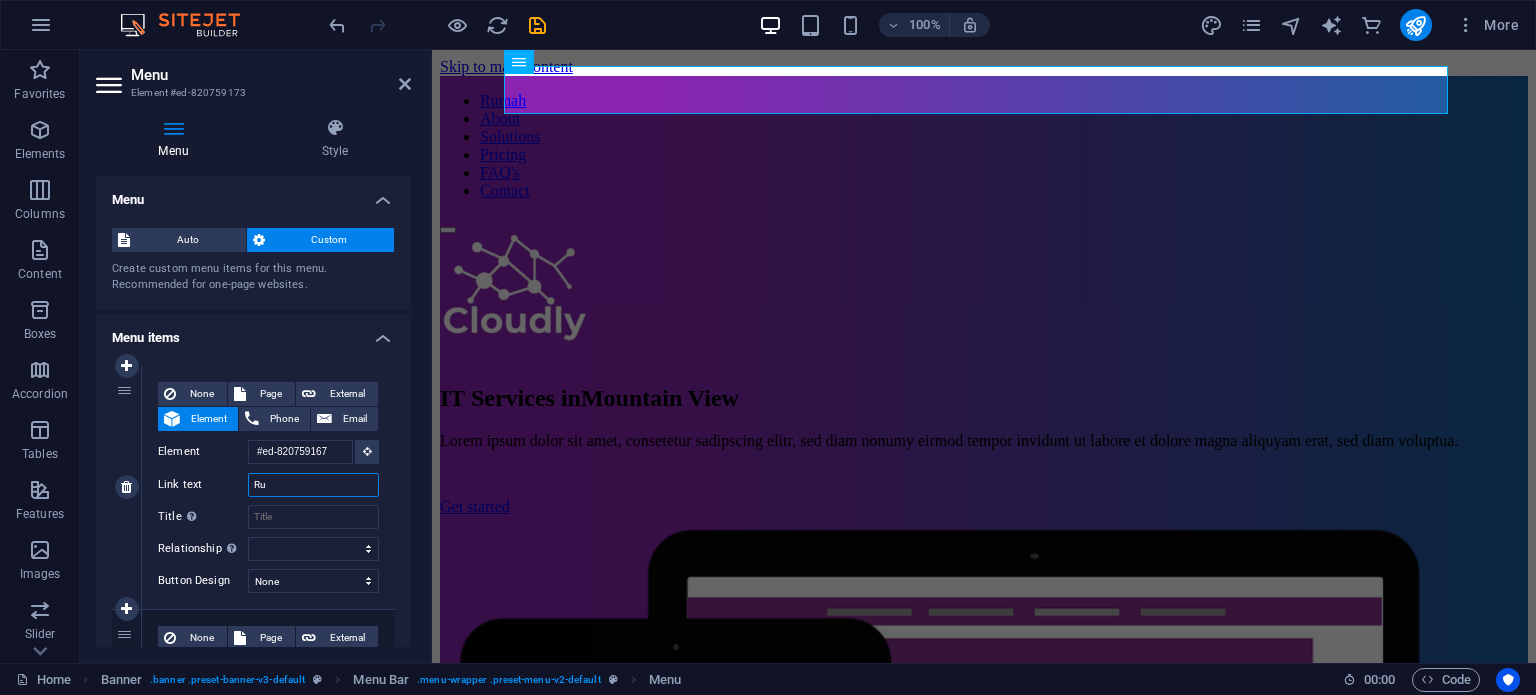 type on "R" 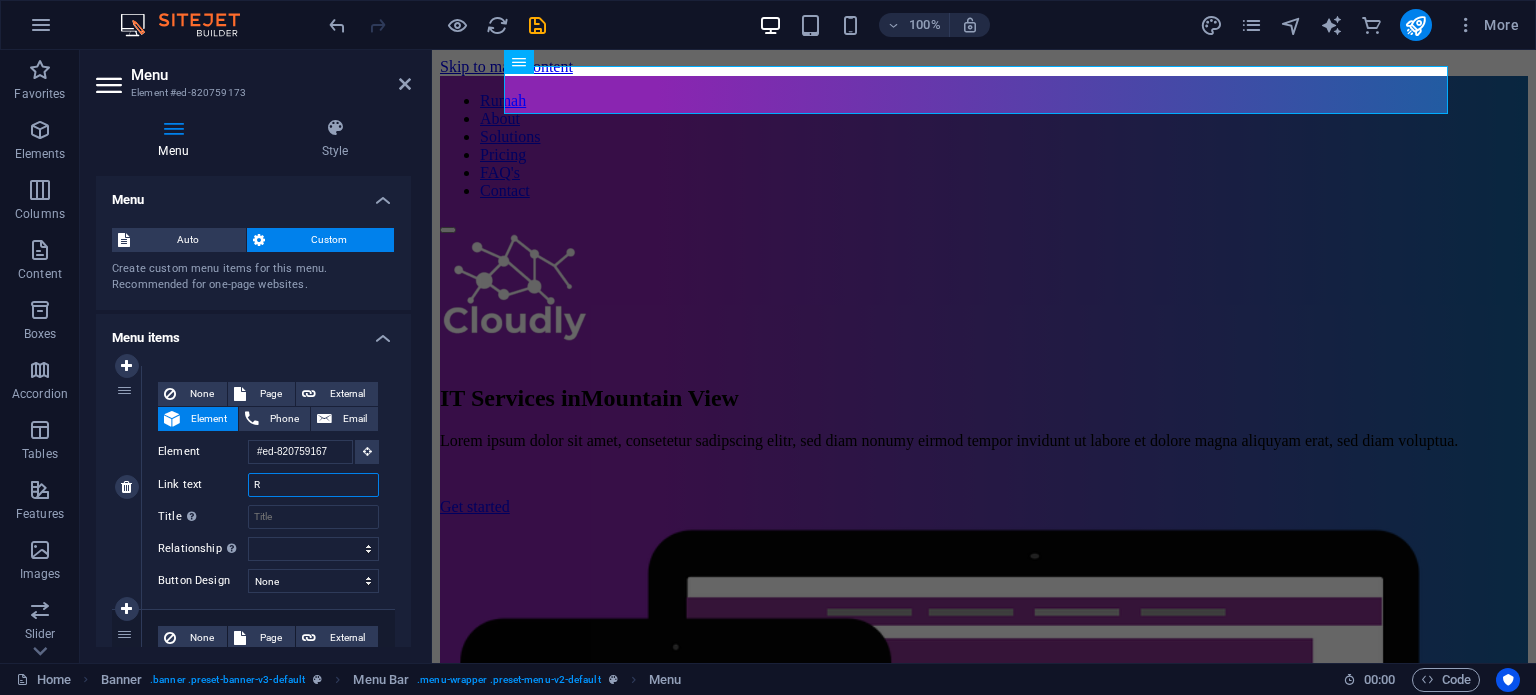 type 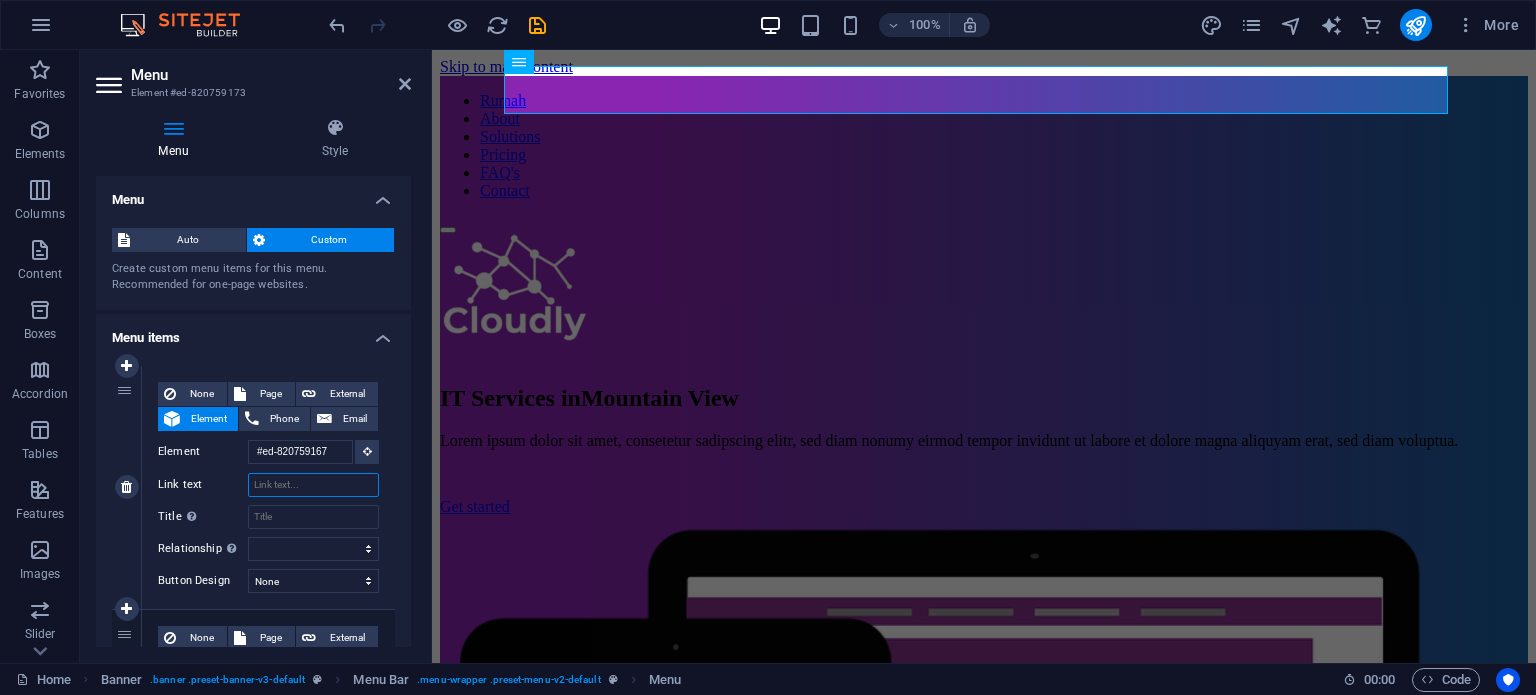 select 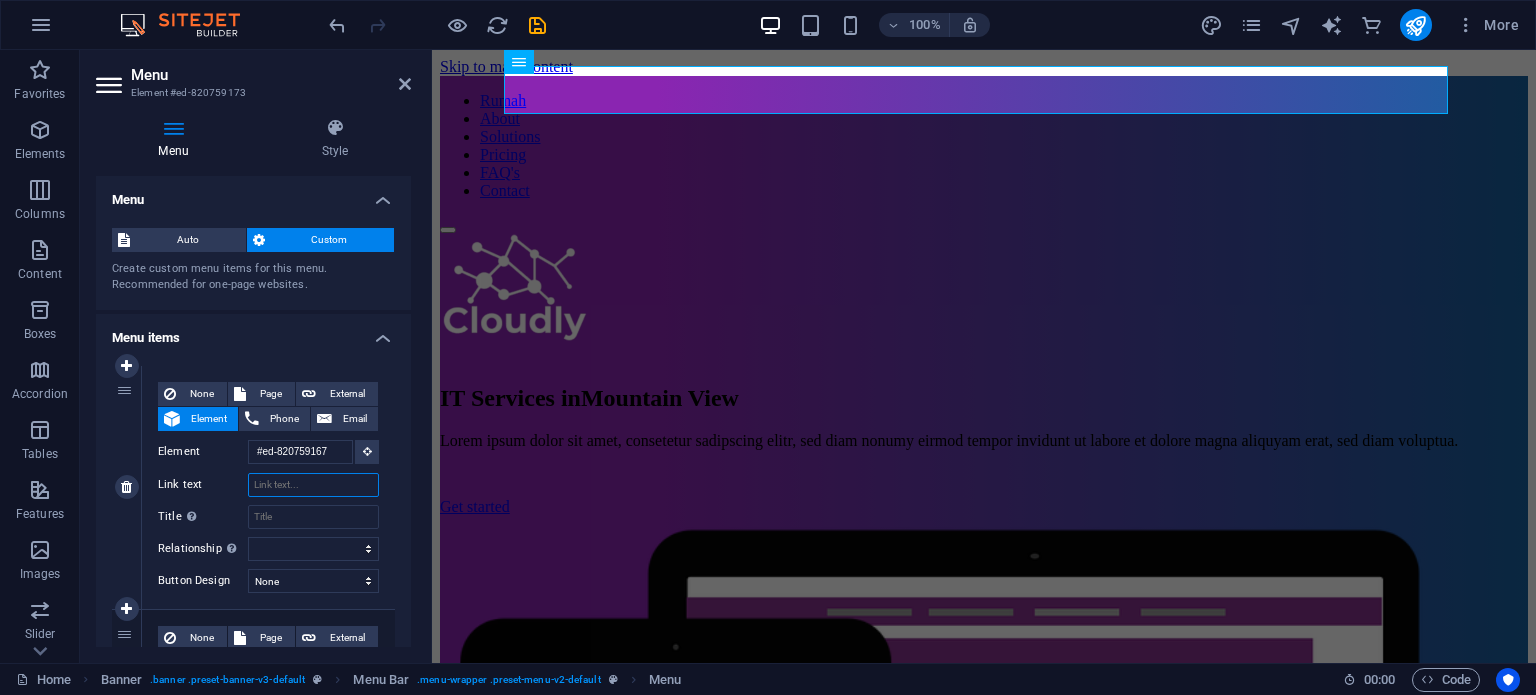 select 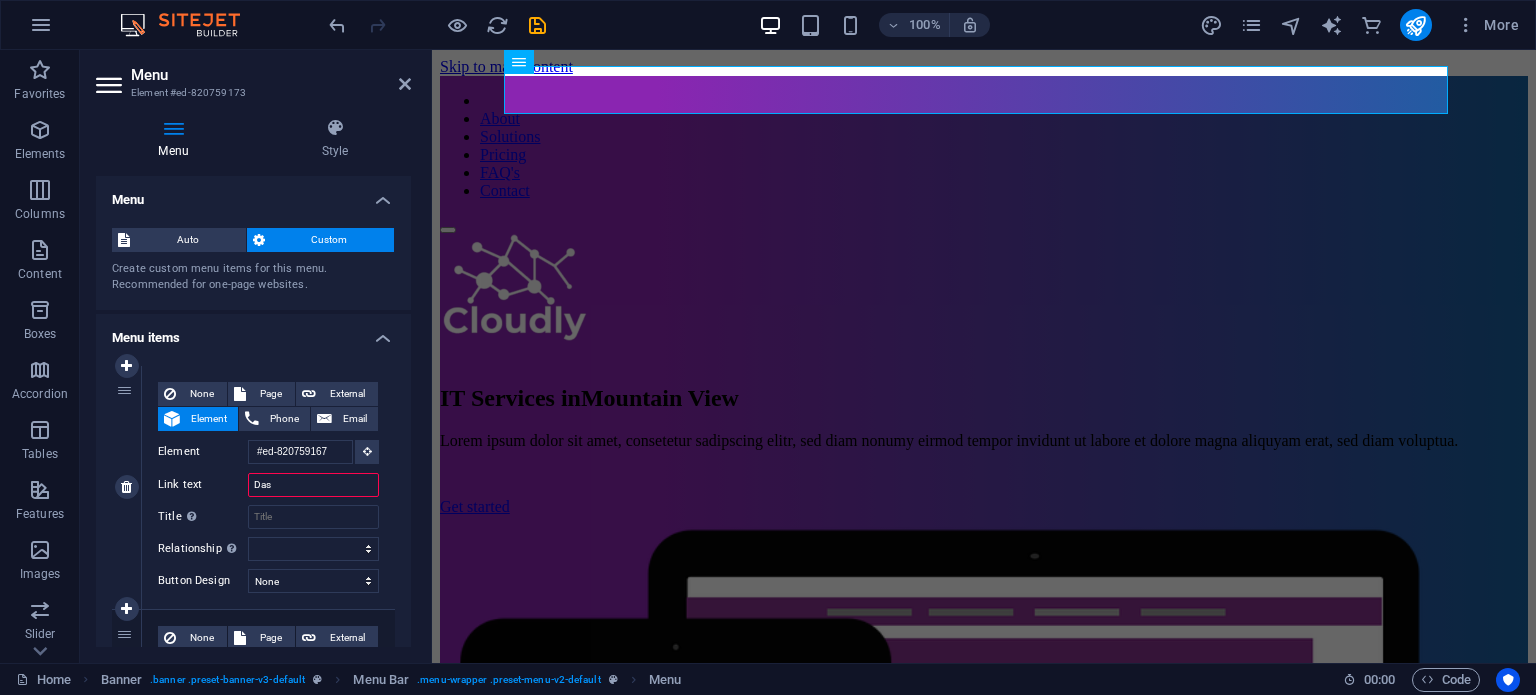 type on "Dash" 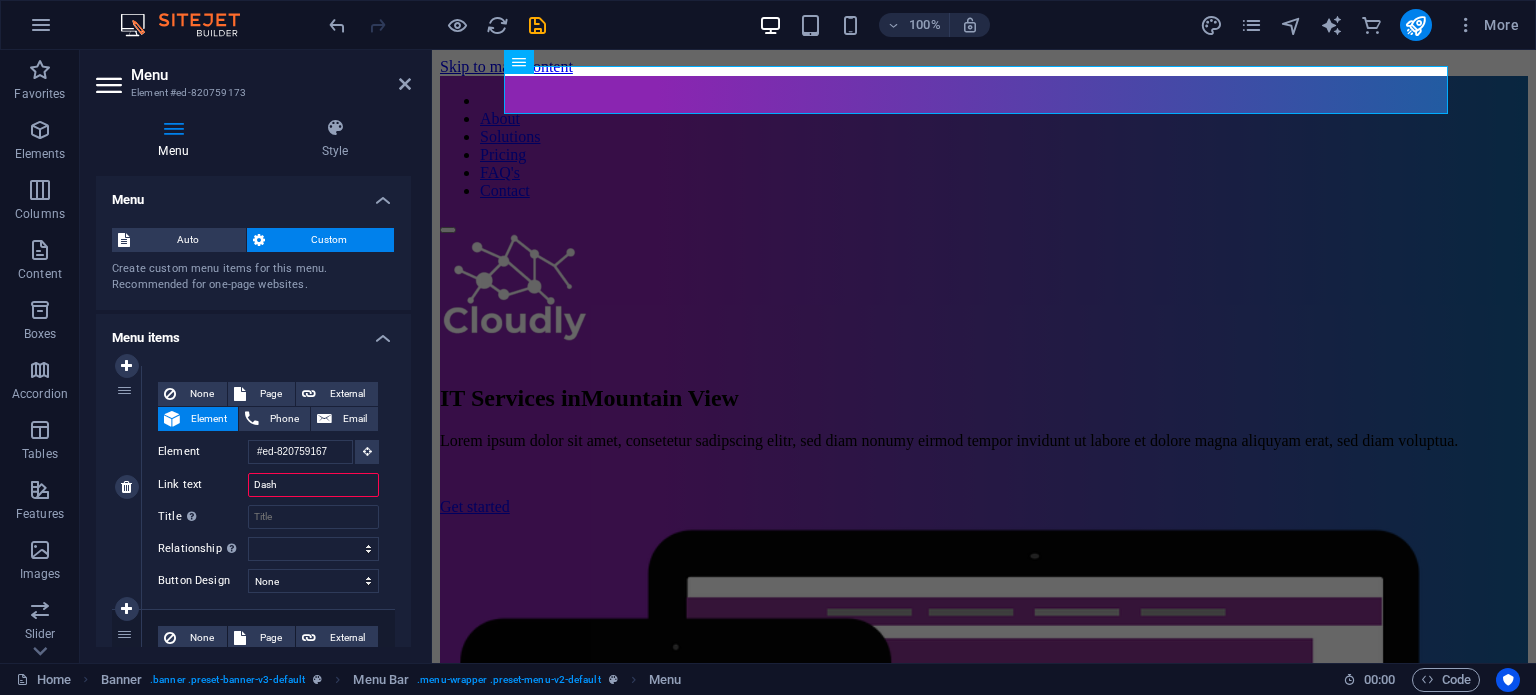 select 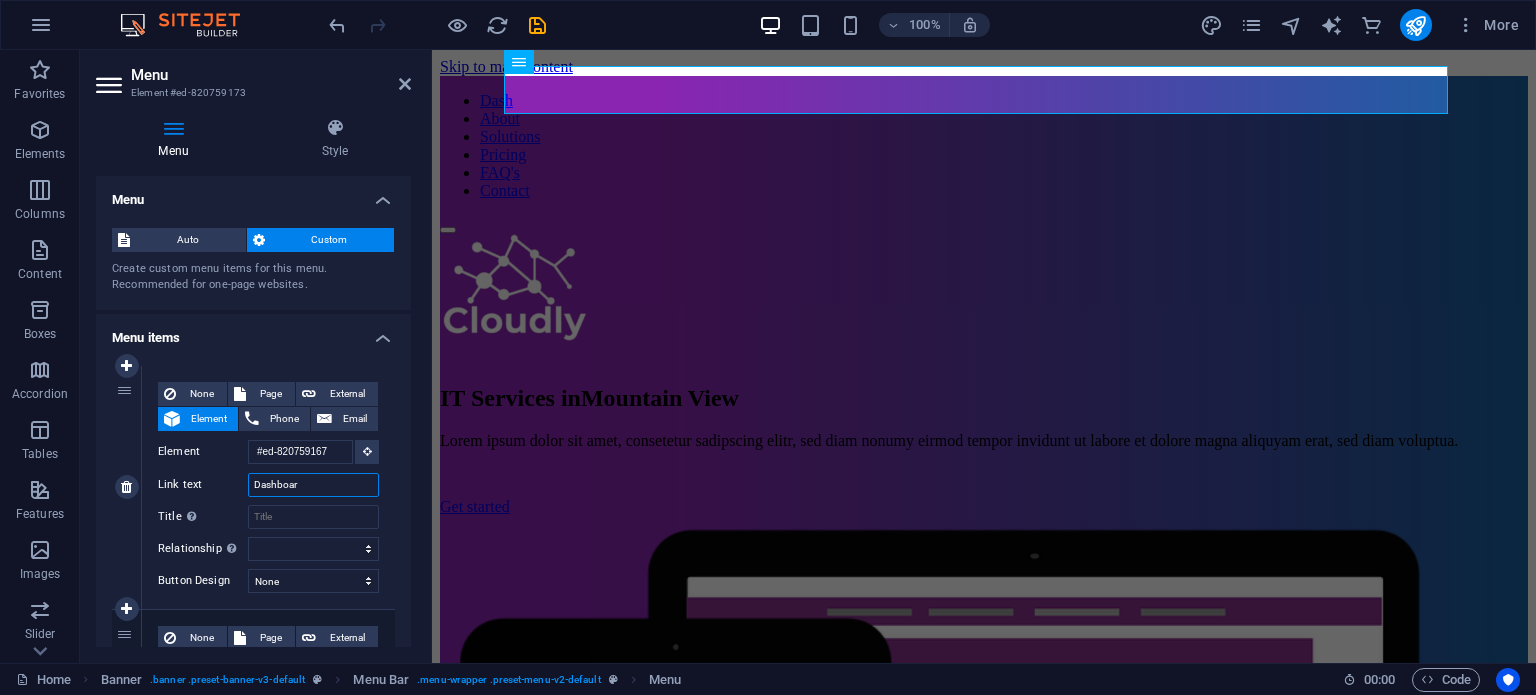 type on "Dashboard" 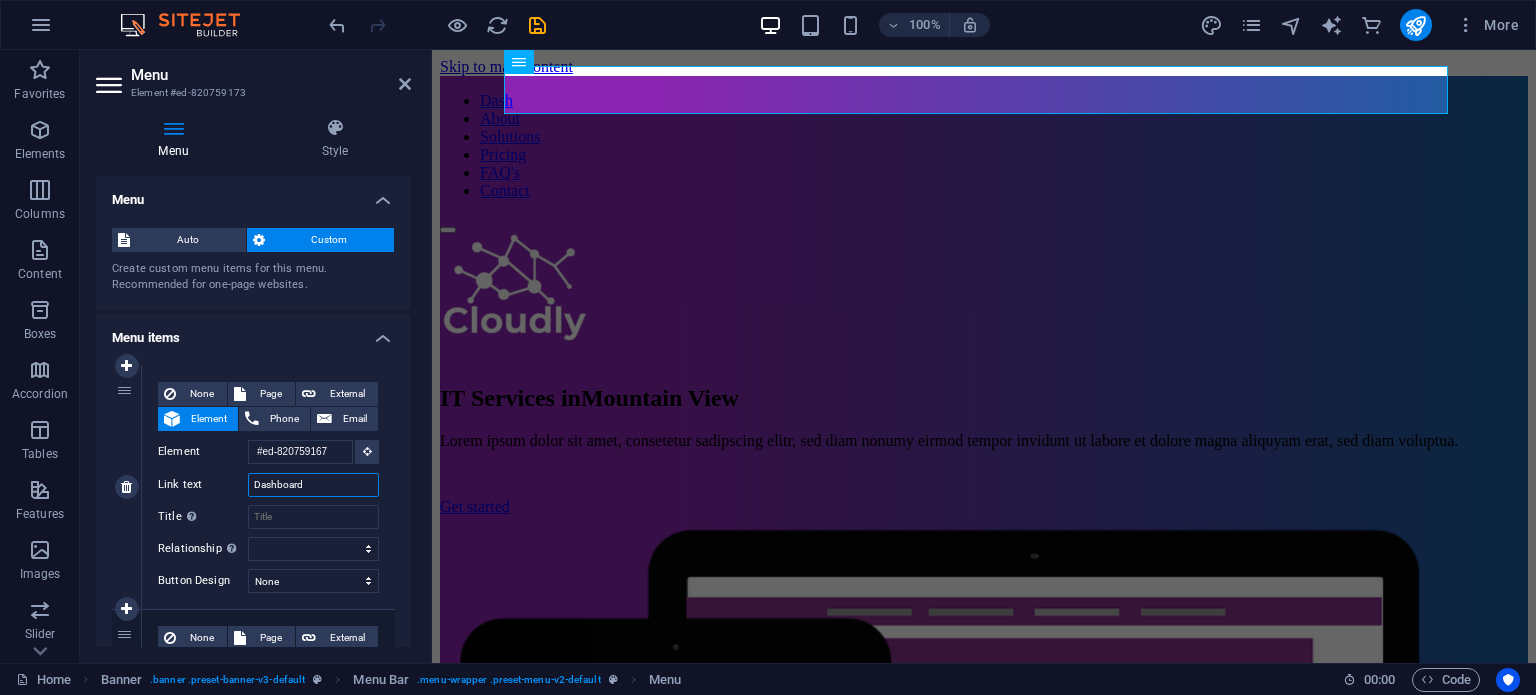 select 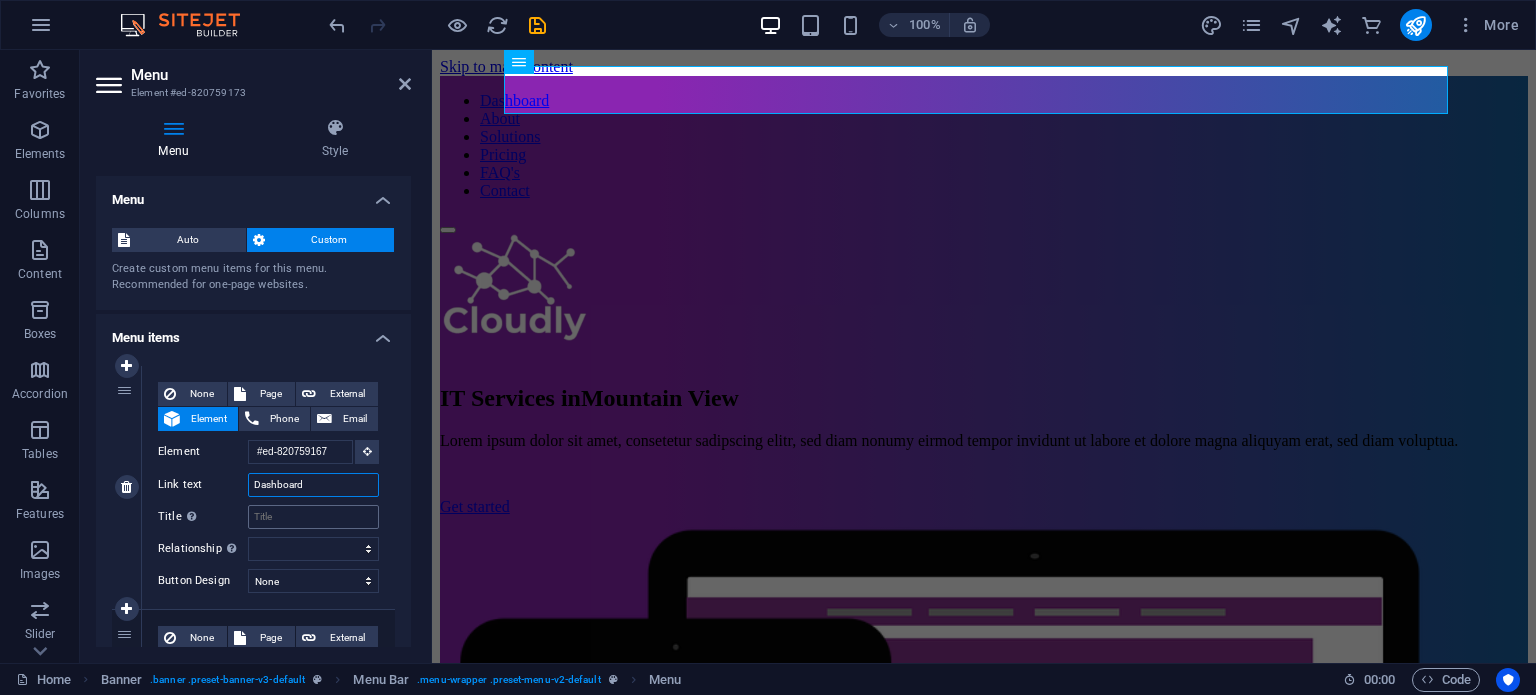 type on "Dashboard" 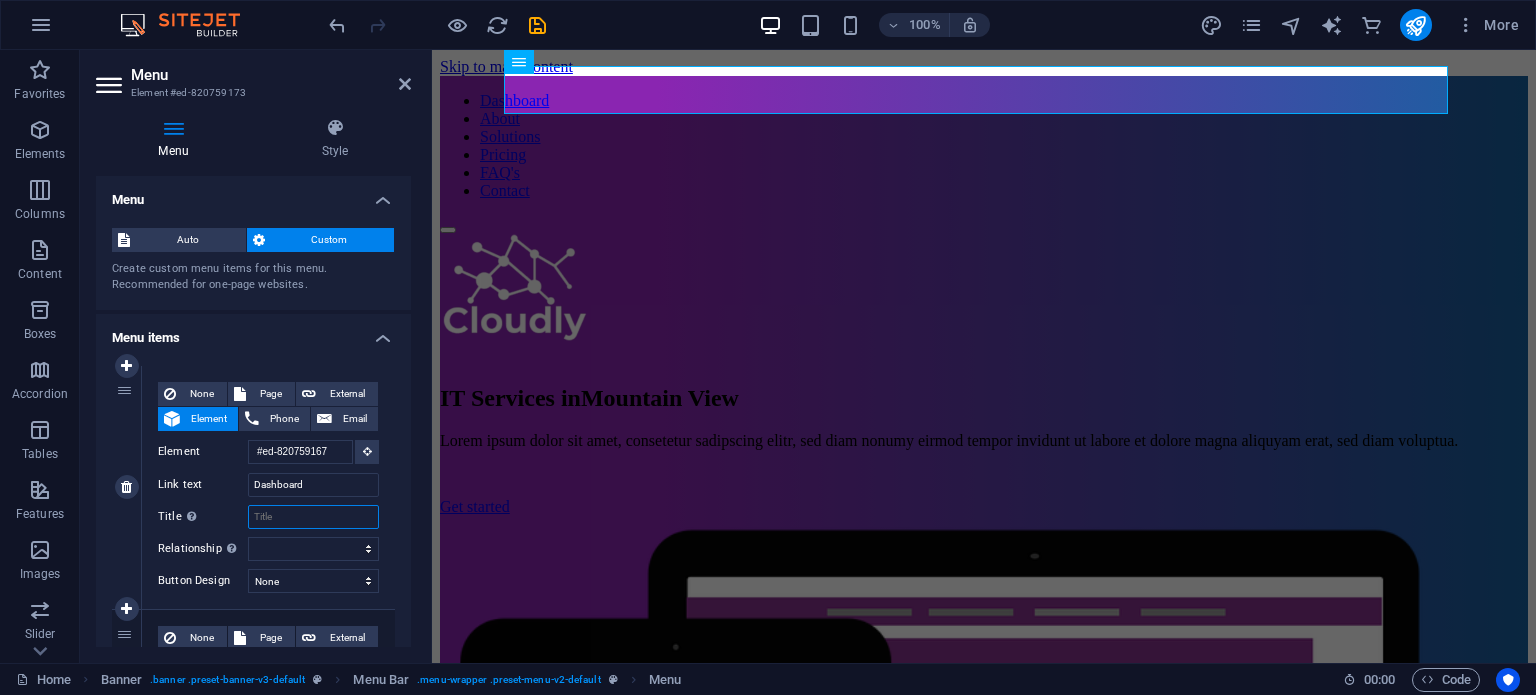 click on "Title Additional link description, should not be the same as the link text. The title is most often shown as a tooltip text when the mouse moves over the element. Leave empty if uncertain." at bounding box center [313, 517] 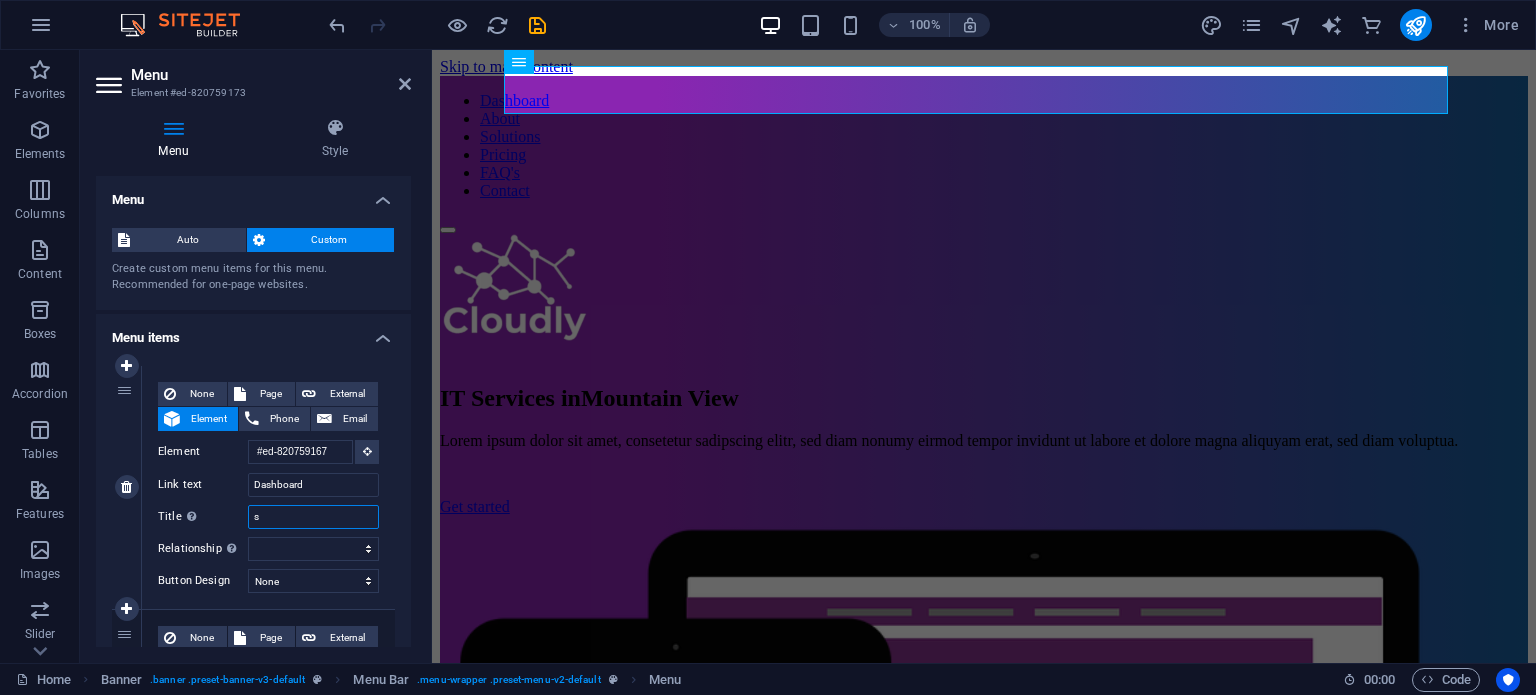select 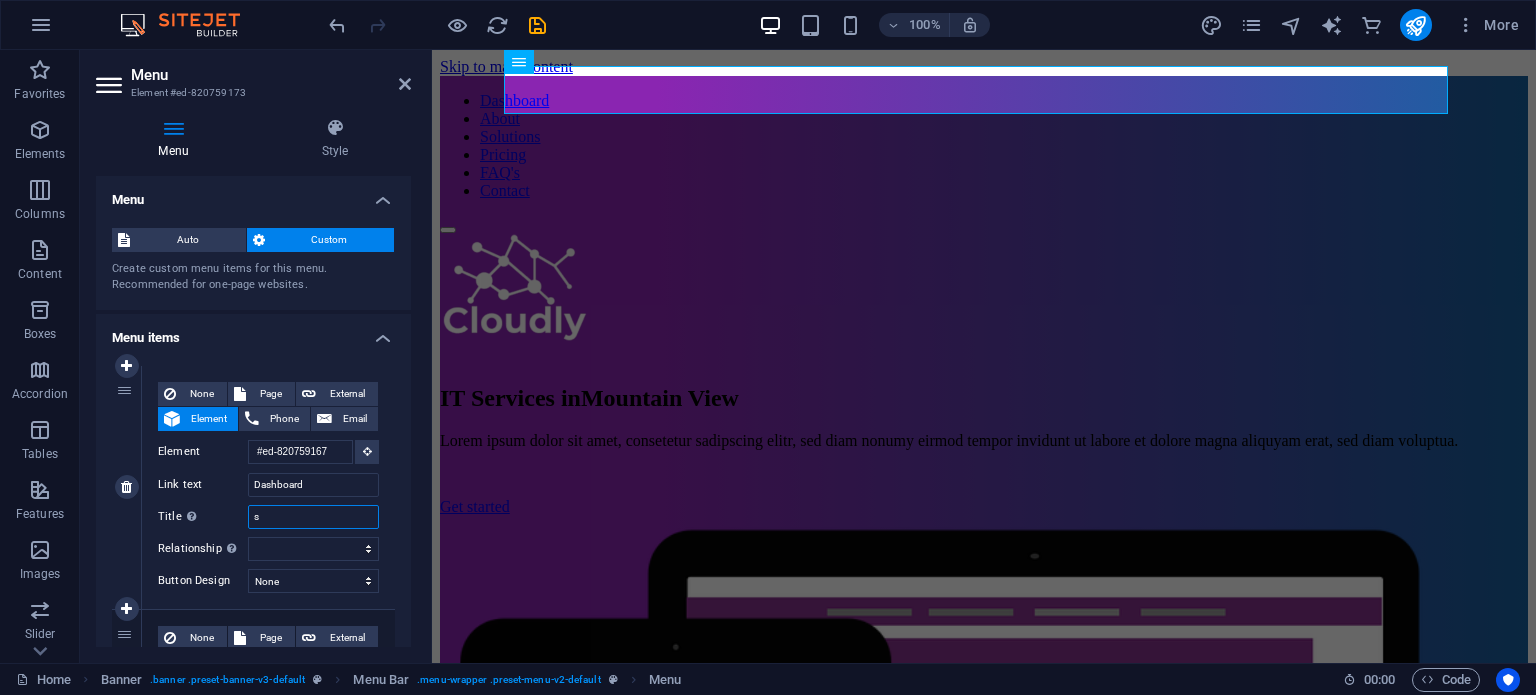 type 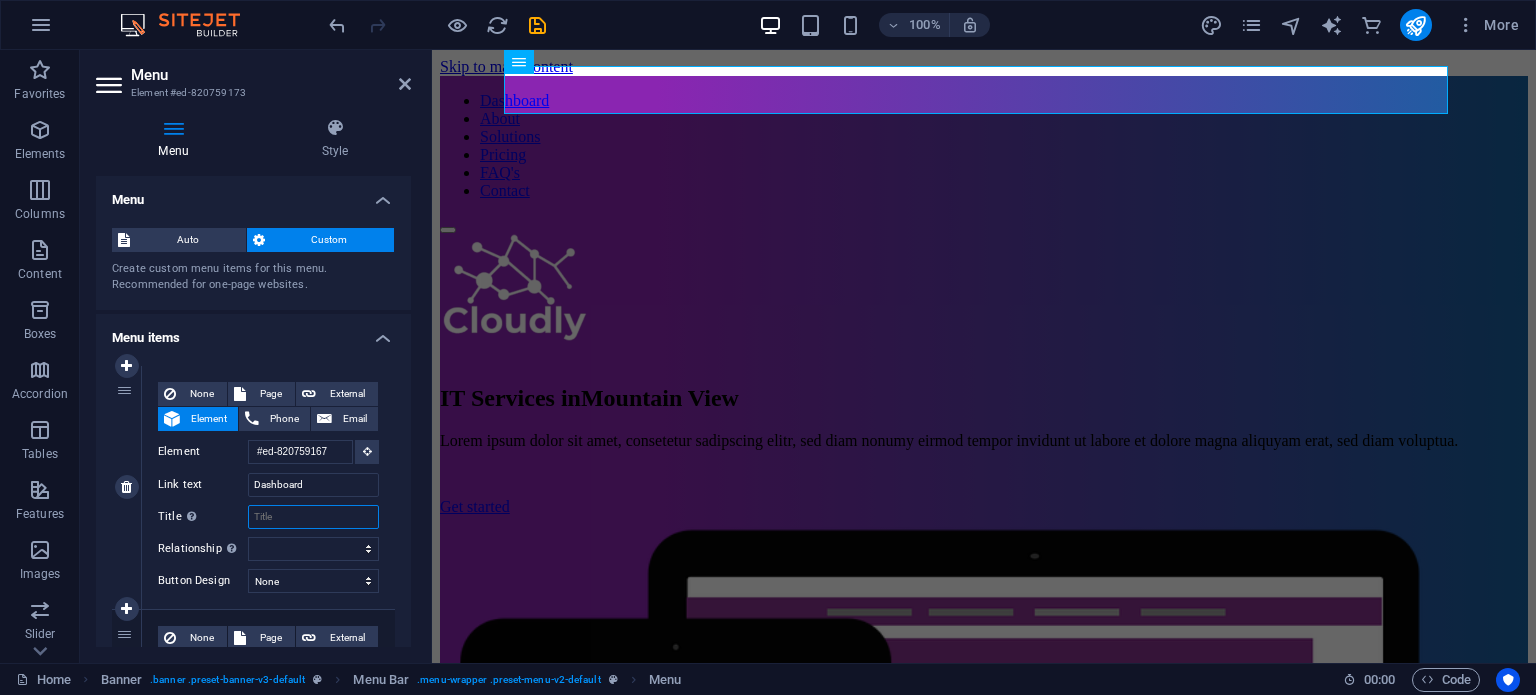 select 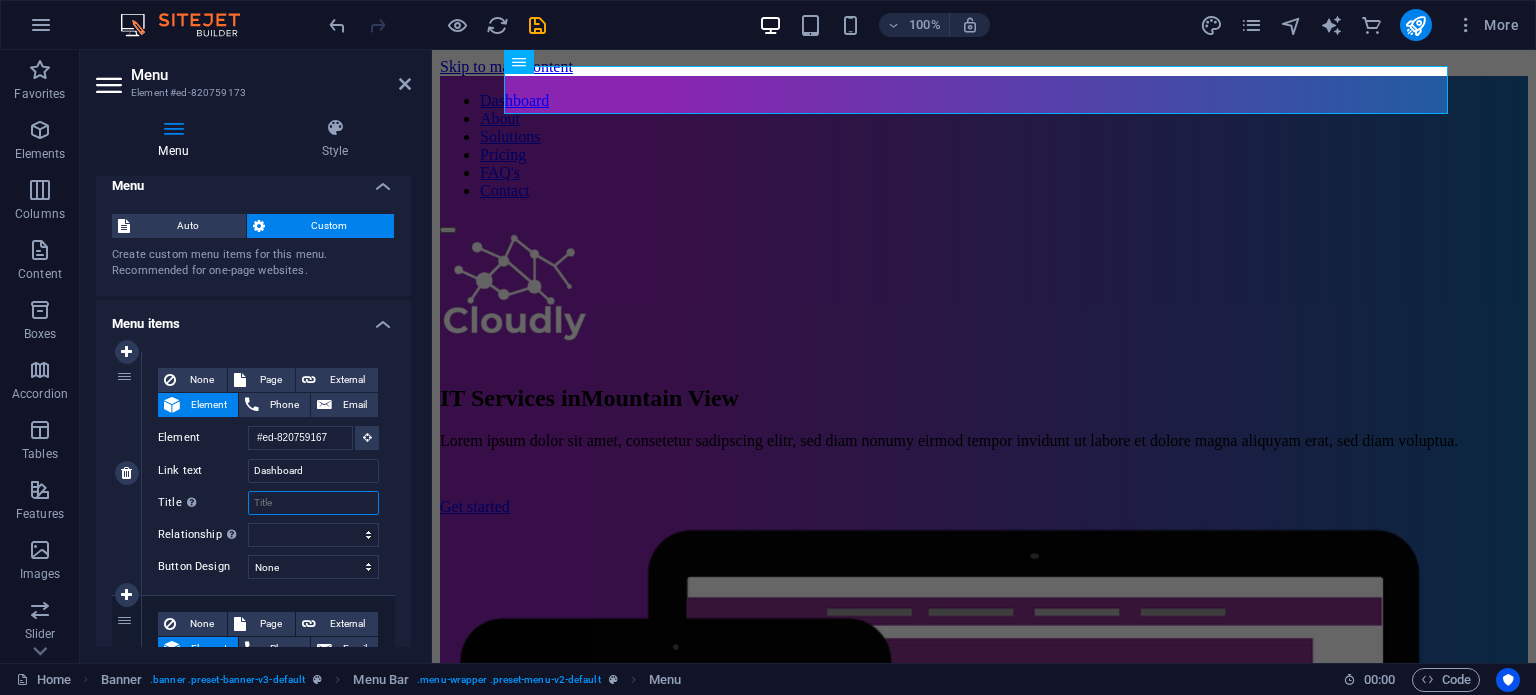 scroll, scrollTop: 0, scrollLeft: 0, axis: both 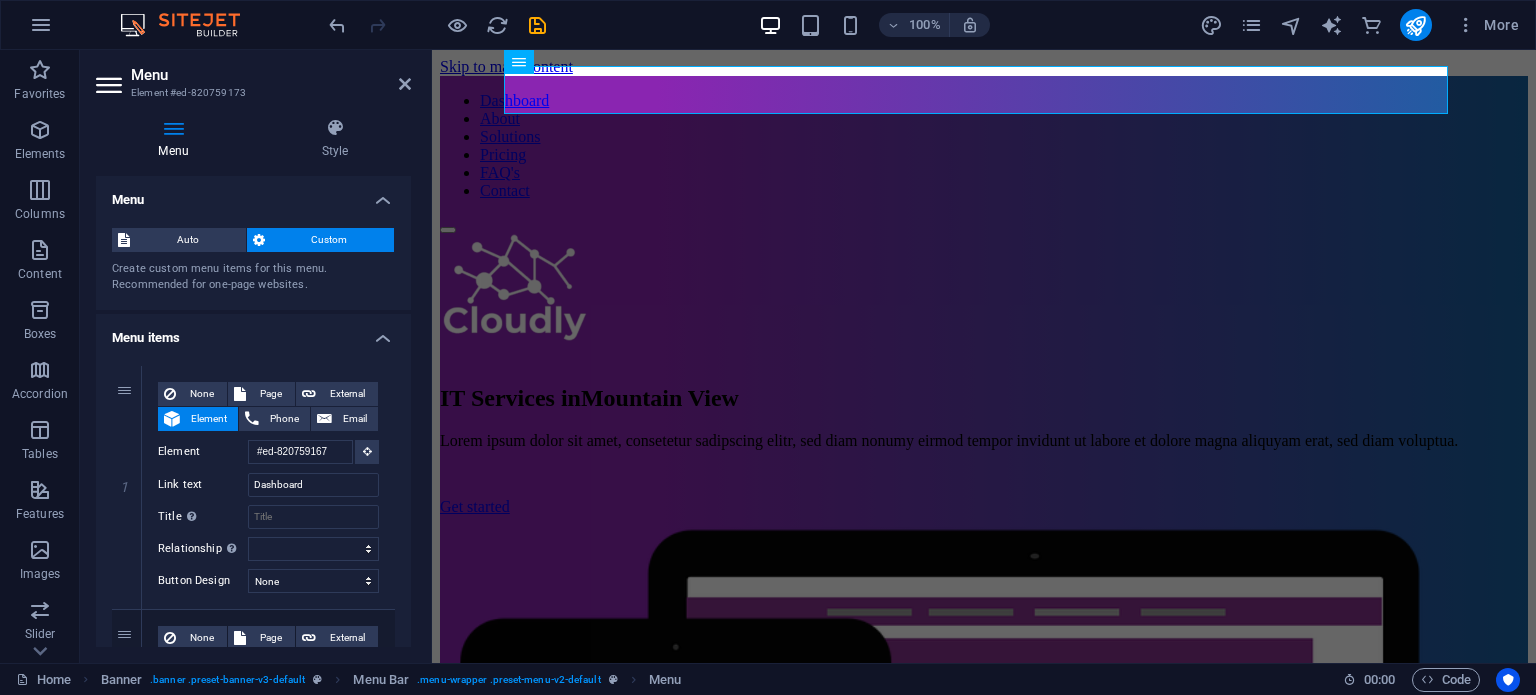 click on "Auto Custom Create custom menu items for this menu. Recommended for one-page websites. Manage pages" at bounding box center [253, 261] 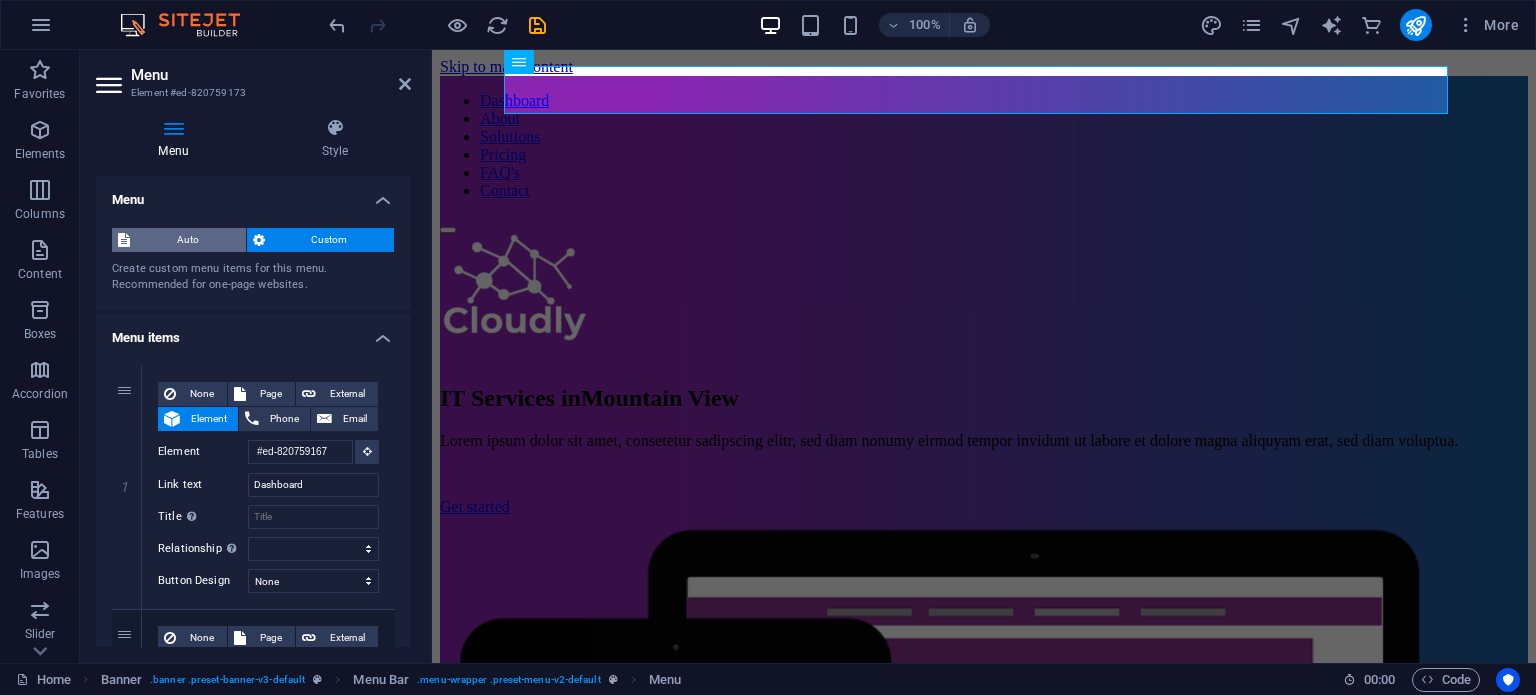 click on "Auto" at bounding box center (188, 240) 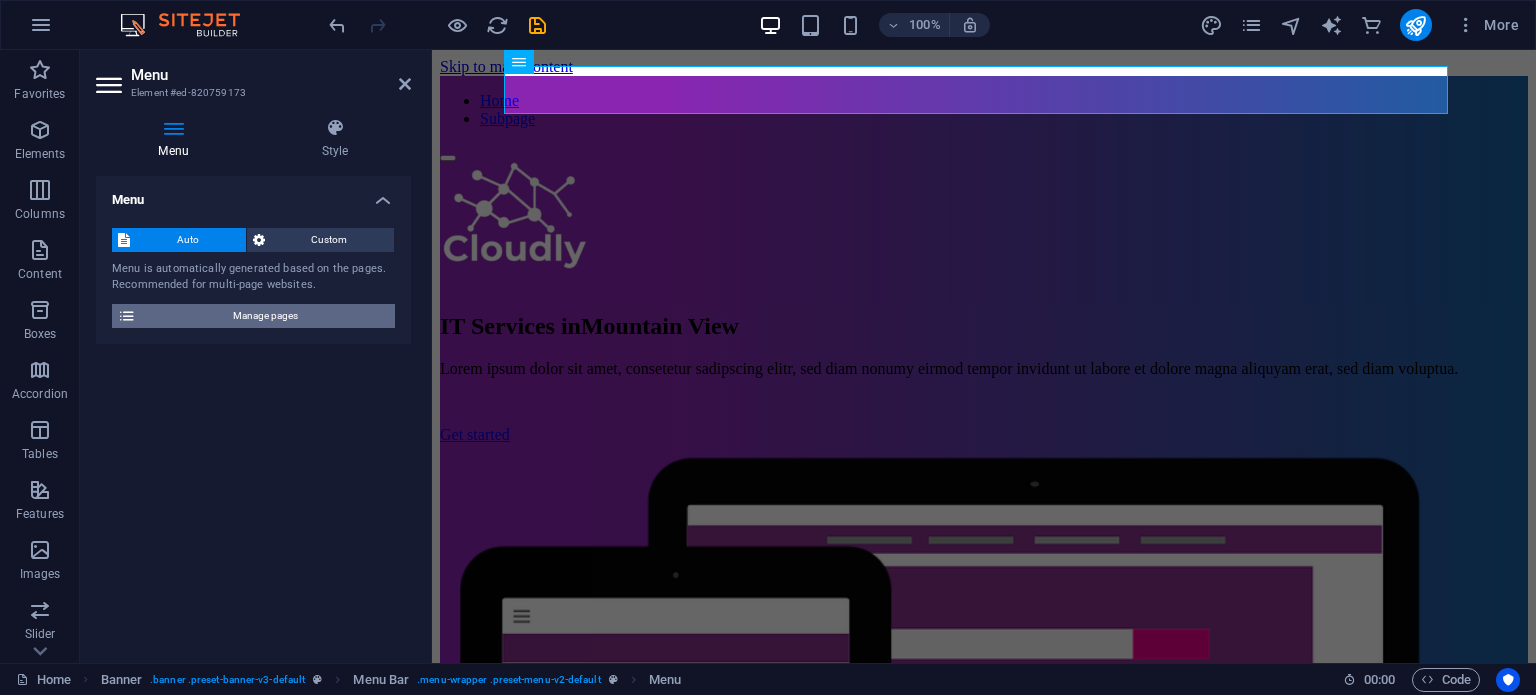 click on "Manage pages" at bounding box center [265, 316] 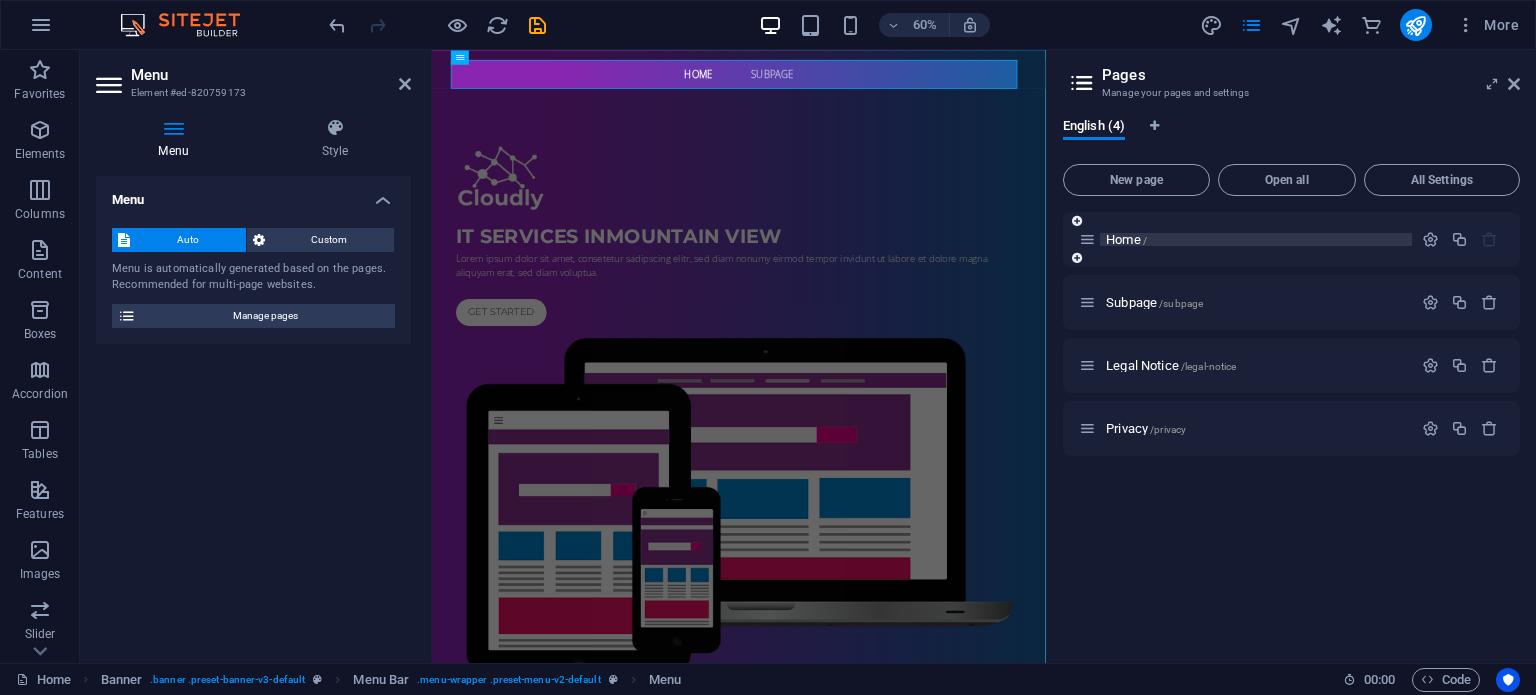 click on "Home /" at bounding box center [1256, 239] 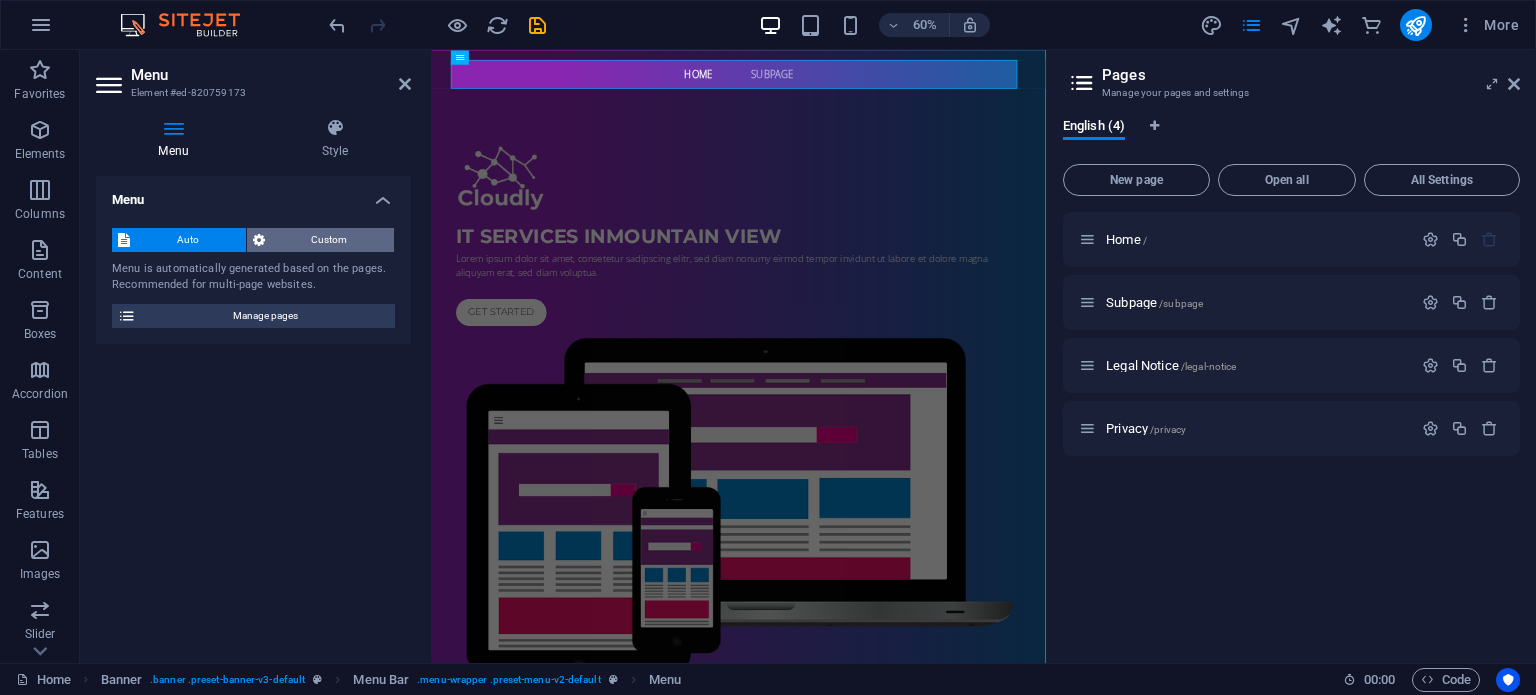 click on "Custom" at bounding box center (330, 240) 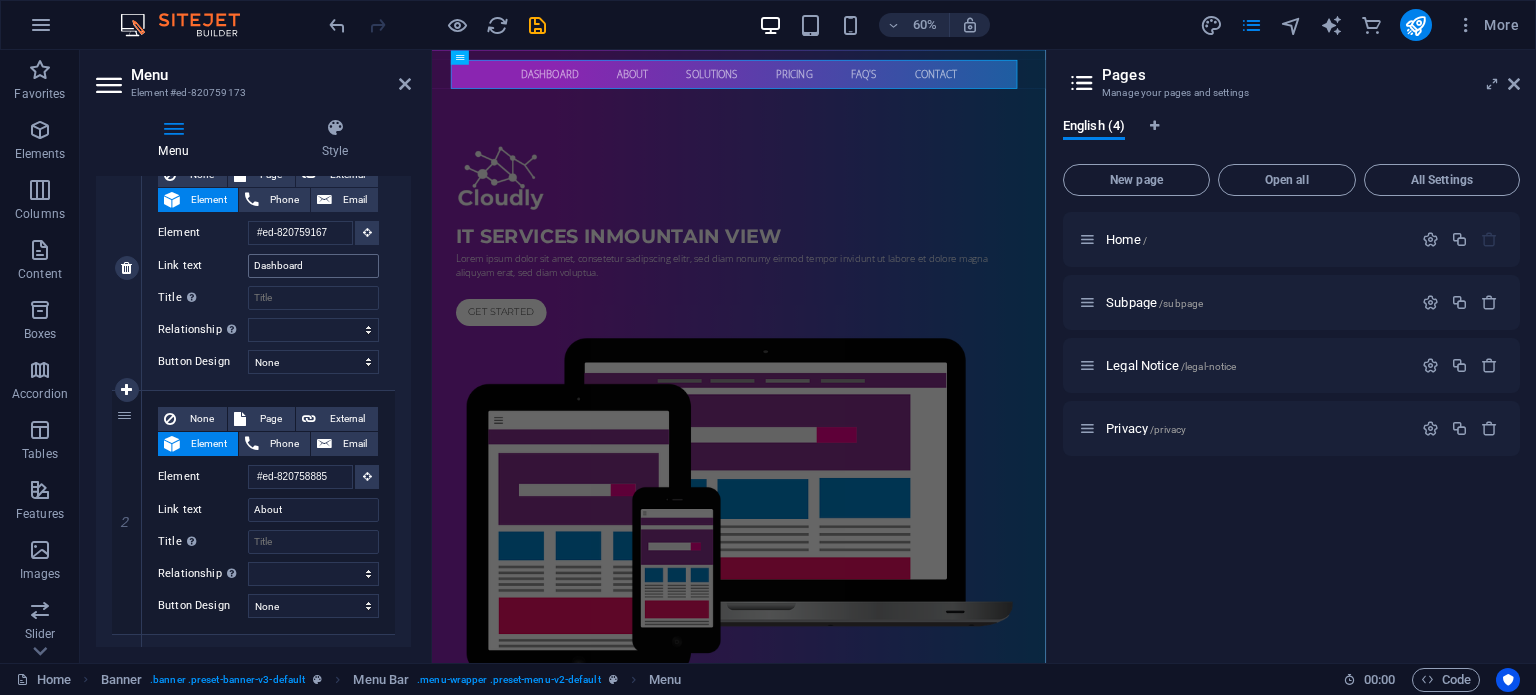 scroll, scrollTop: 222, scrollLeft: 0, axis: vertical 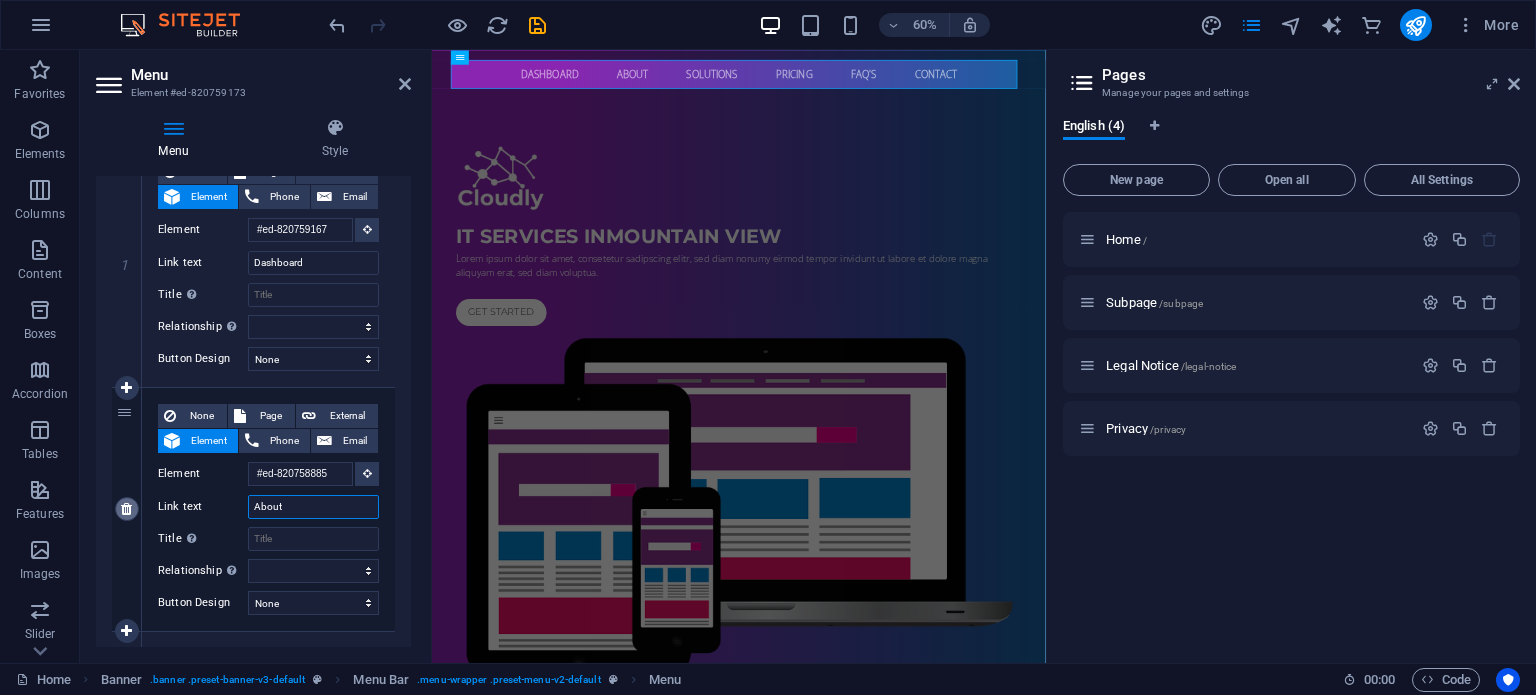 drag, startPoint x: 306, startPoint y: 508, endPoint x: 136, endPoint y: 505, distance: 170.02647 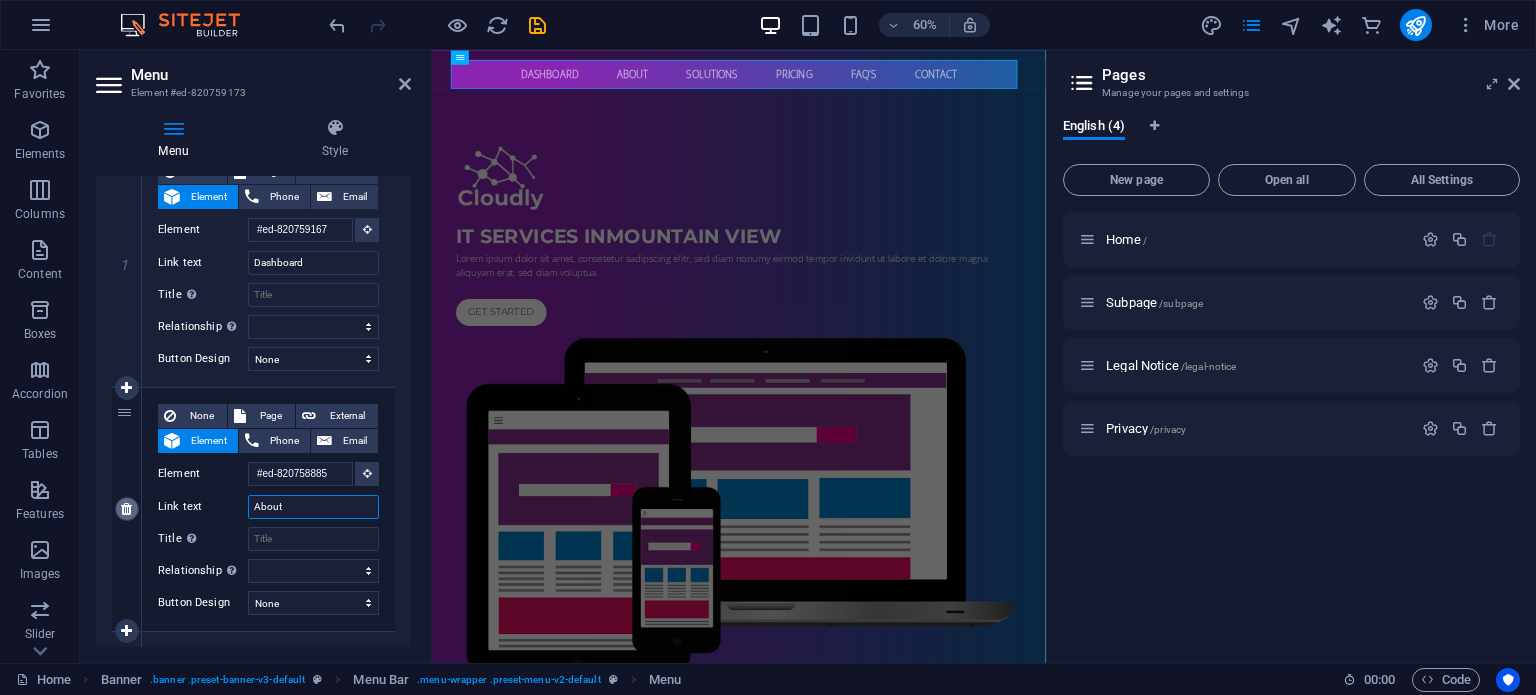 type on "T" 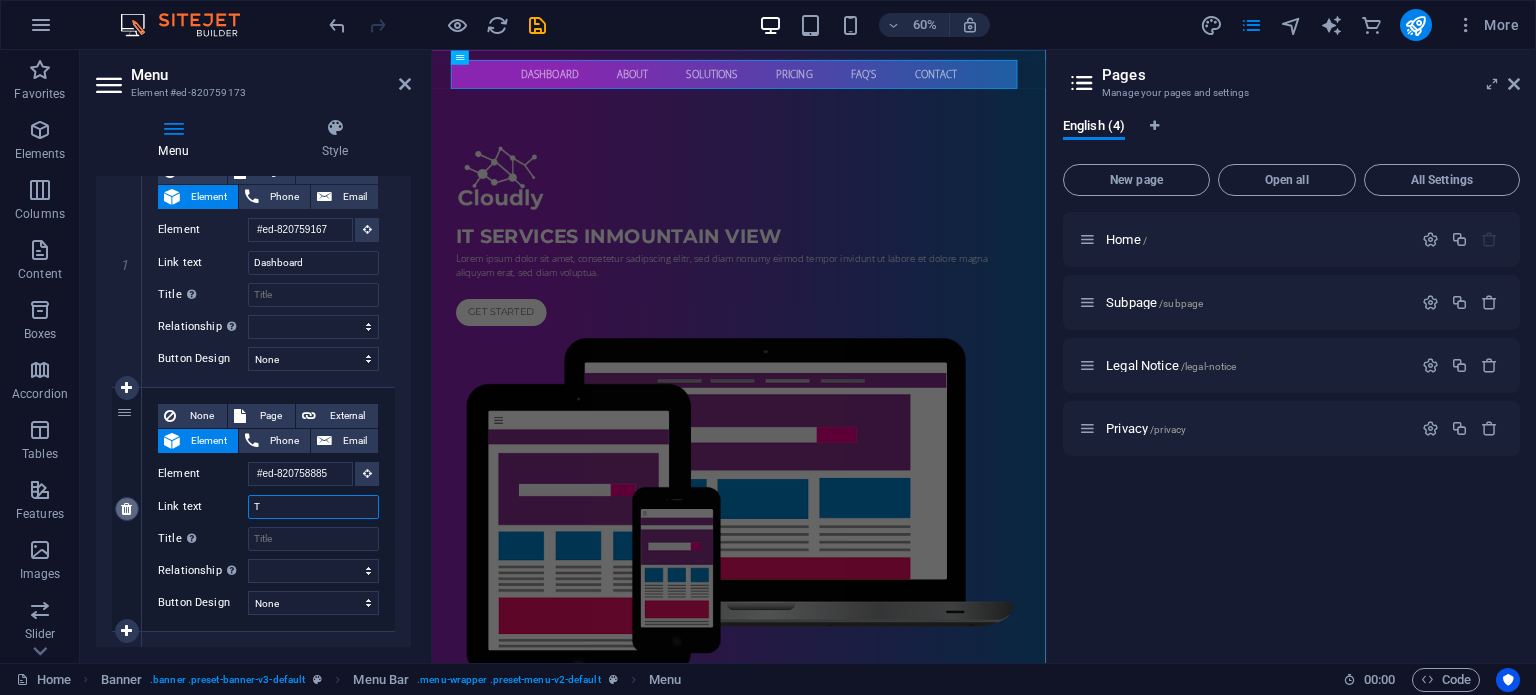 select 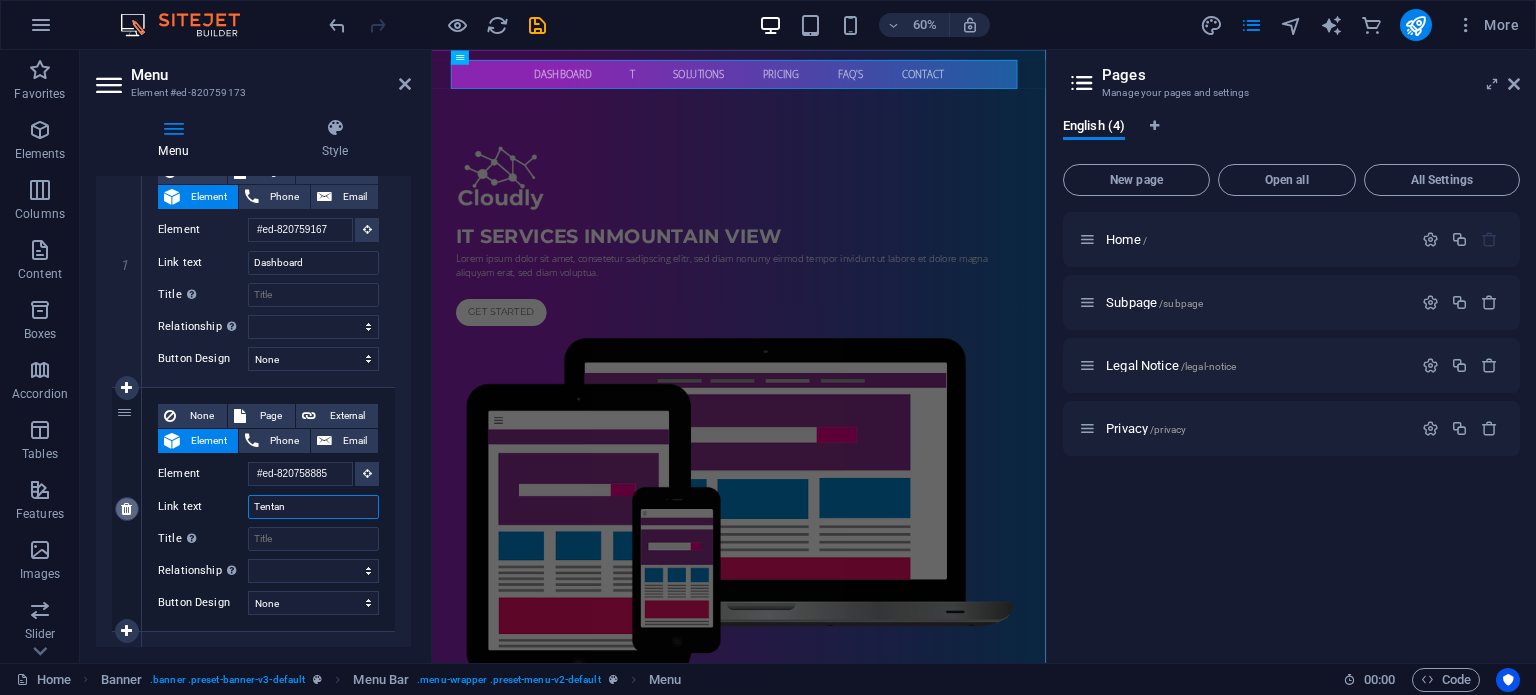 type on "Tentang" 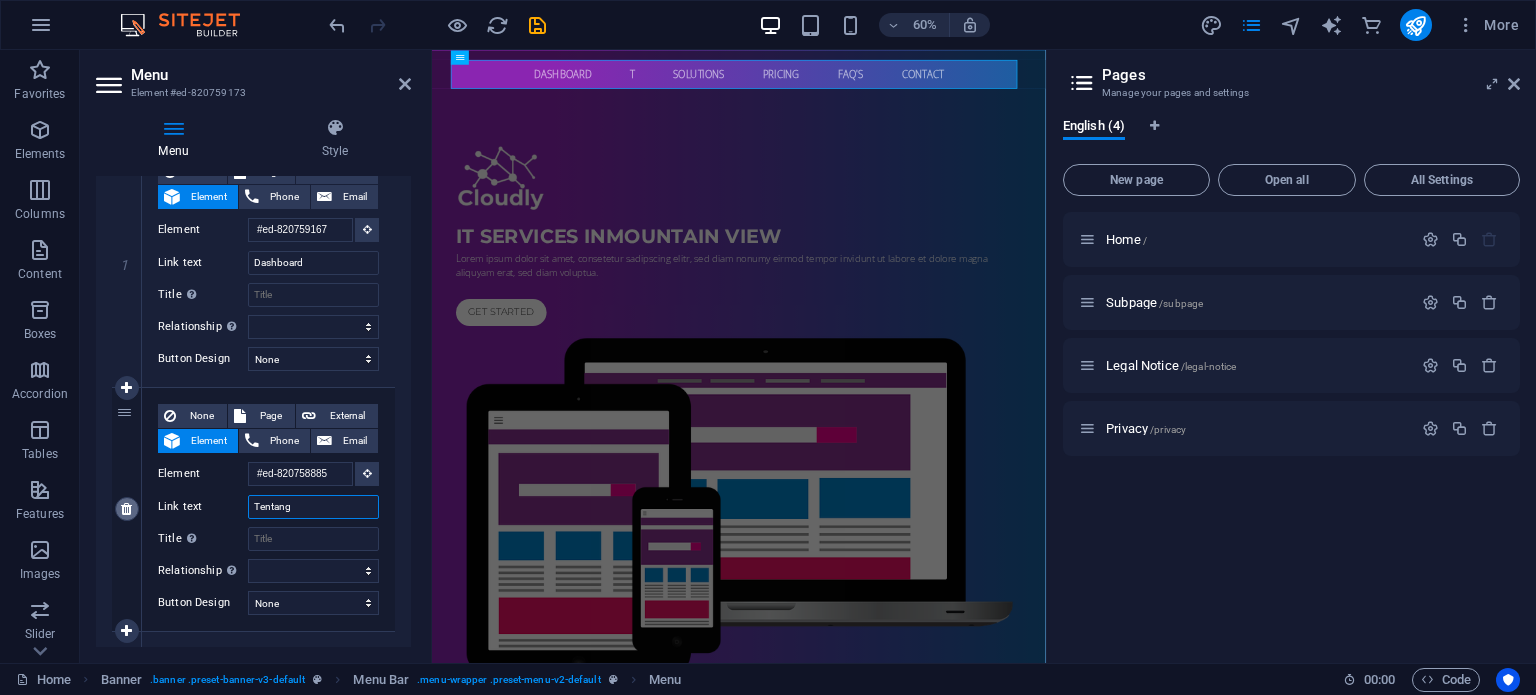 select 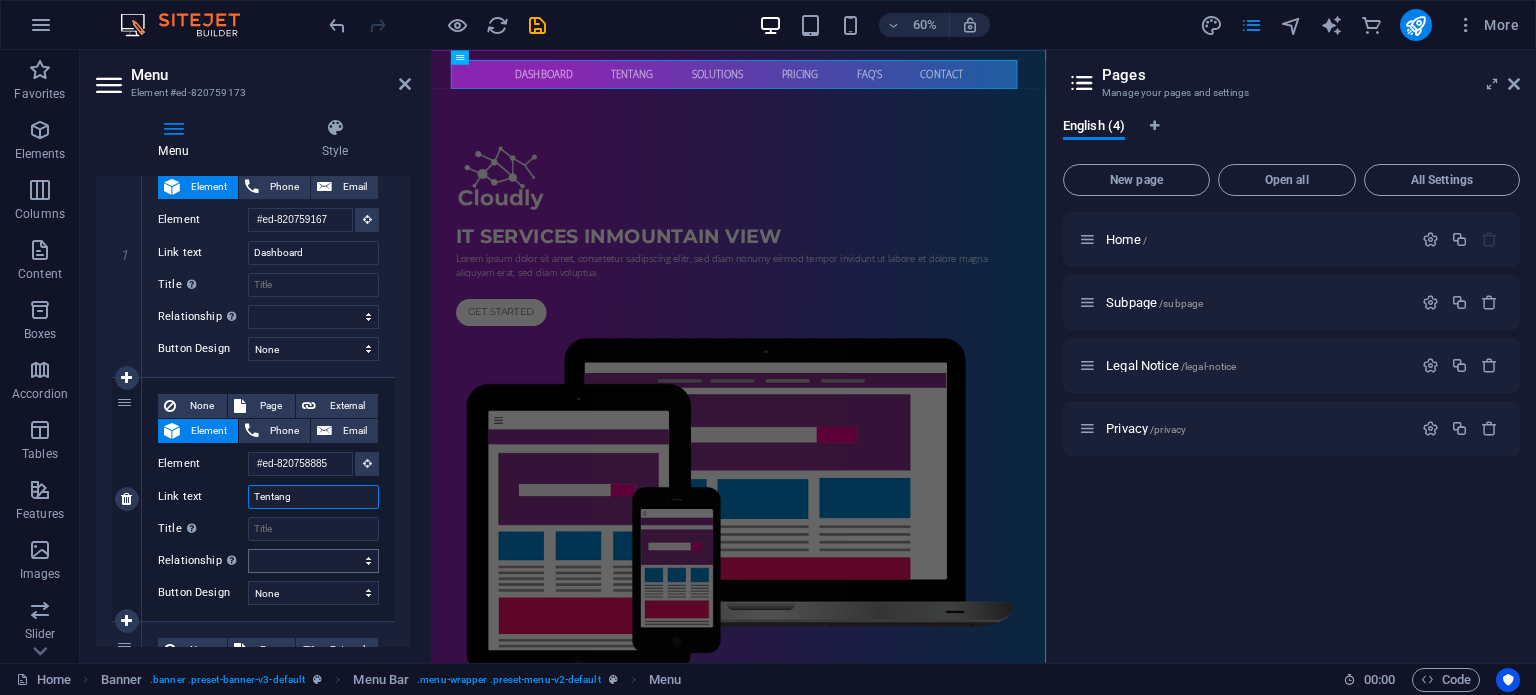 scroll, scrollTop: 232, scrollLeft: 0, axis: vertical 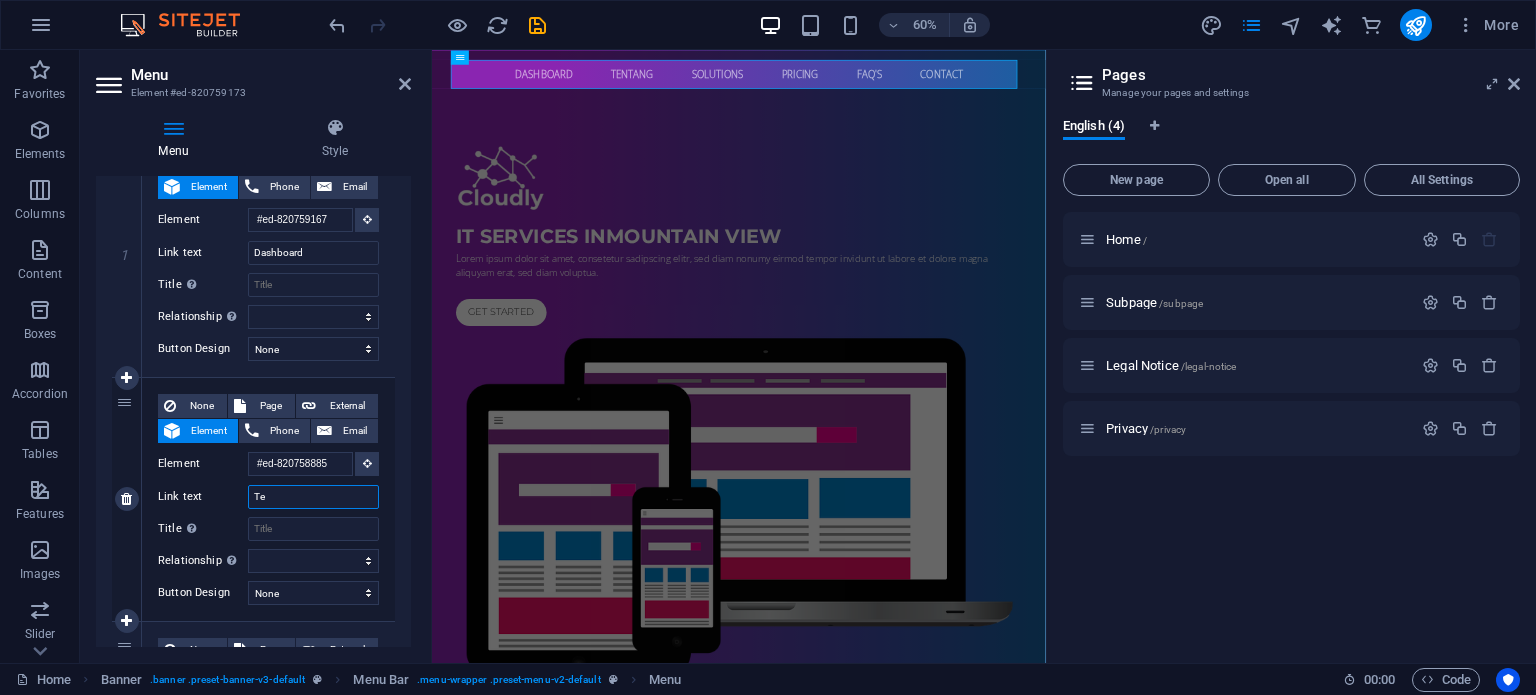 type on "T" 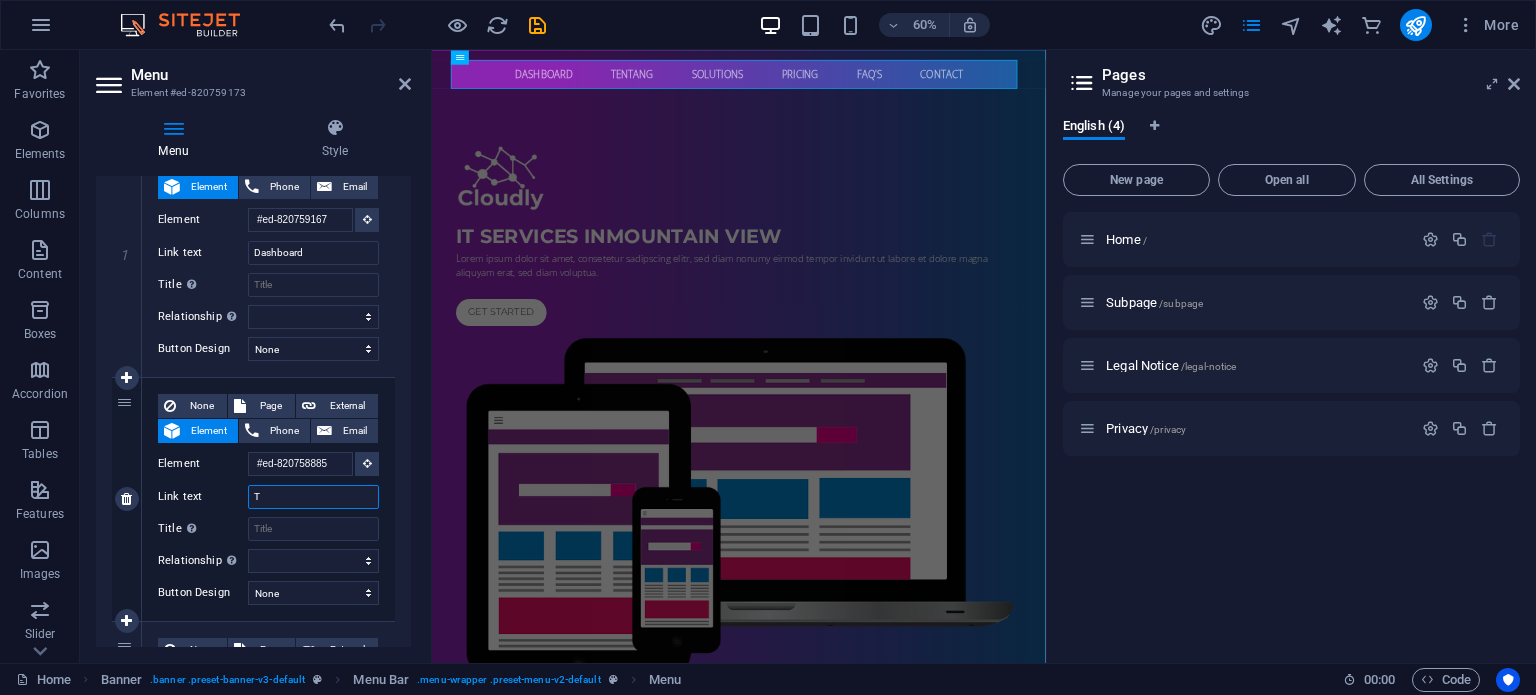 type 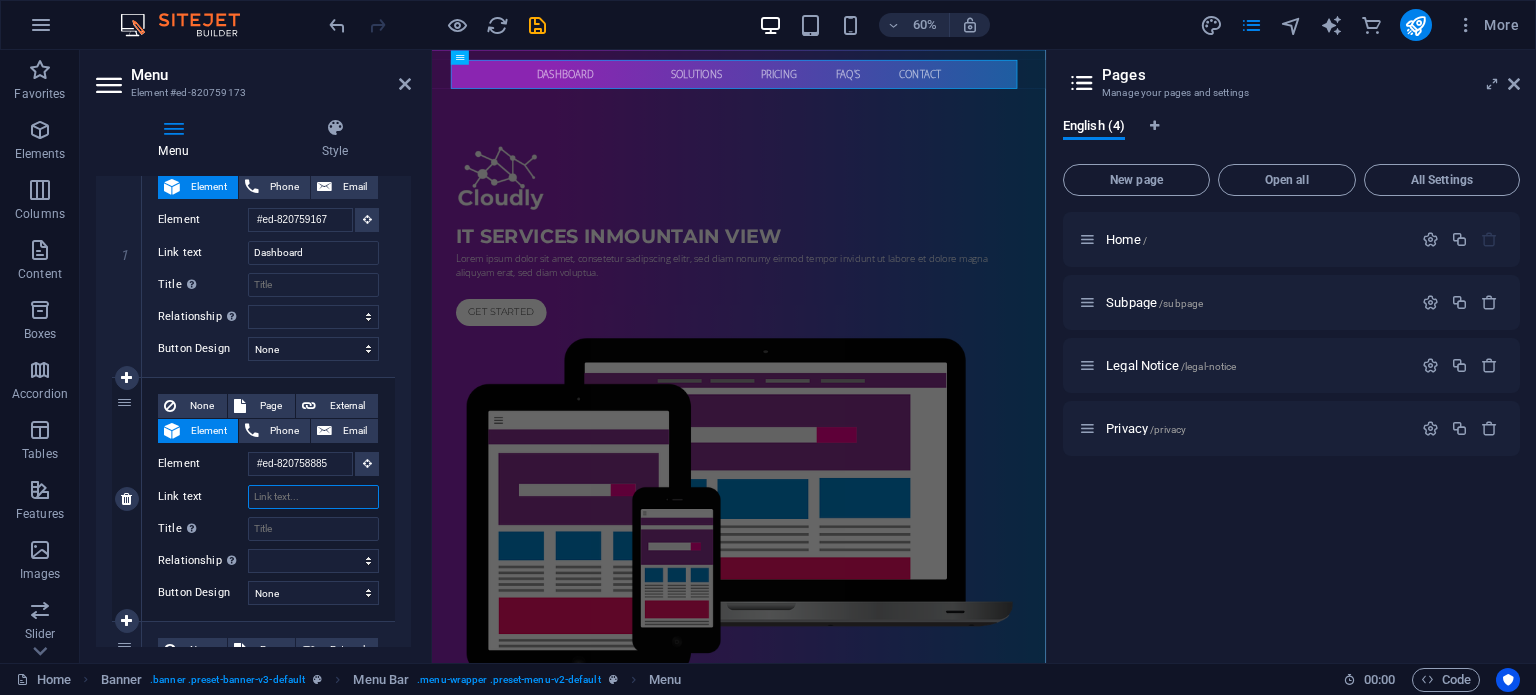 select 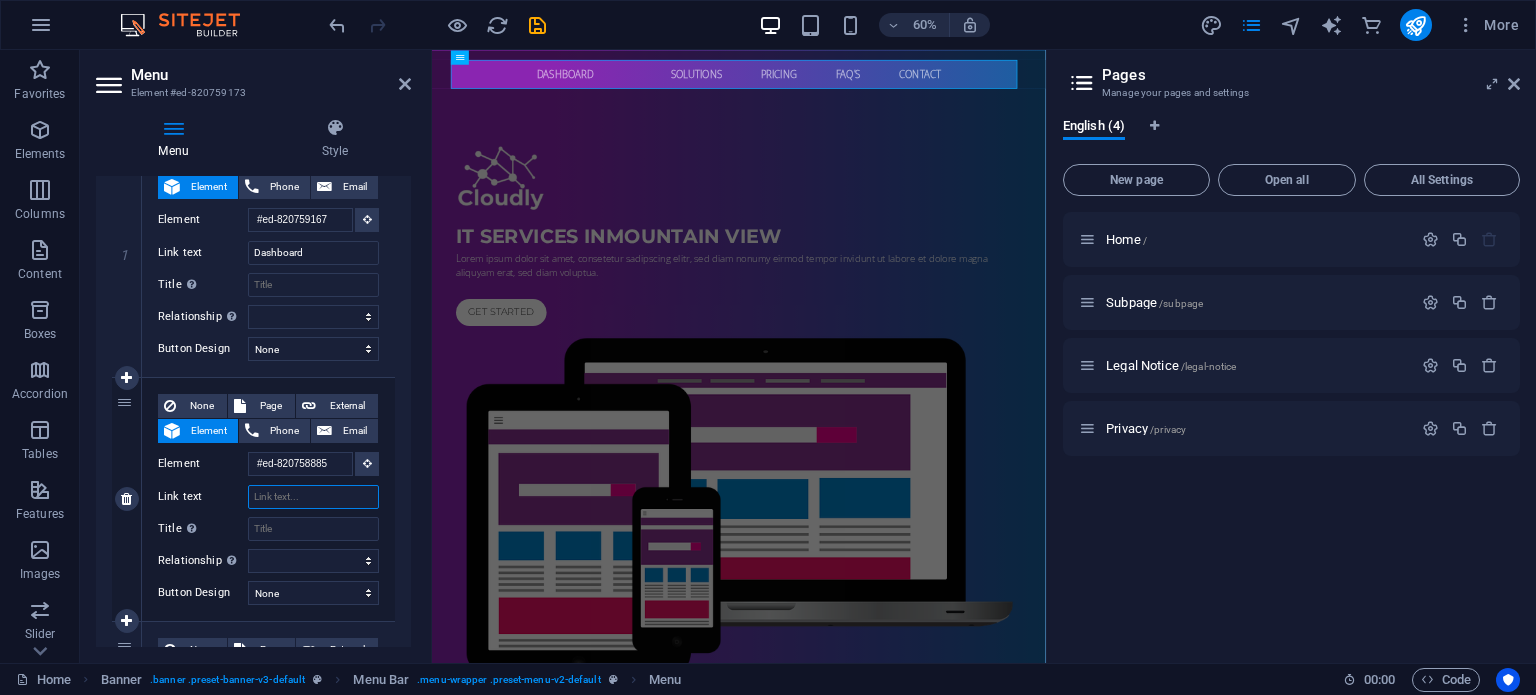 select 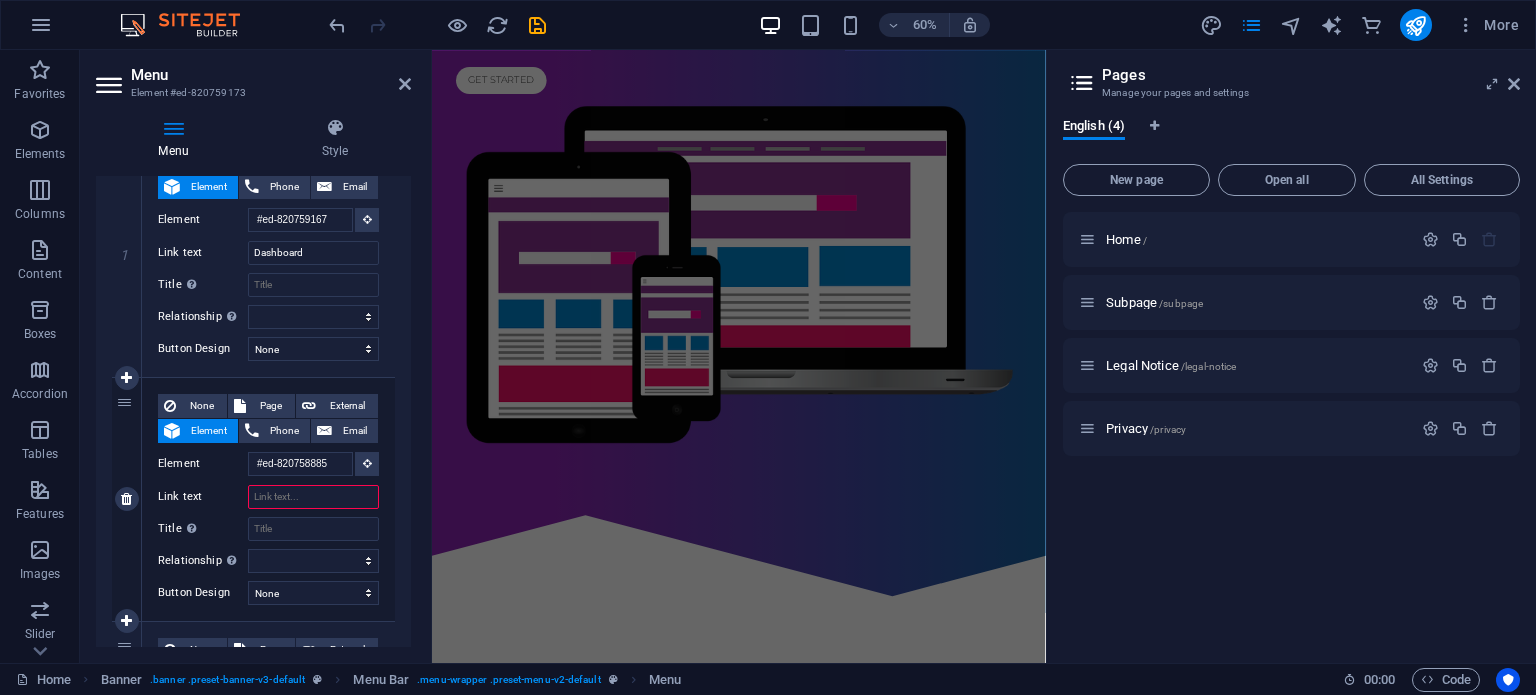 scroll, scrollTop: 0, scrollLeft: 0, axis: both 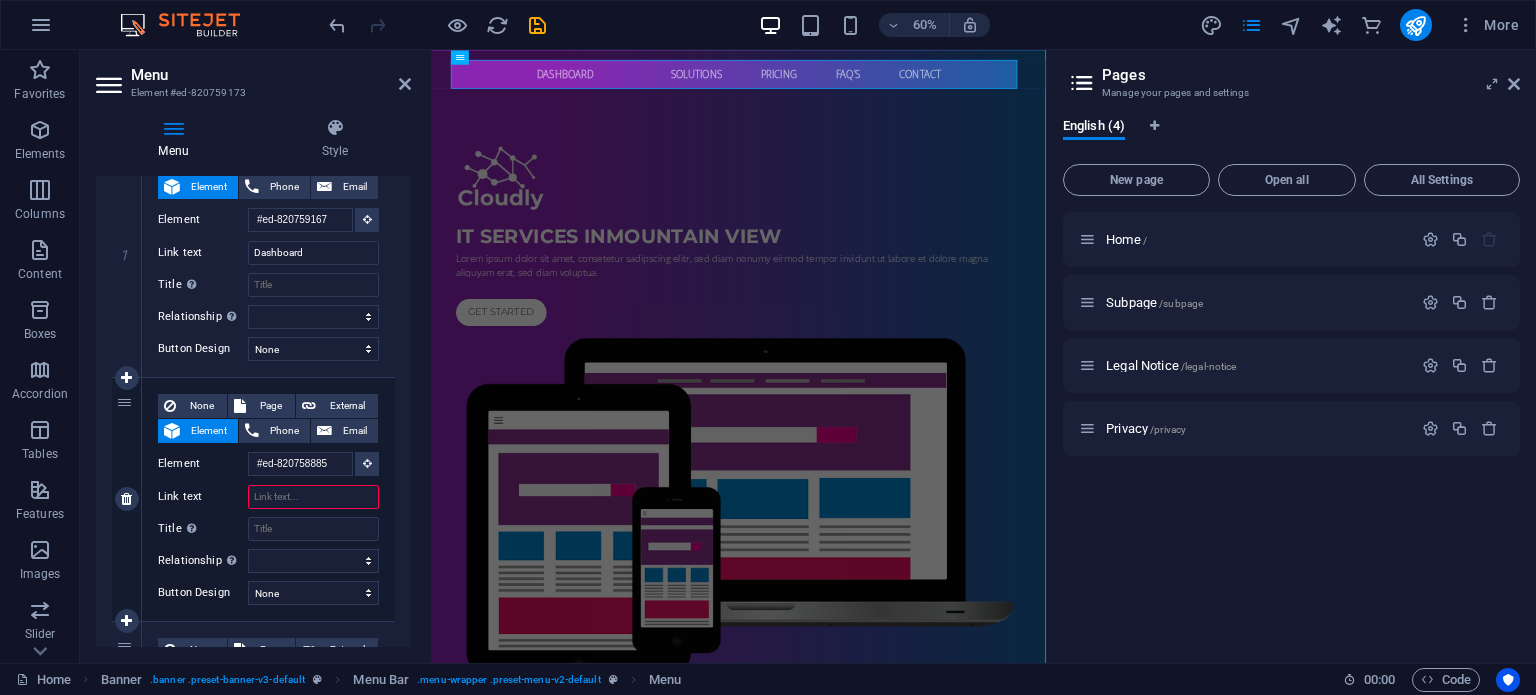 click on "Link text" at bounding box center (313, 497) 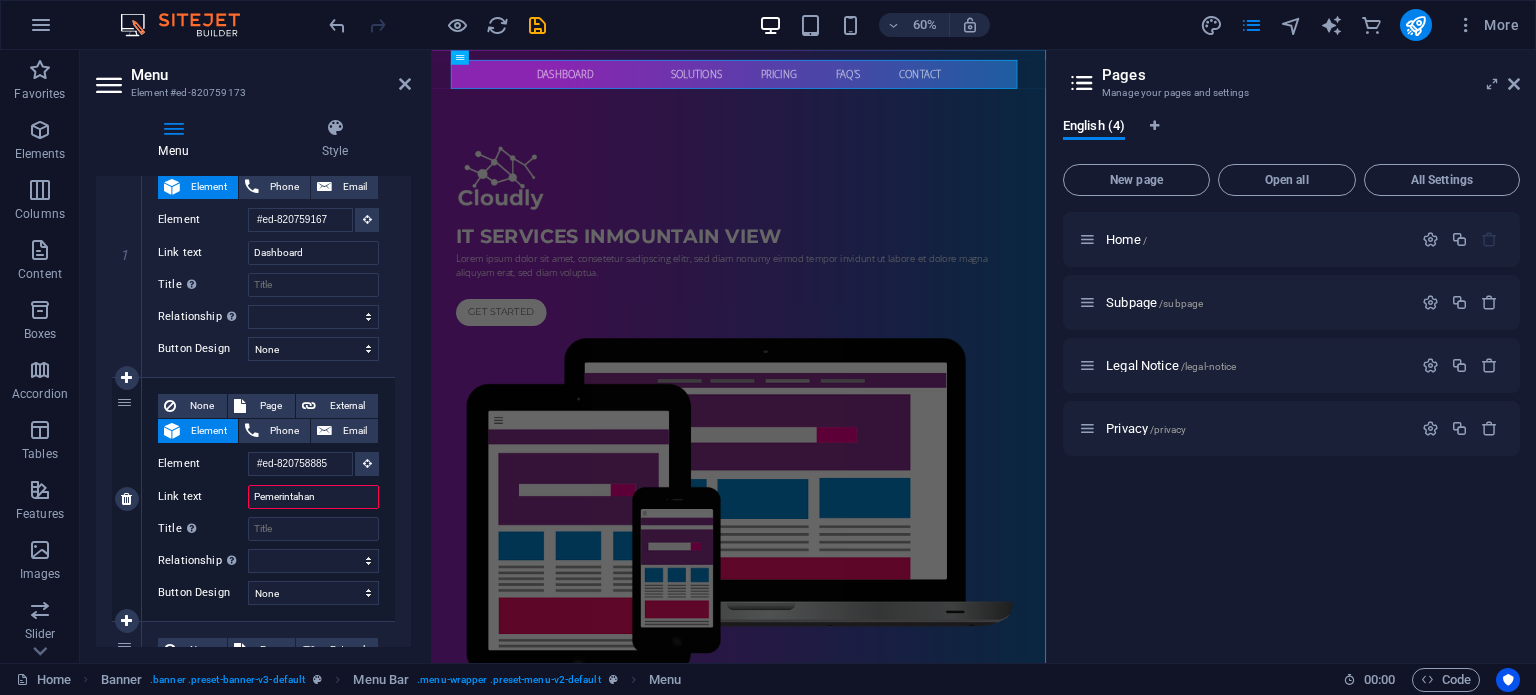 type on "Pemerintahan D" 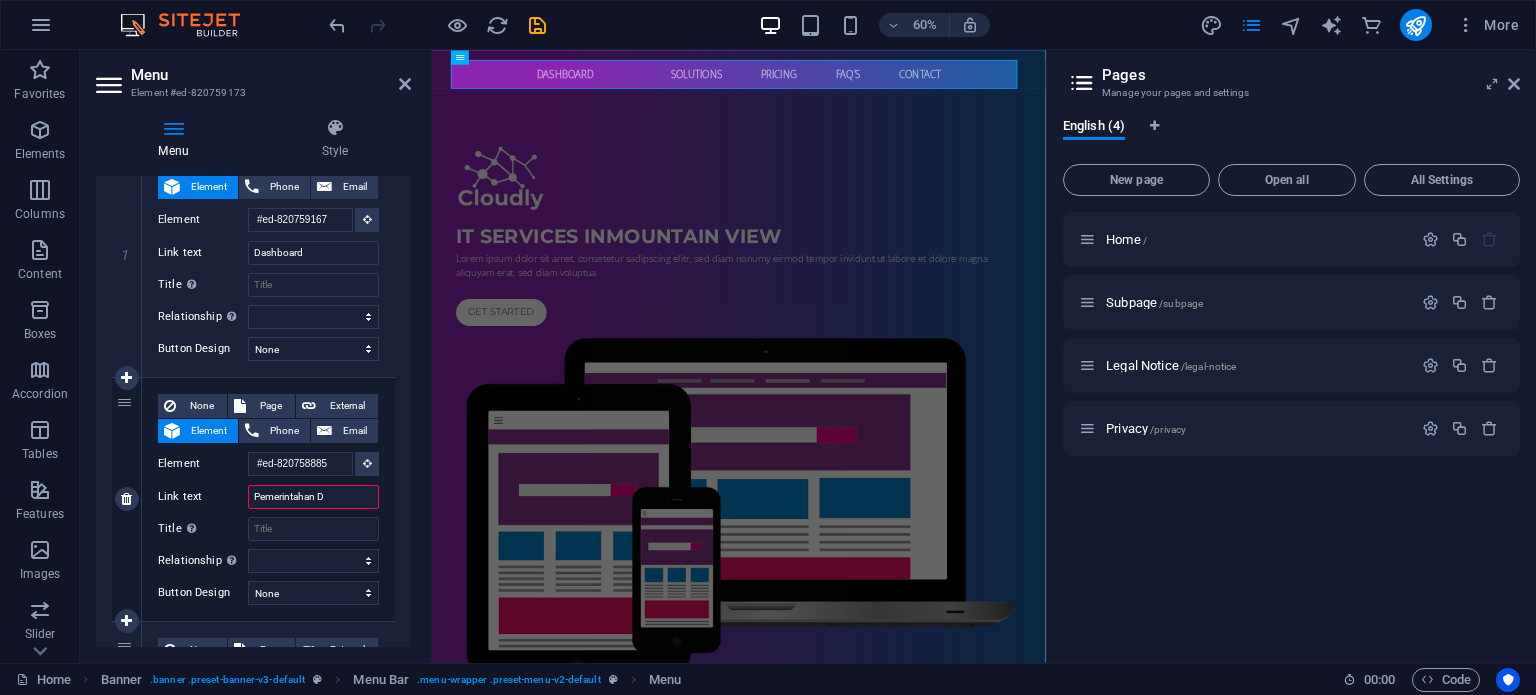 select 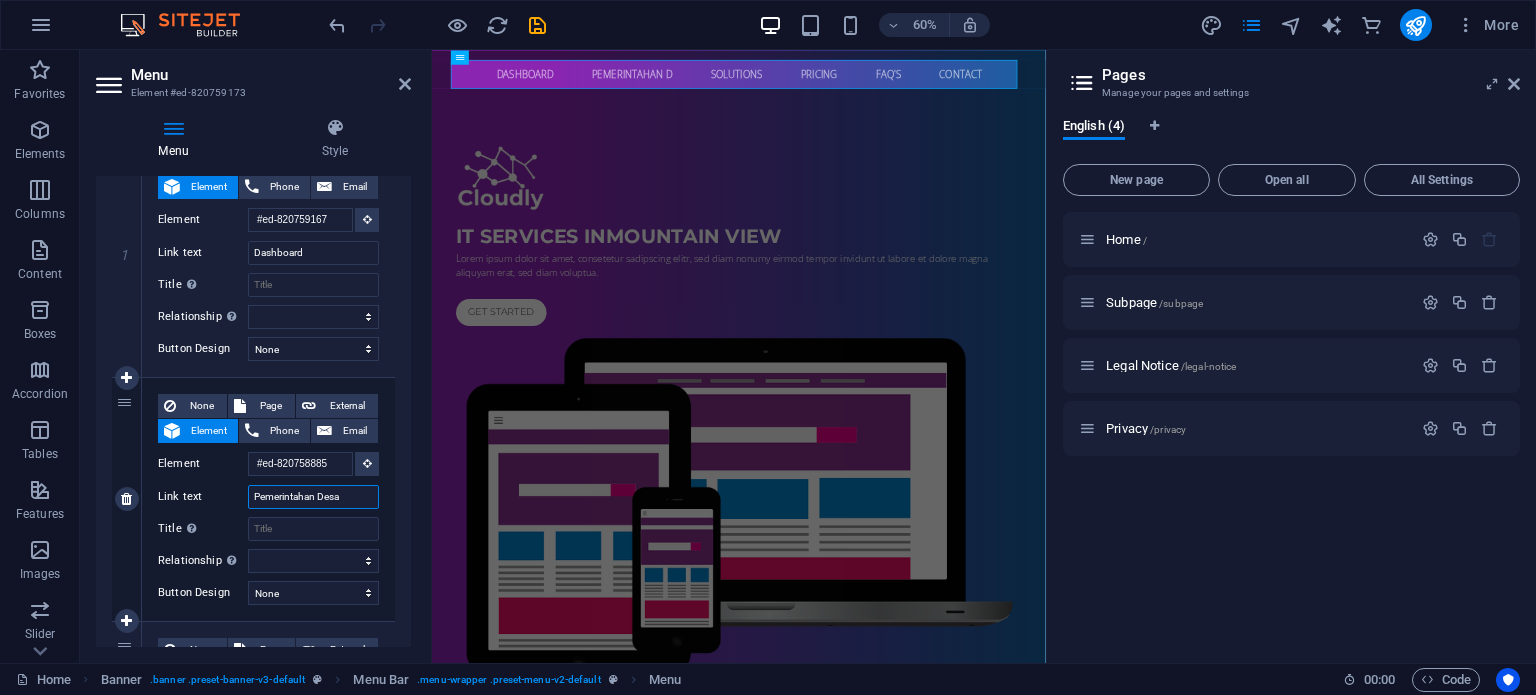 type on "Pemerintahan Desa" 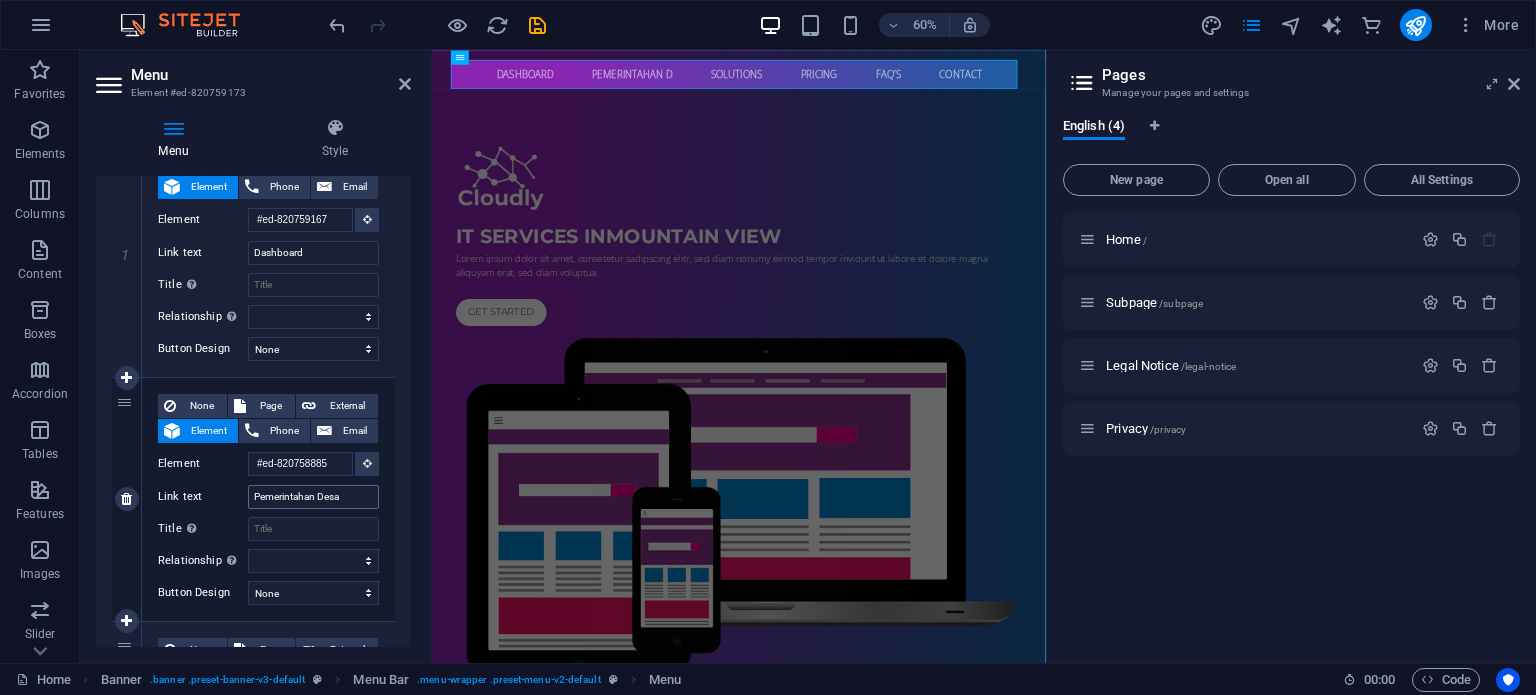 select 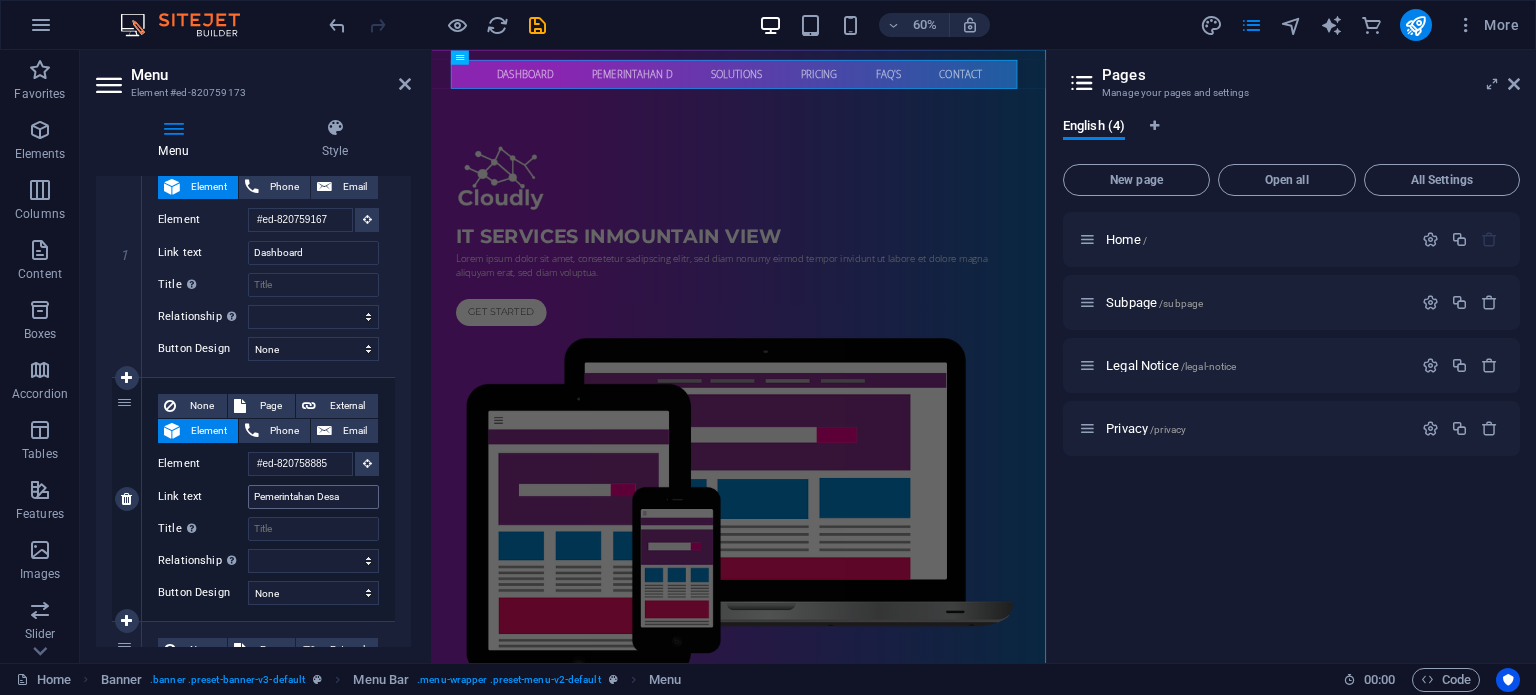 select 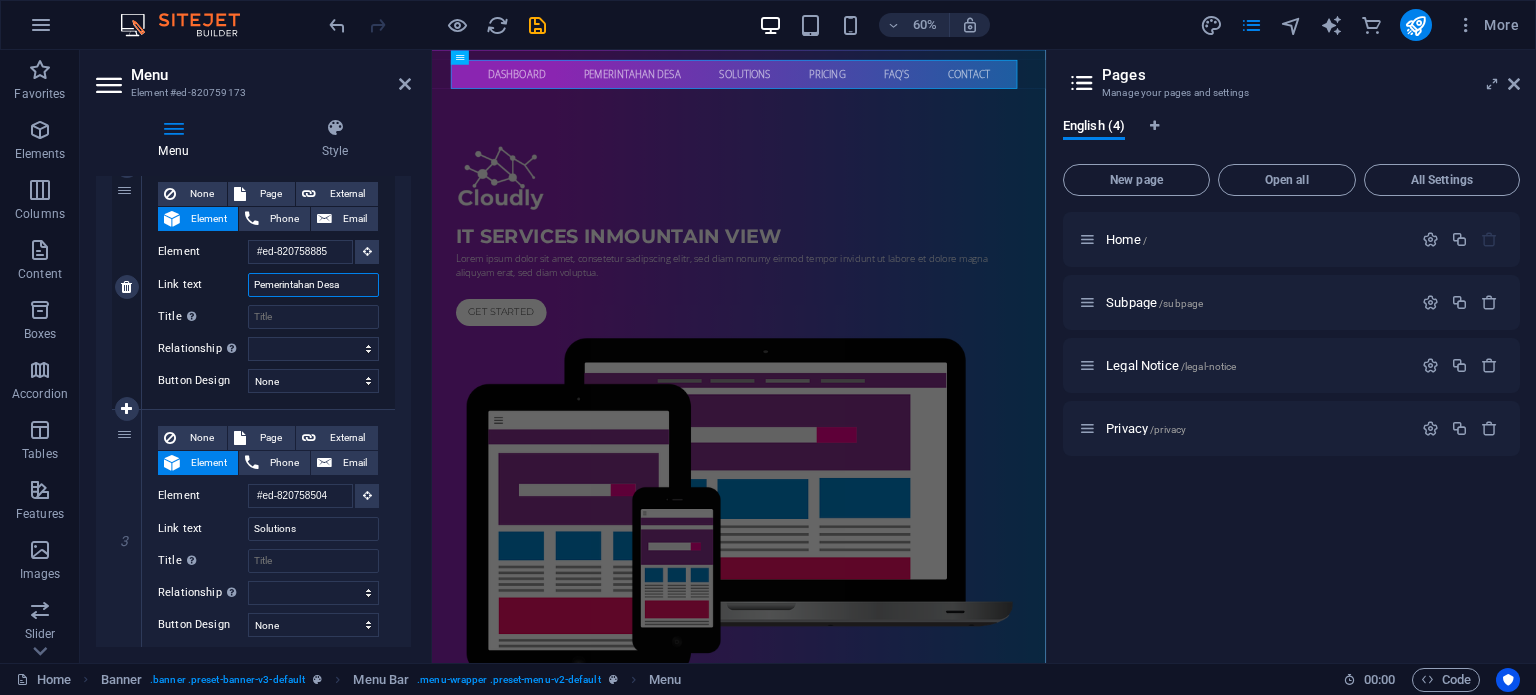 scroll, scrollTop: 448, scrollLeft: 0, axis: vertical 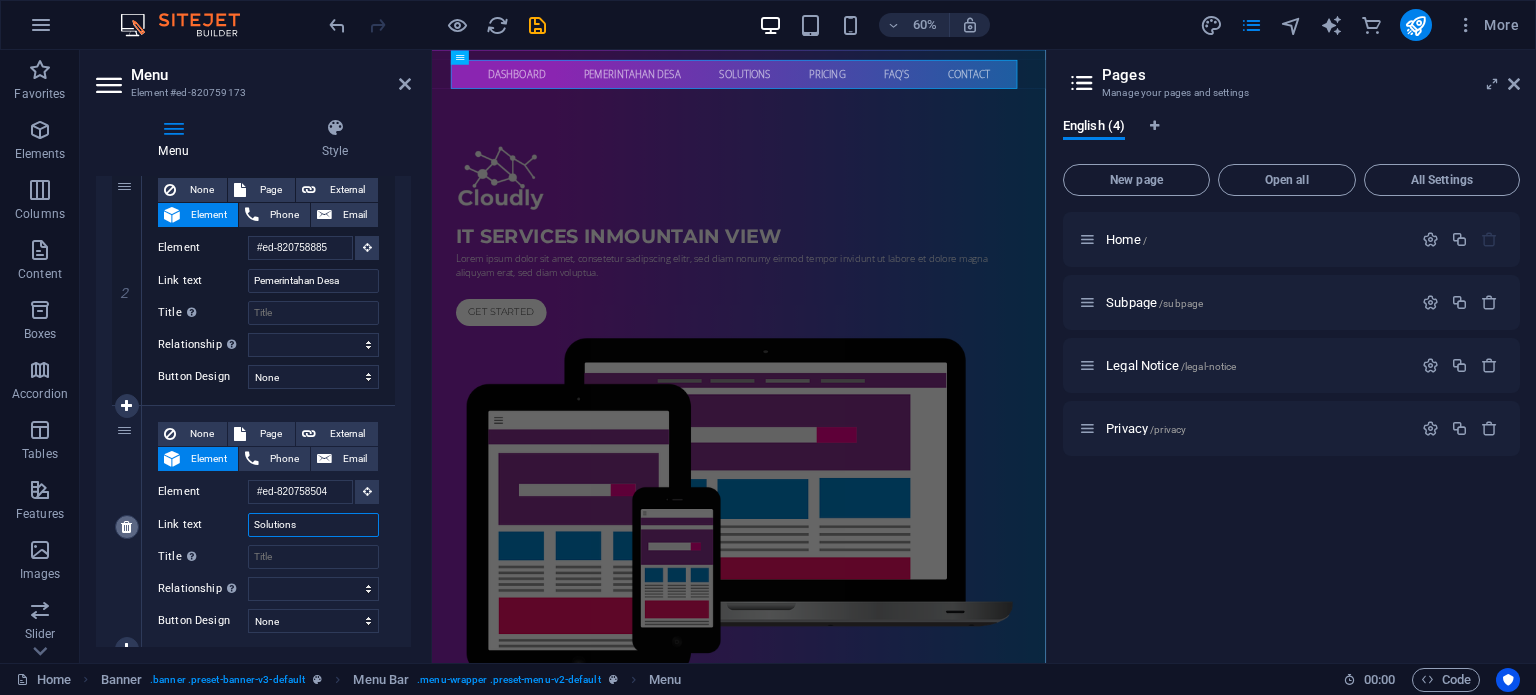 drag, startPoint x: 315, startPoint y: 523, endPoint x: 124, endPoint y: 517, distance: 191.09422 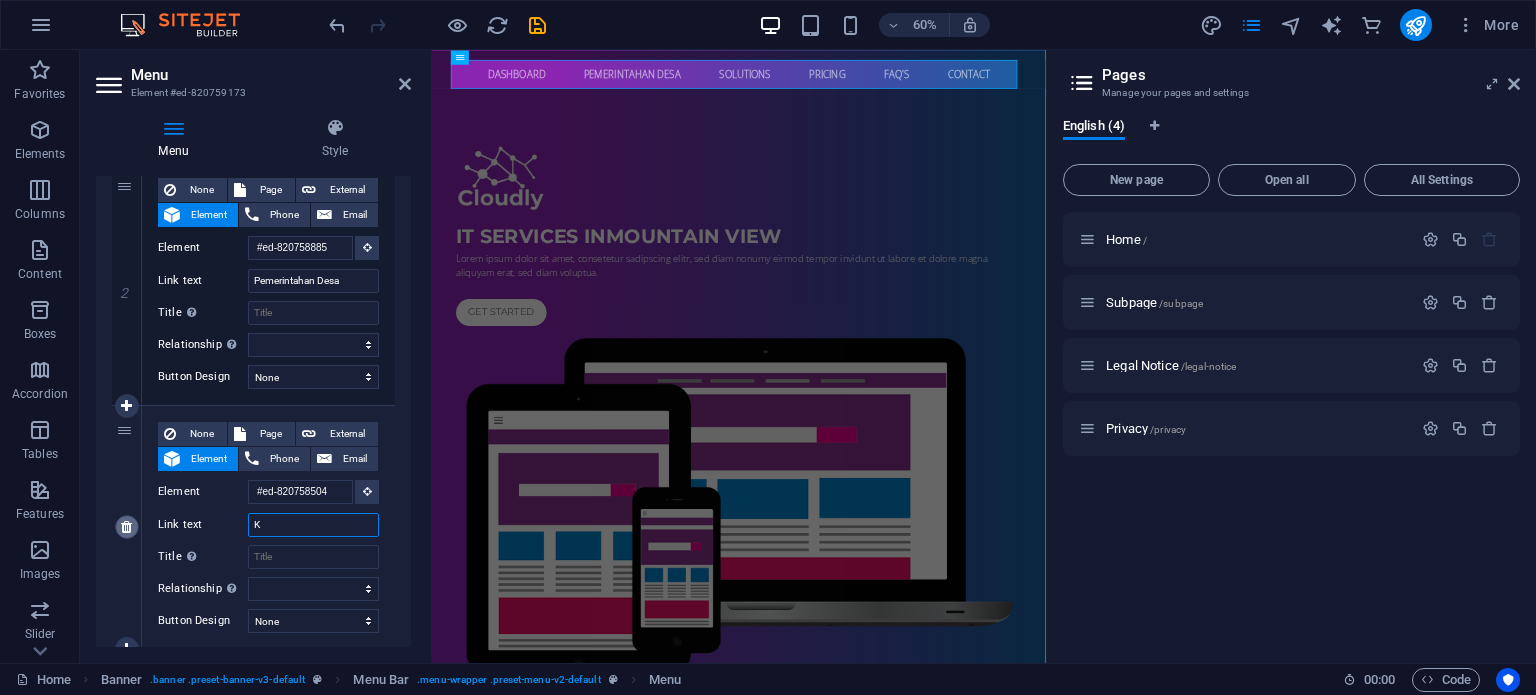 type on "Ke" 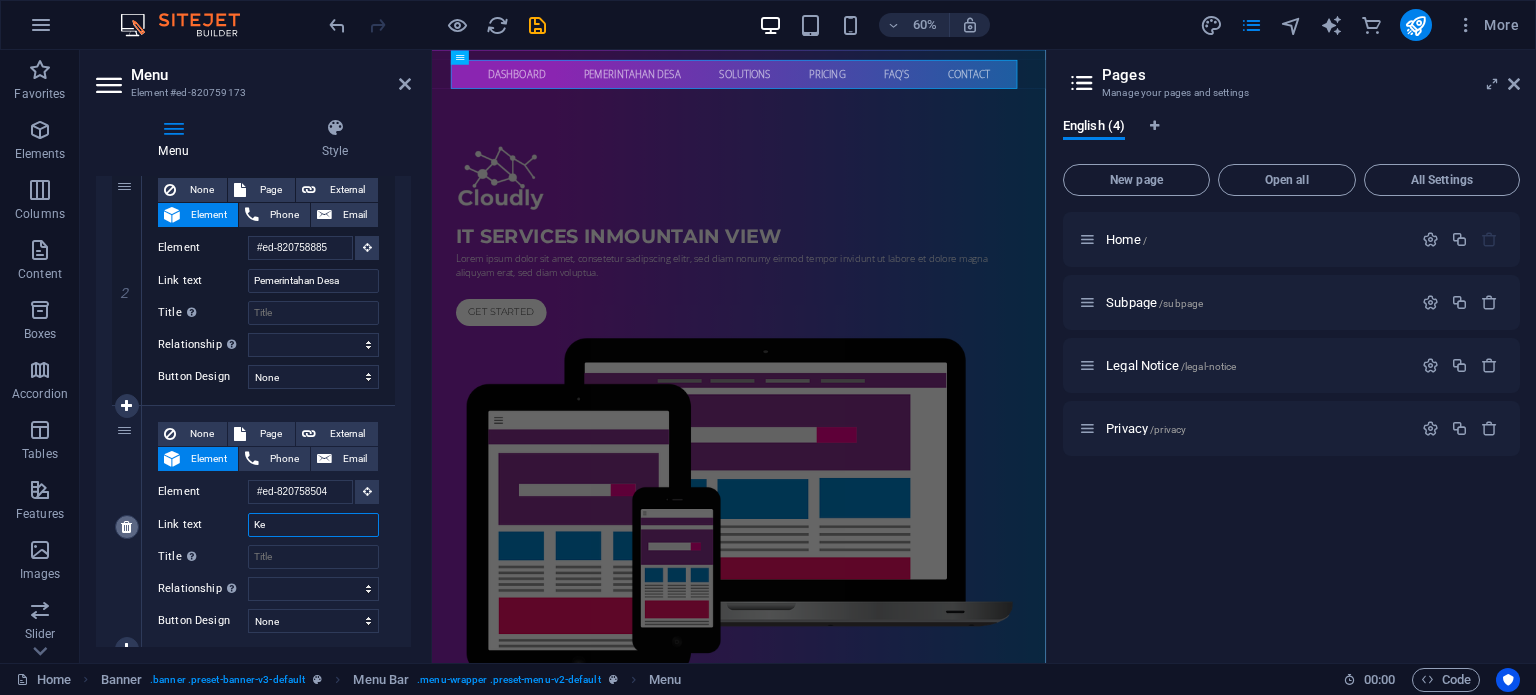 select 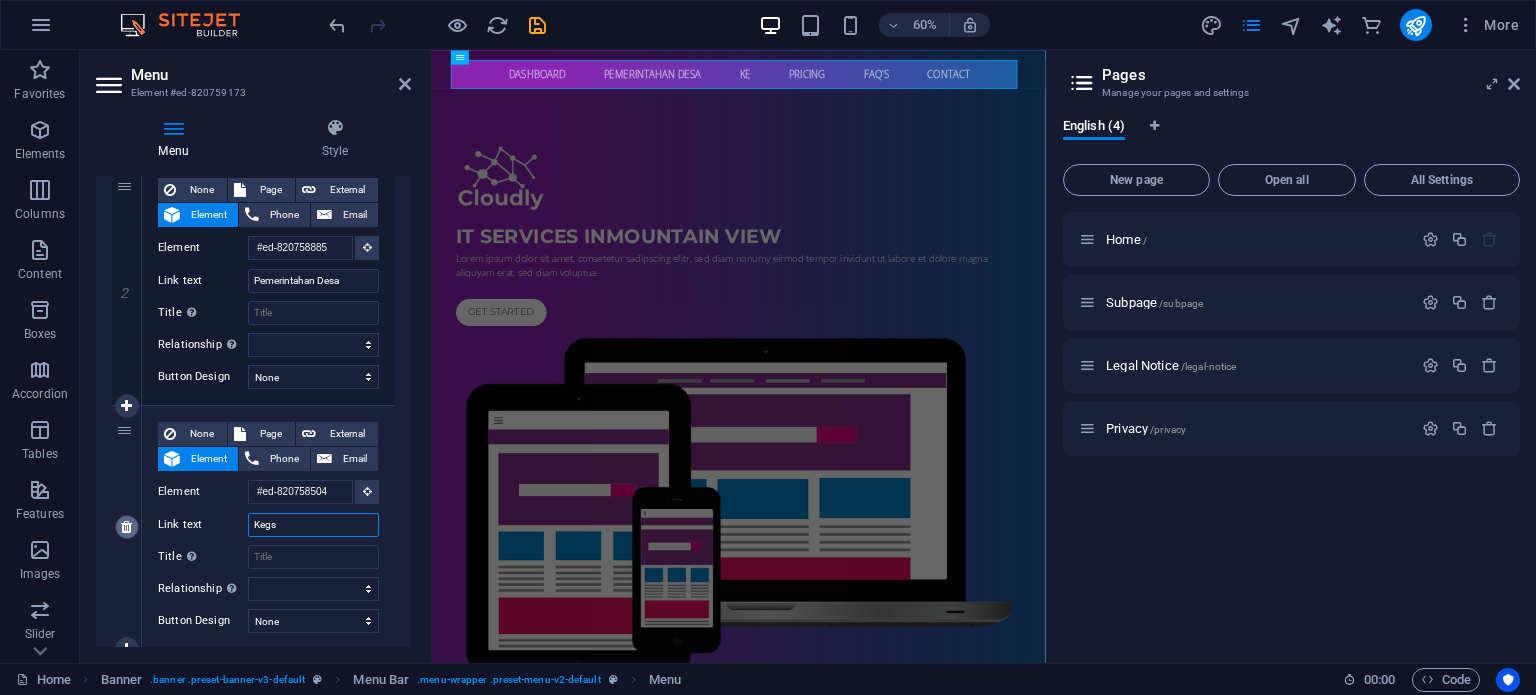 type on "Keg" 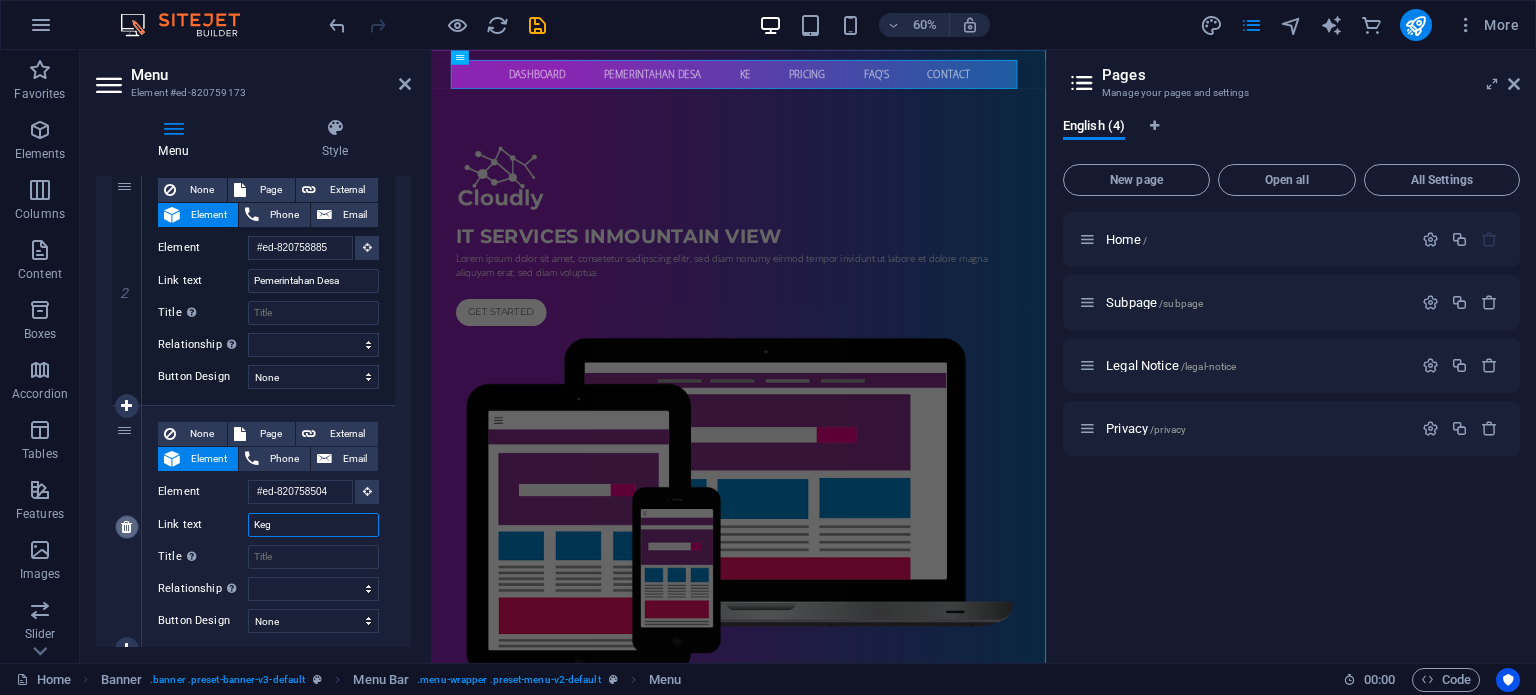 select 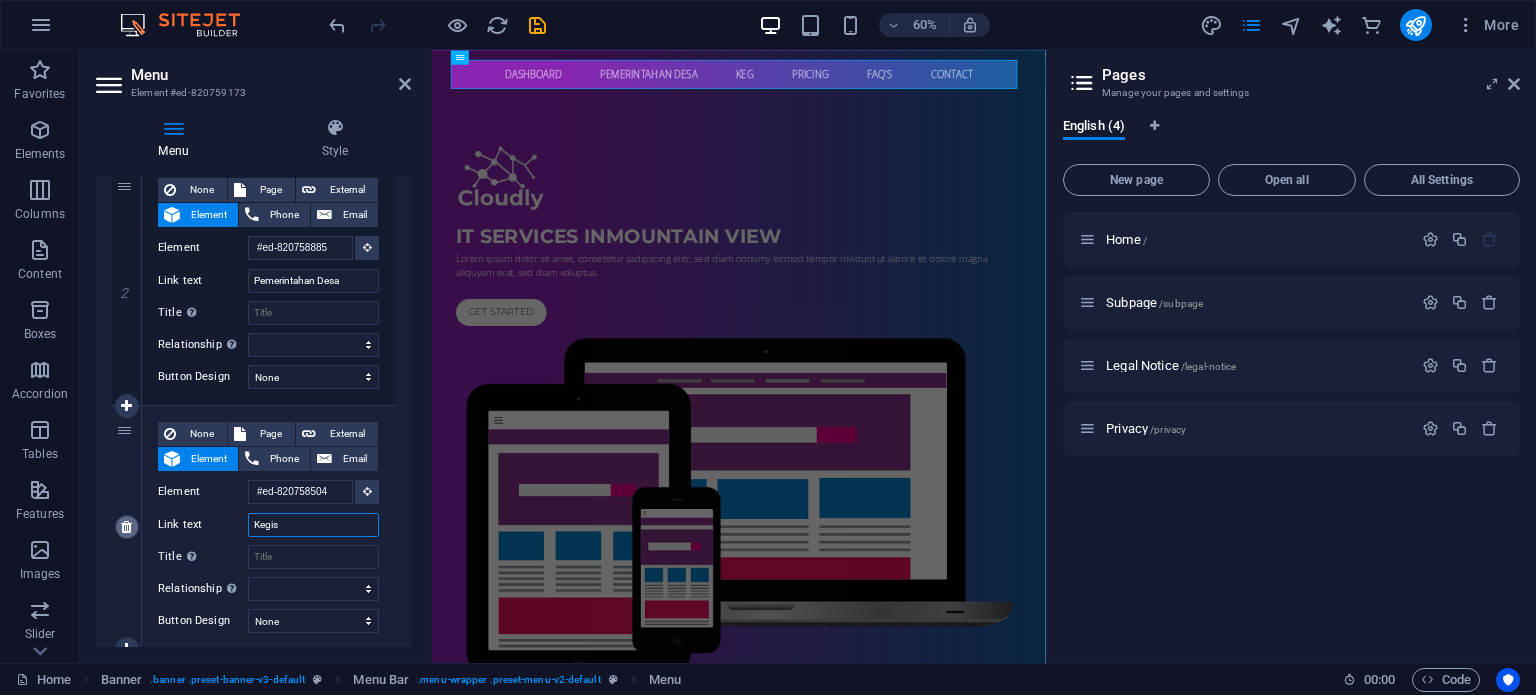 type on "Kegi" 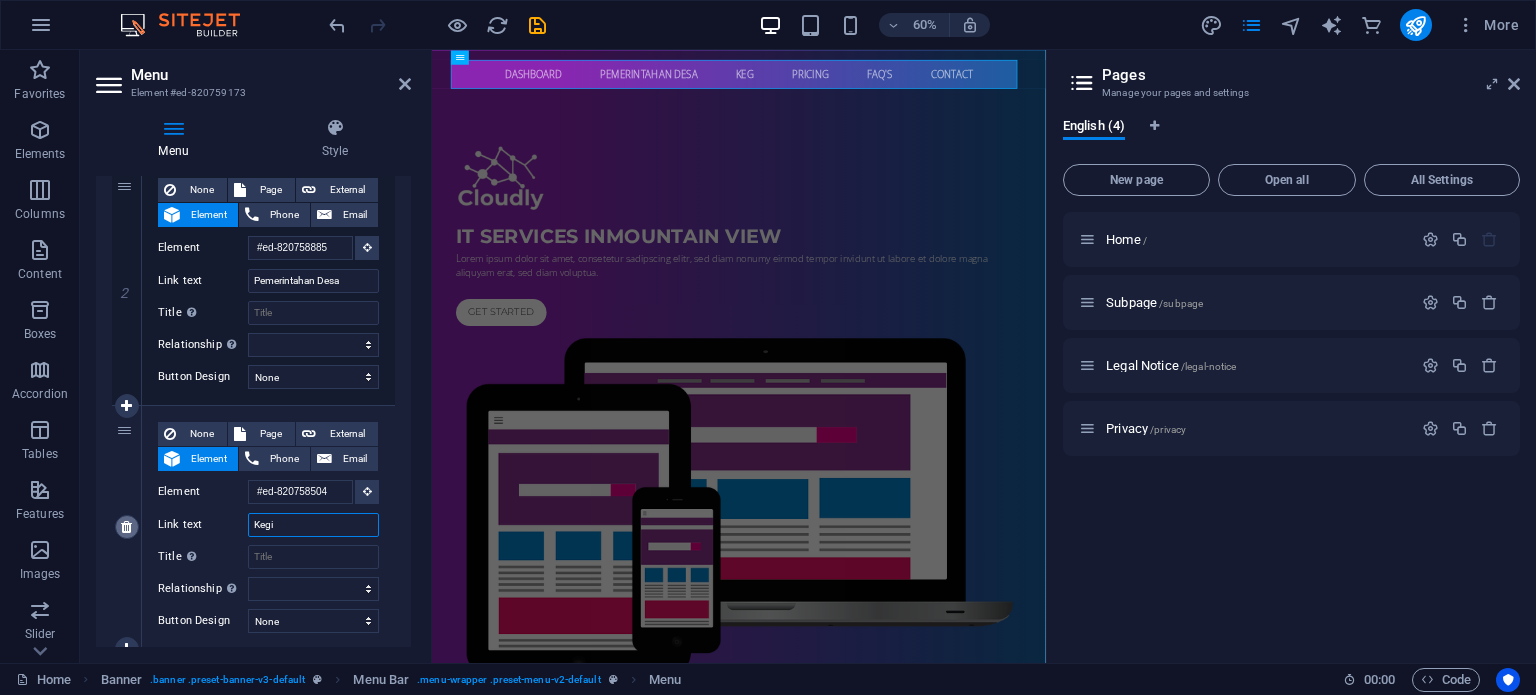 select 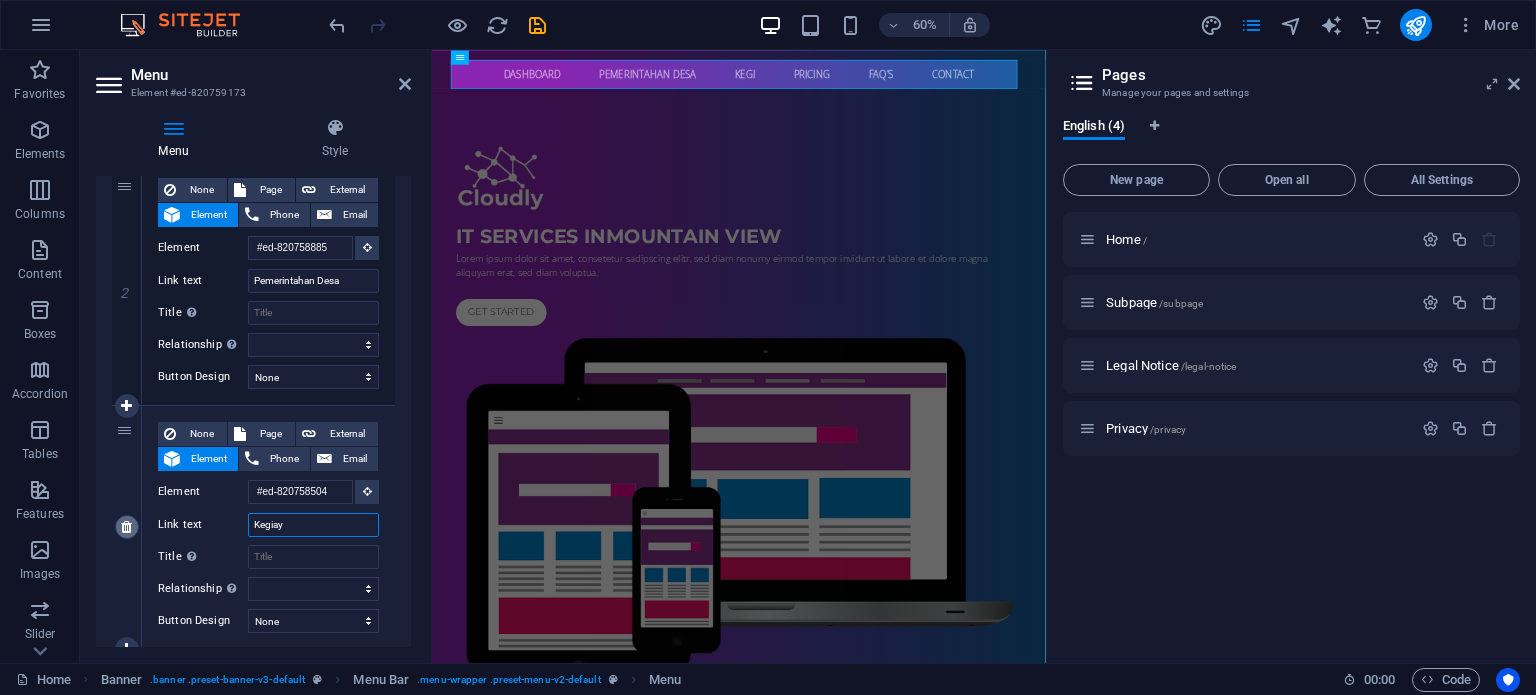 type on "Kegiaya" 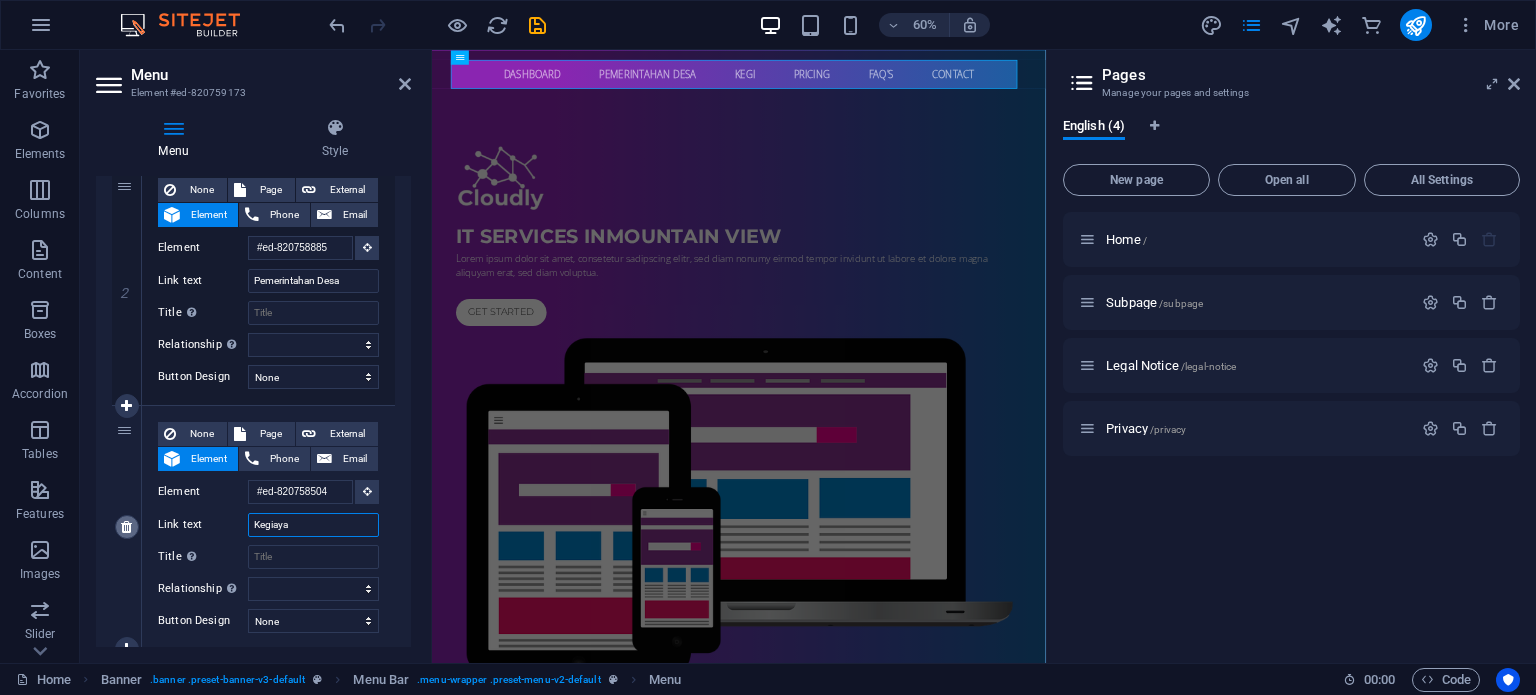 select 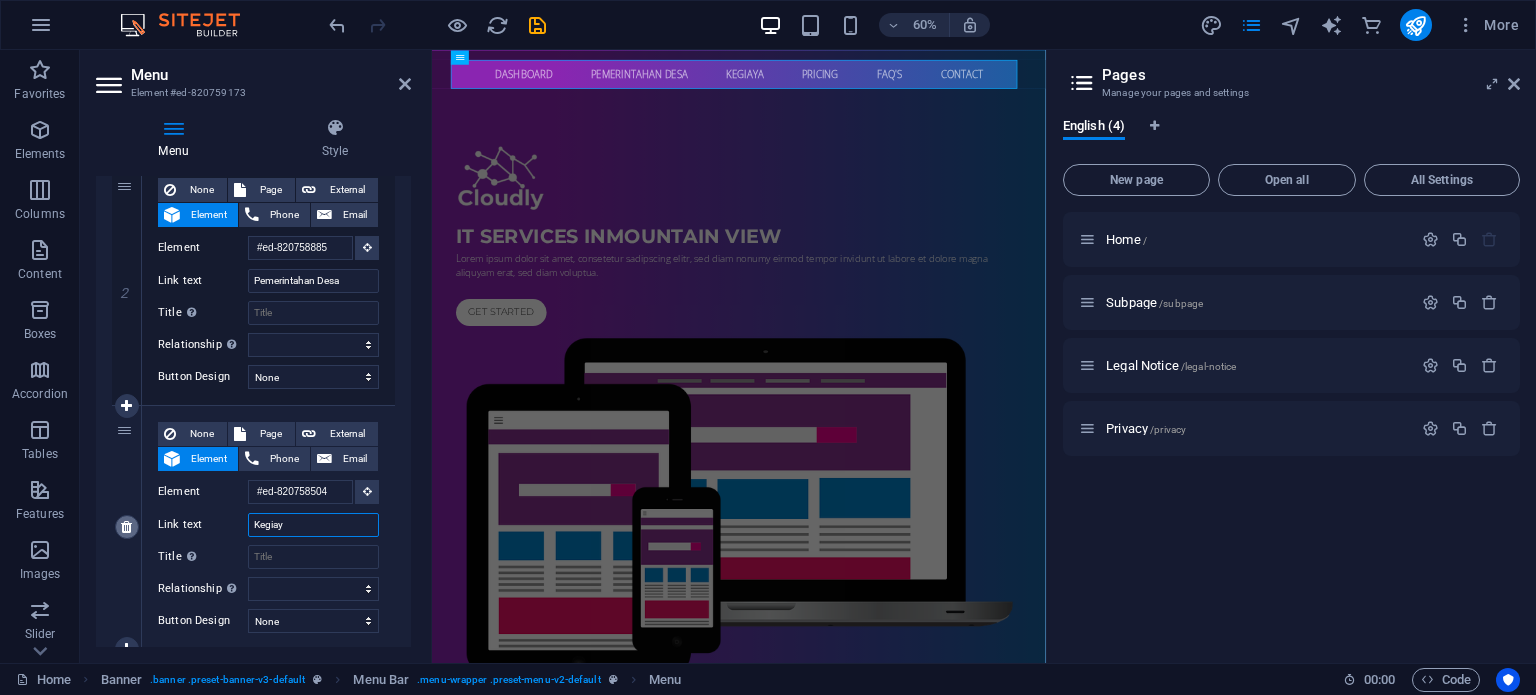 type on "Kegia" 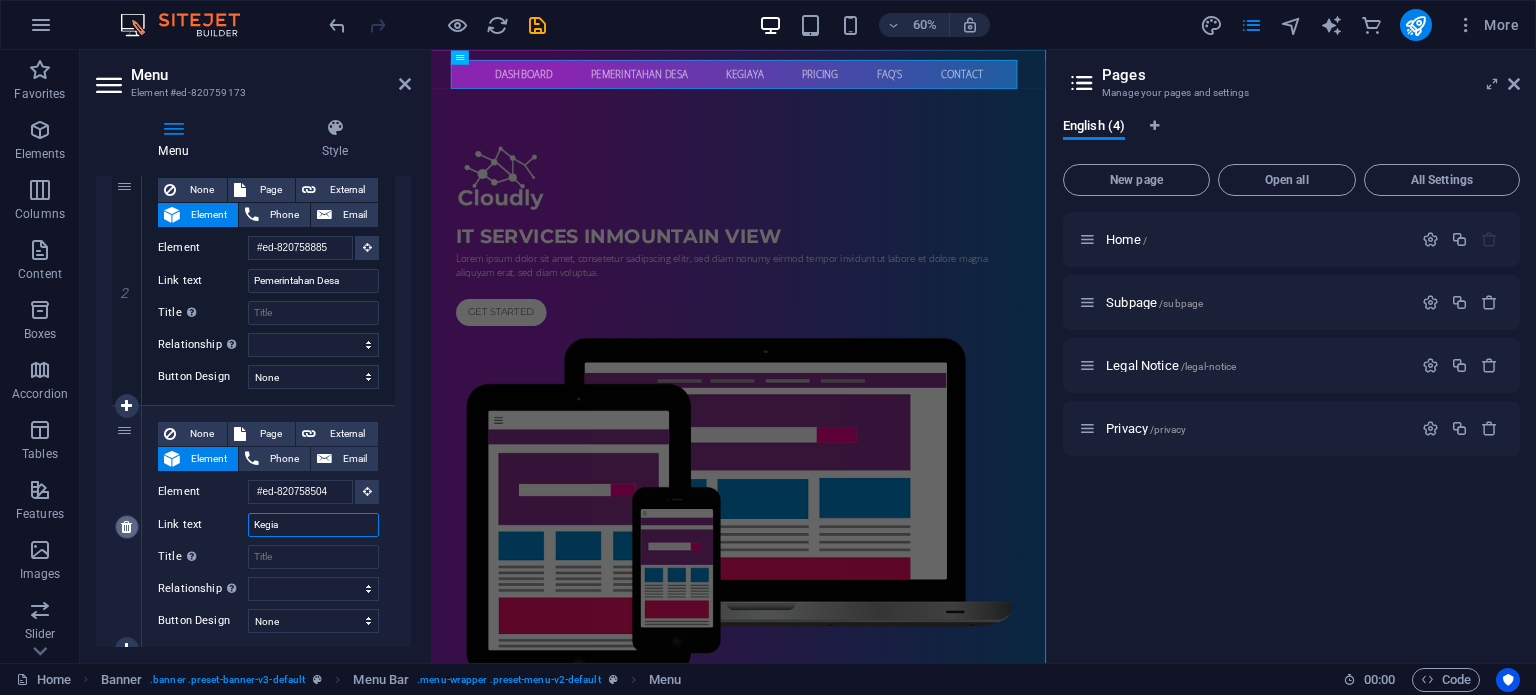select 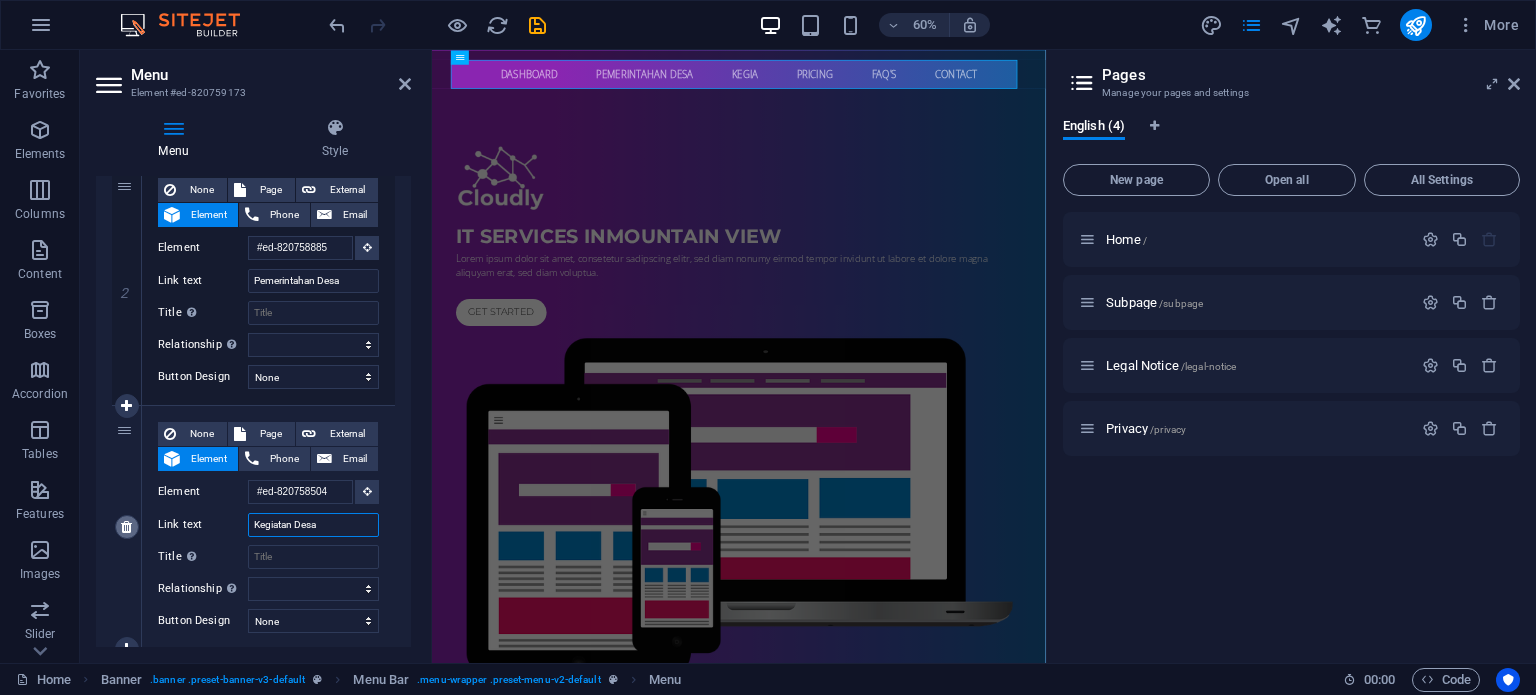 type on "Kegiatan Desa" 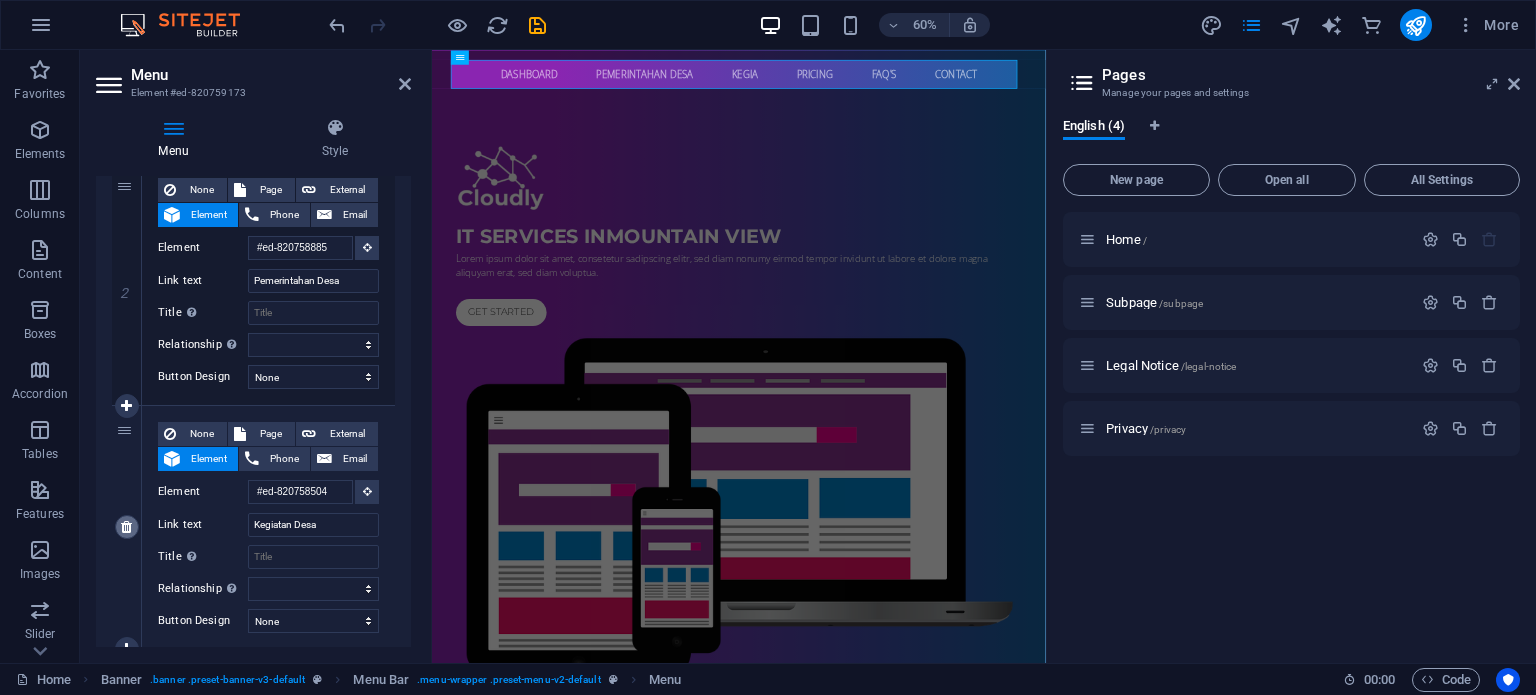 select 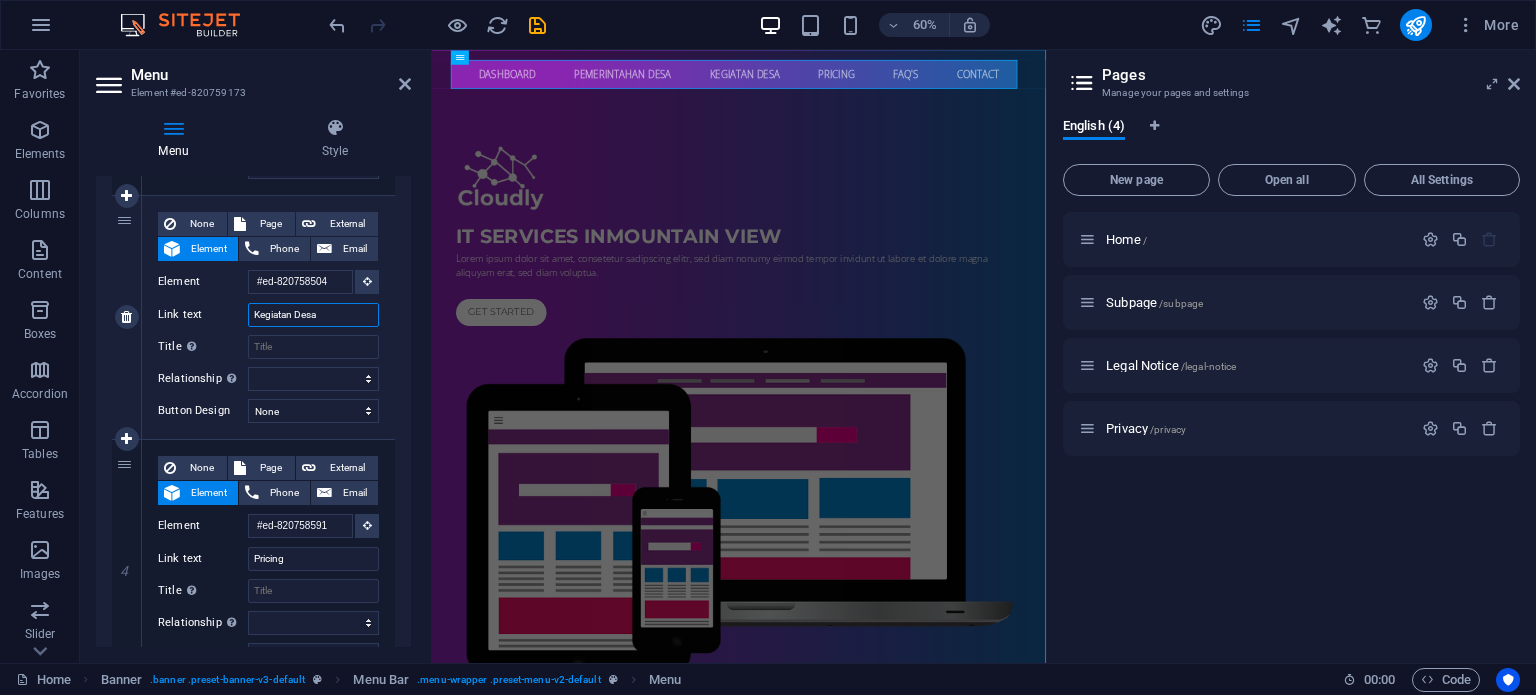 scroll, scrollTop: 662, scrollLeft: 0, axis: vertical 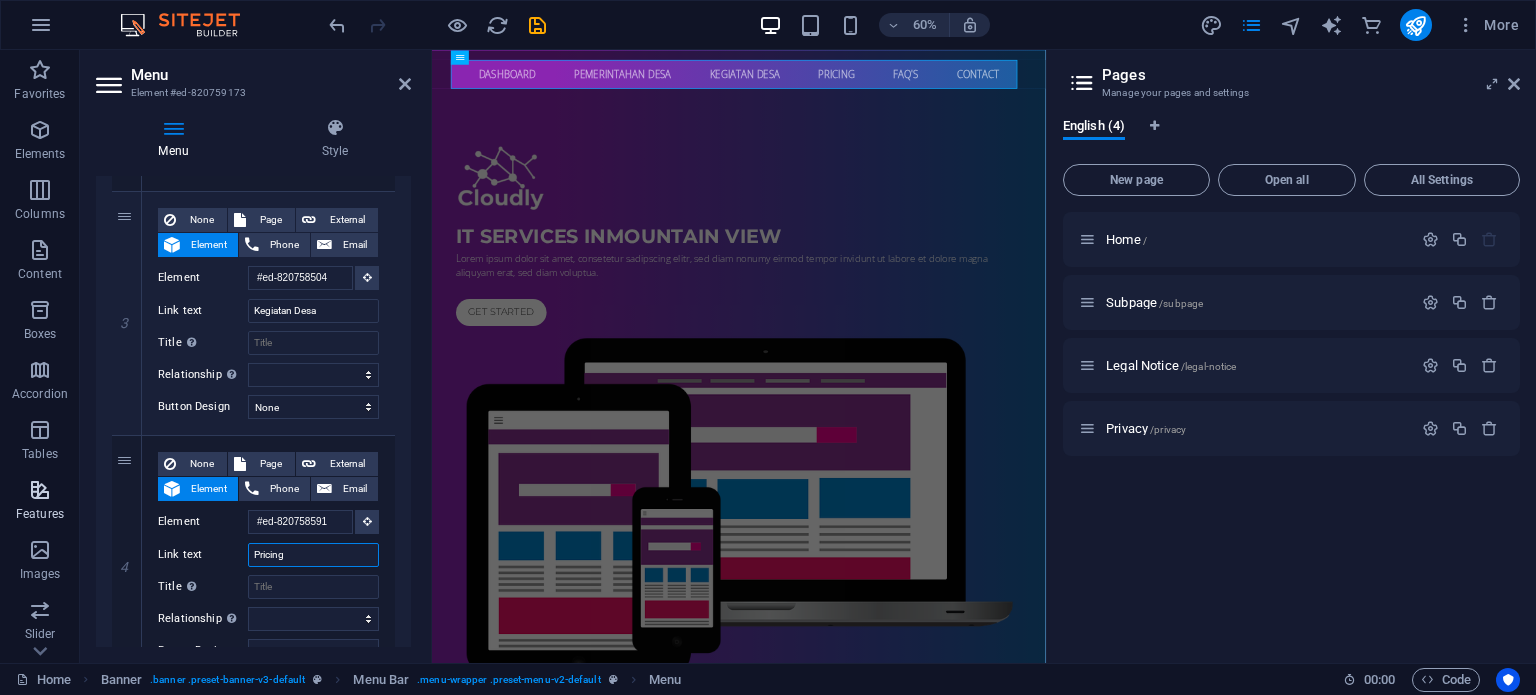 drag, startPoint x: 330, startPoint y: 555, endPoint x: 39, endPoint y: 495, distance: 297.1212 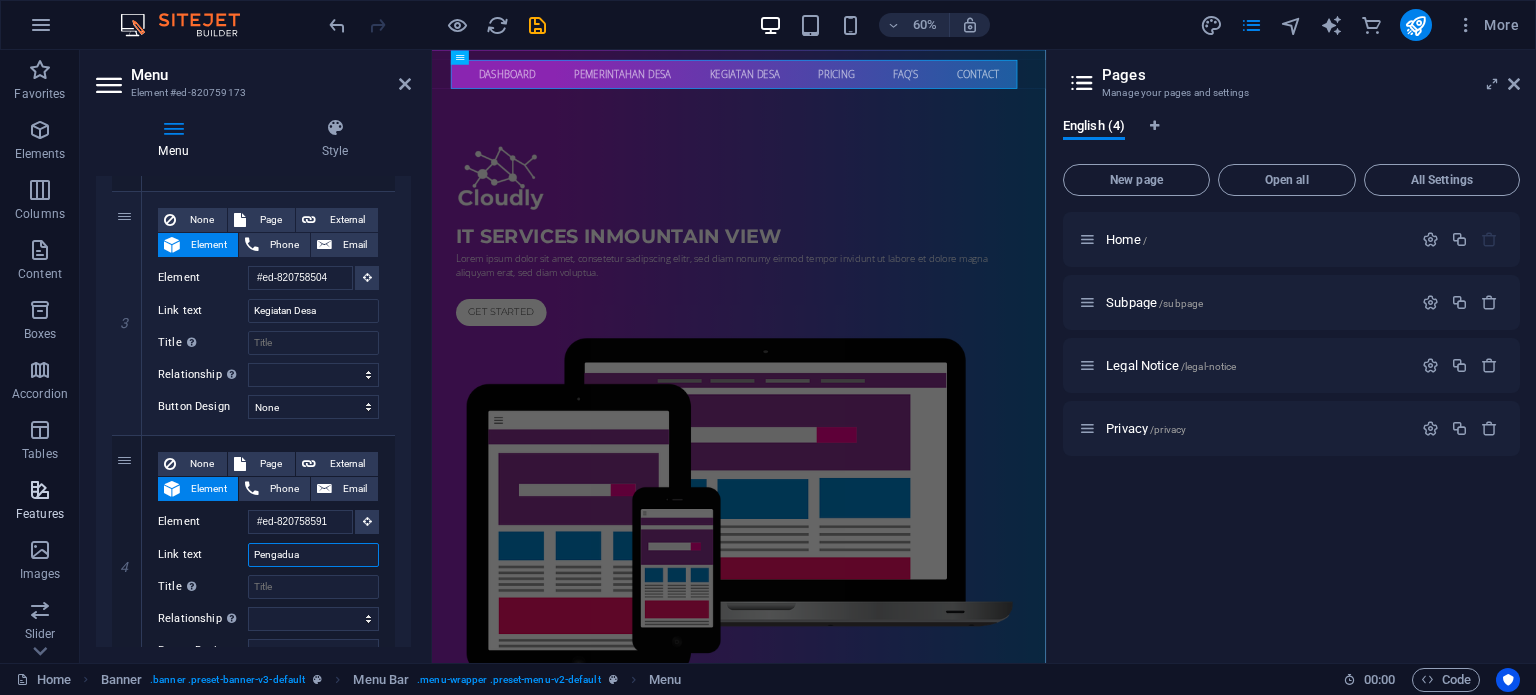 type on "Pengaduan" 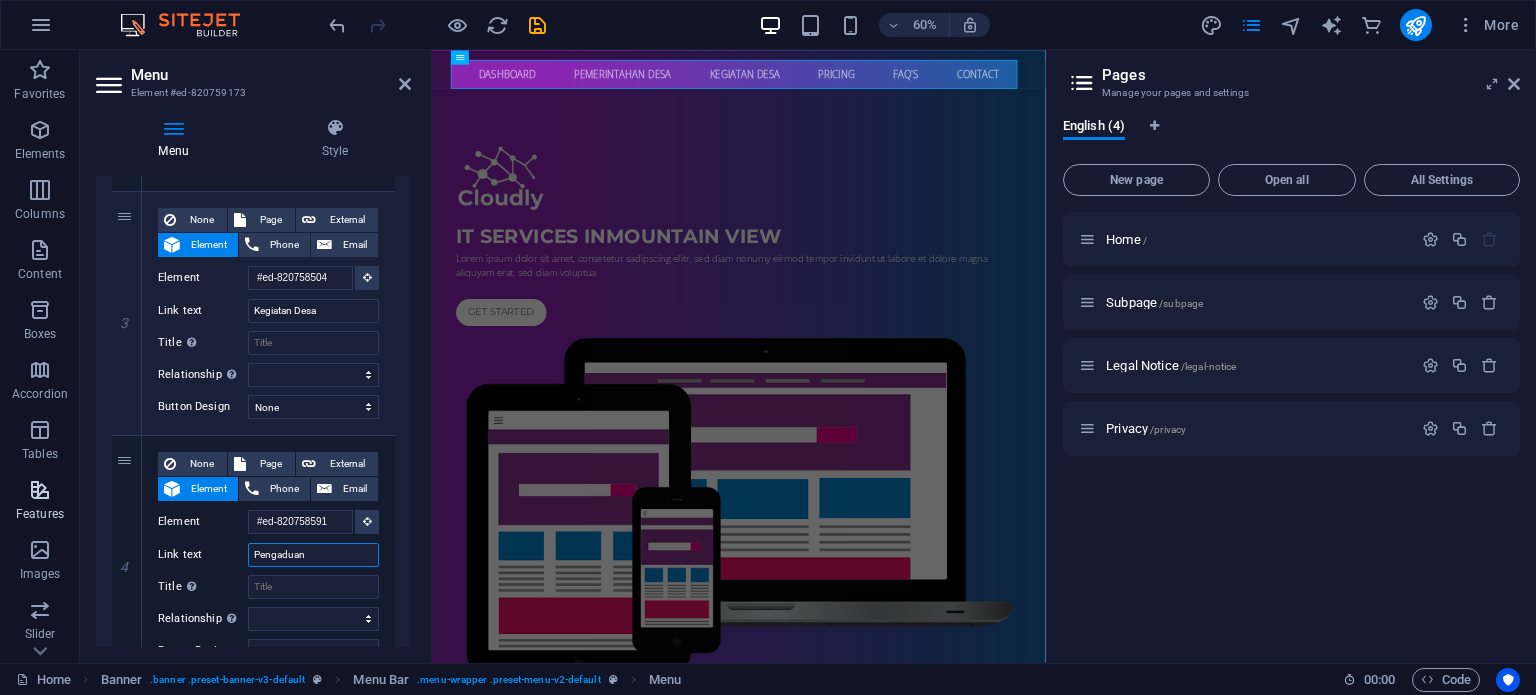 select 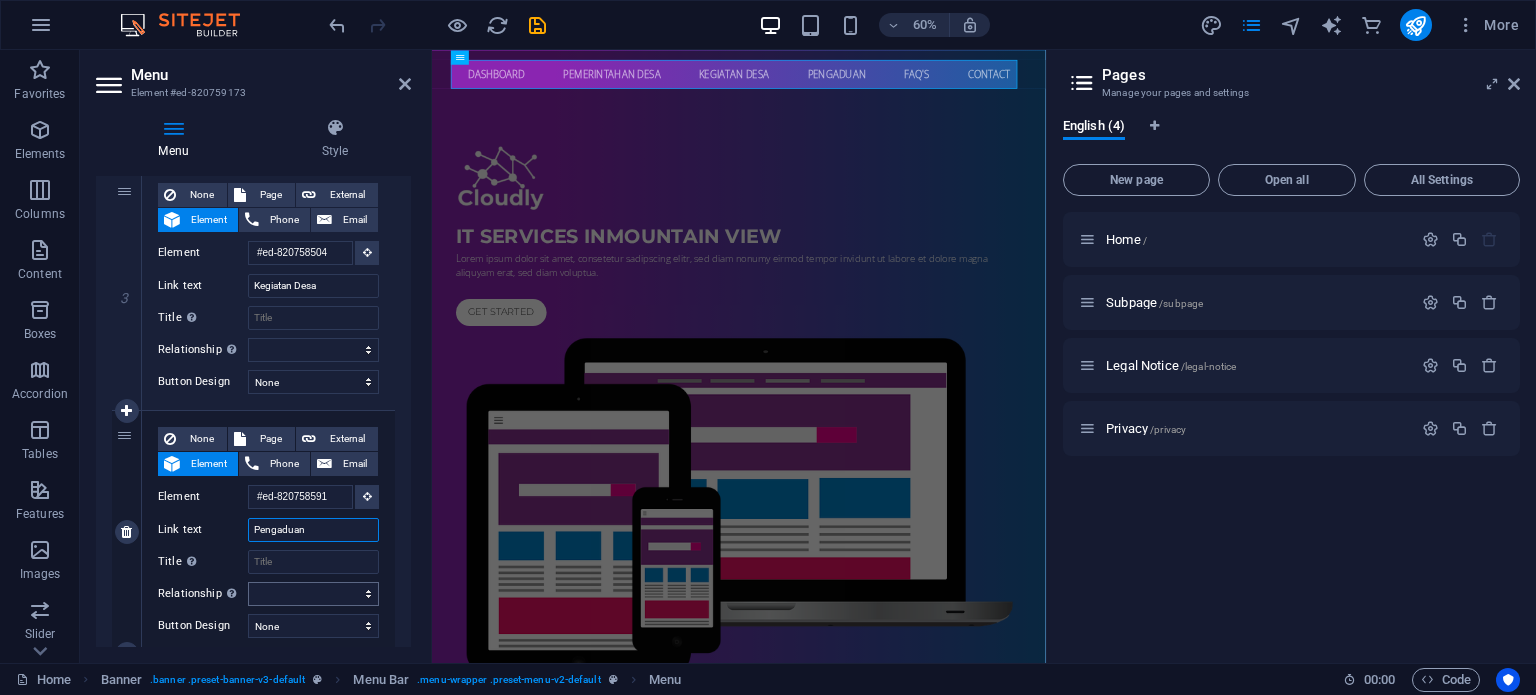 scroll, scrollTop: 688, scrollLeft: 0, axis: vertical 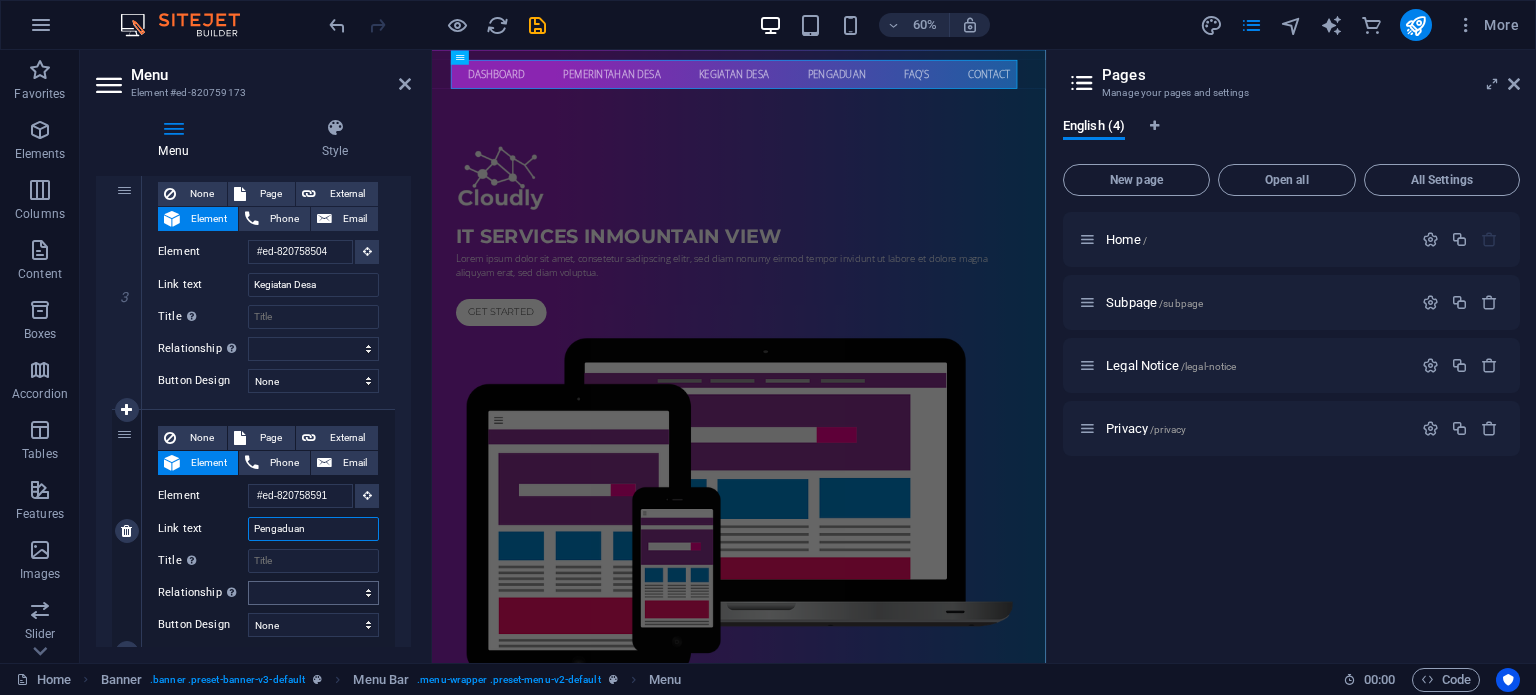 type on "Pengaduan O" 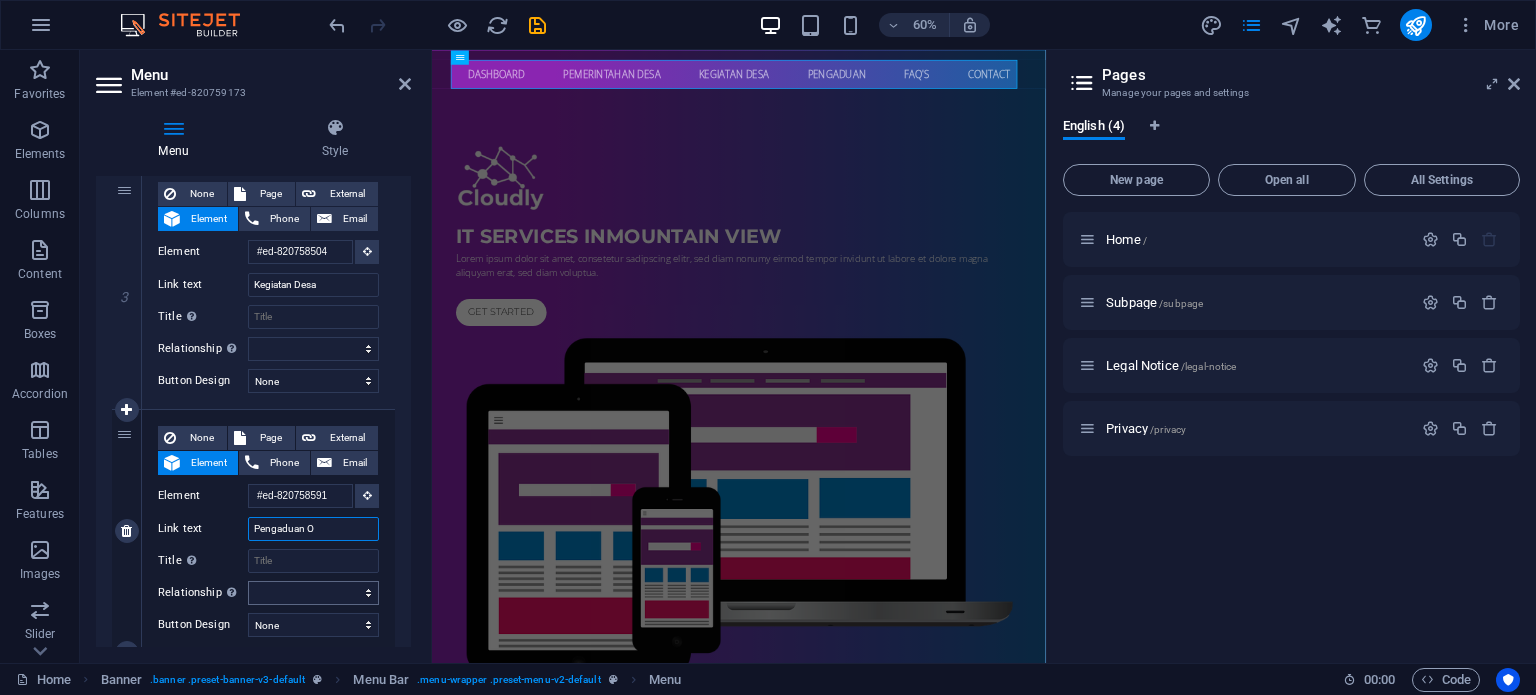 select 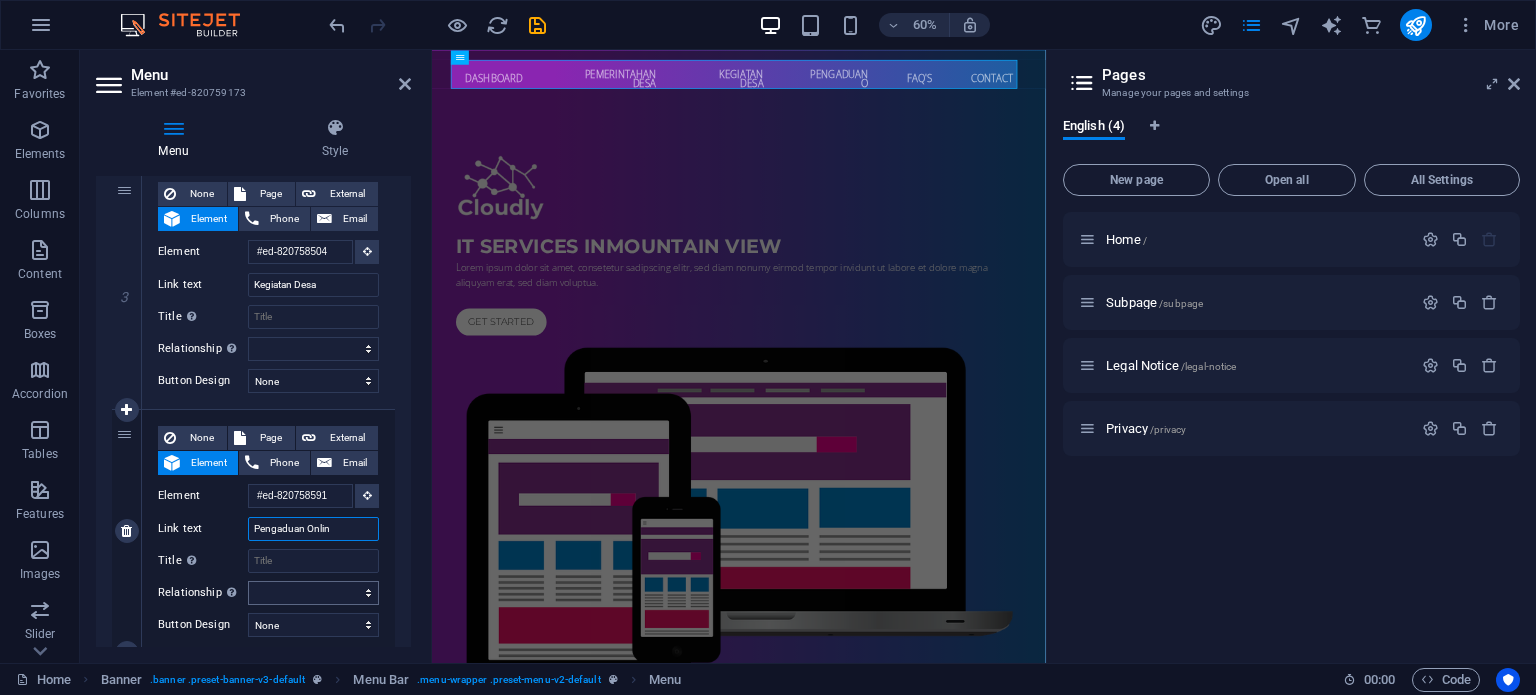 type on "Pengaduan Online" 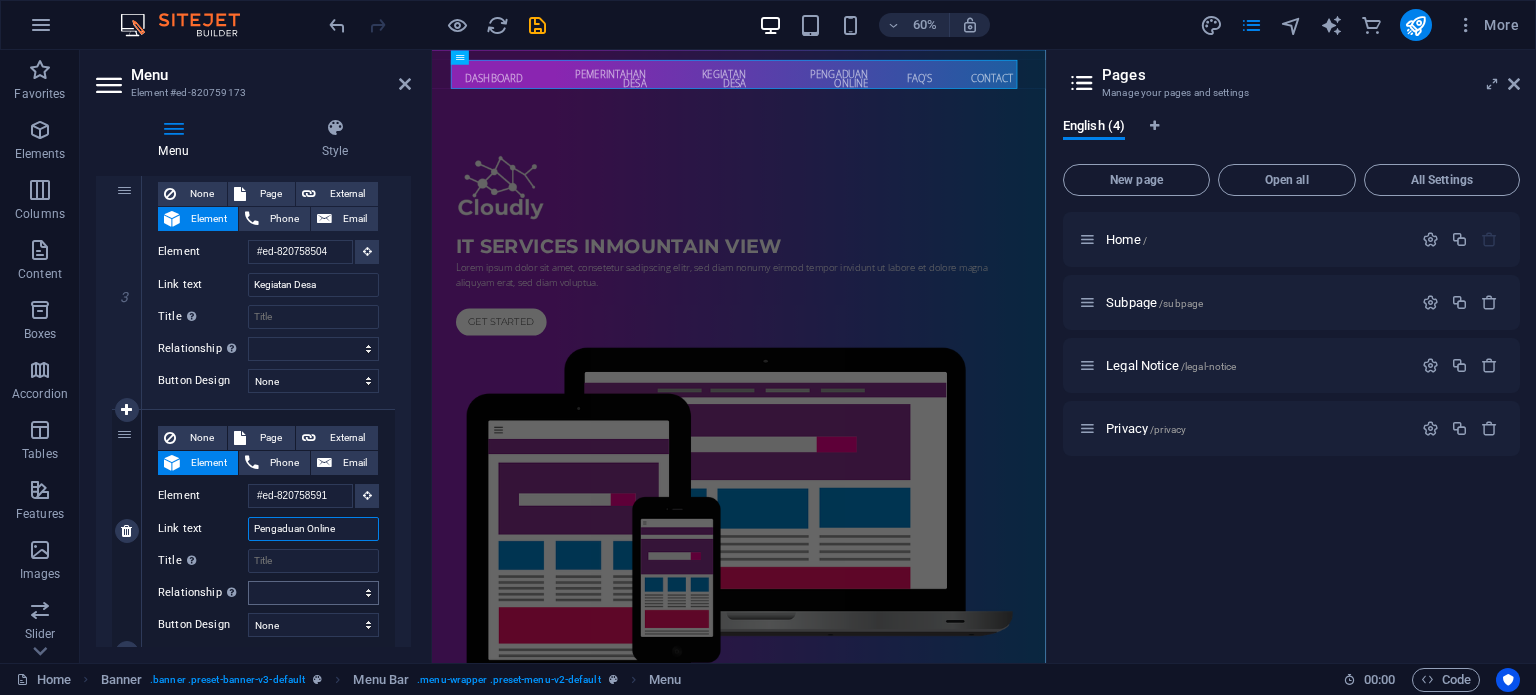 select 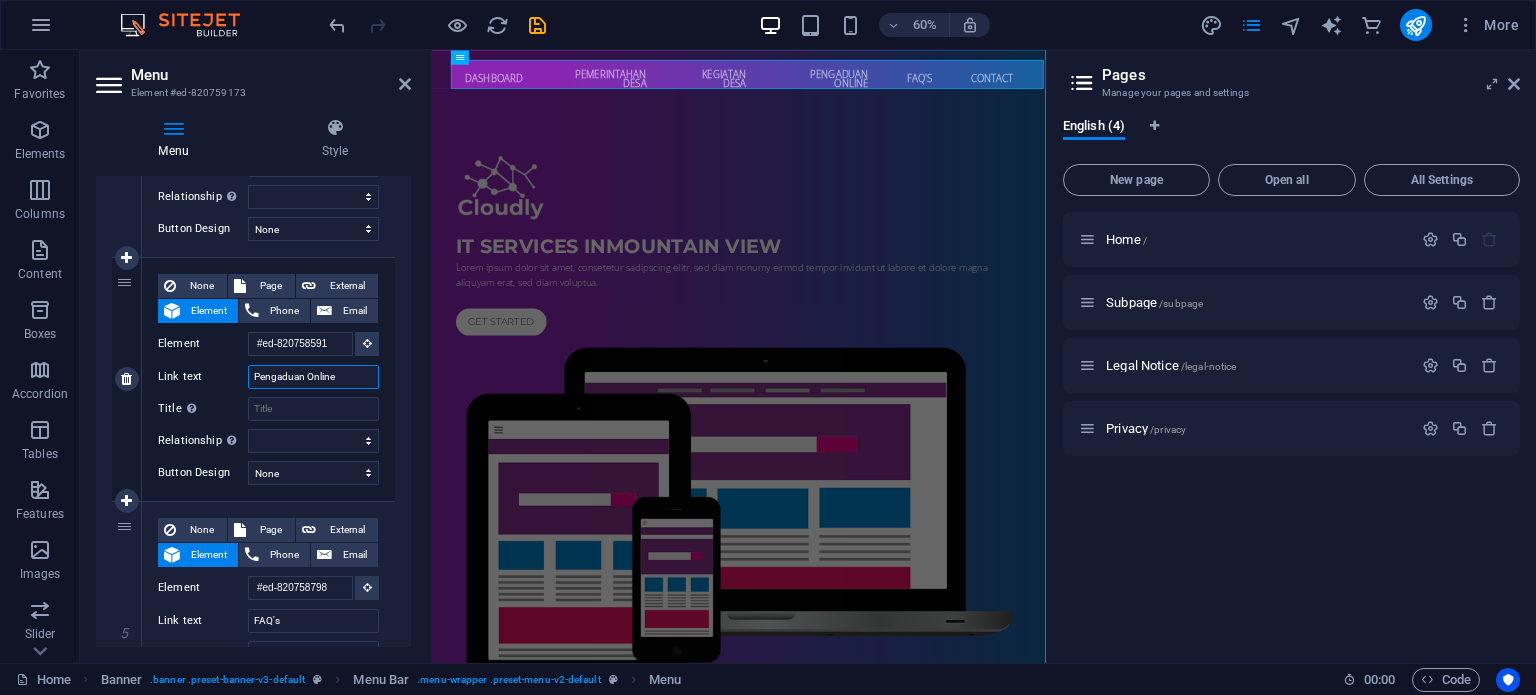 scroll, scrollTop: 844, scrollLeft: 0, axis: vertical 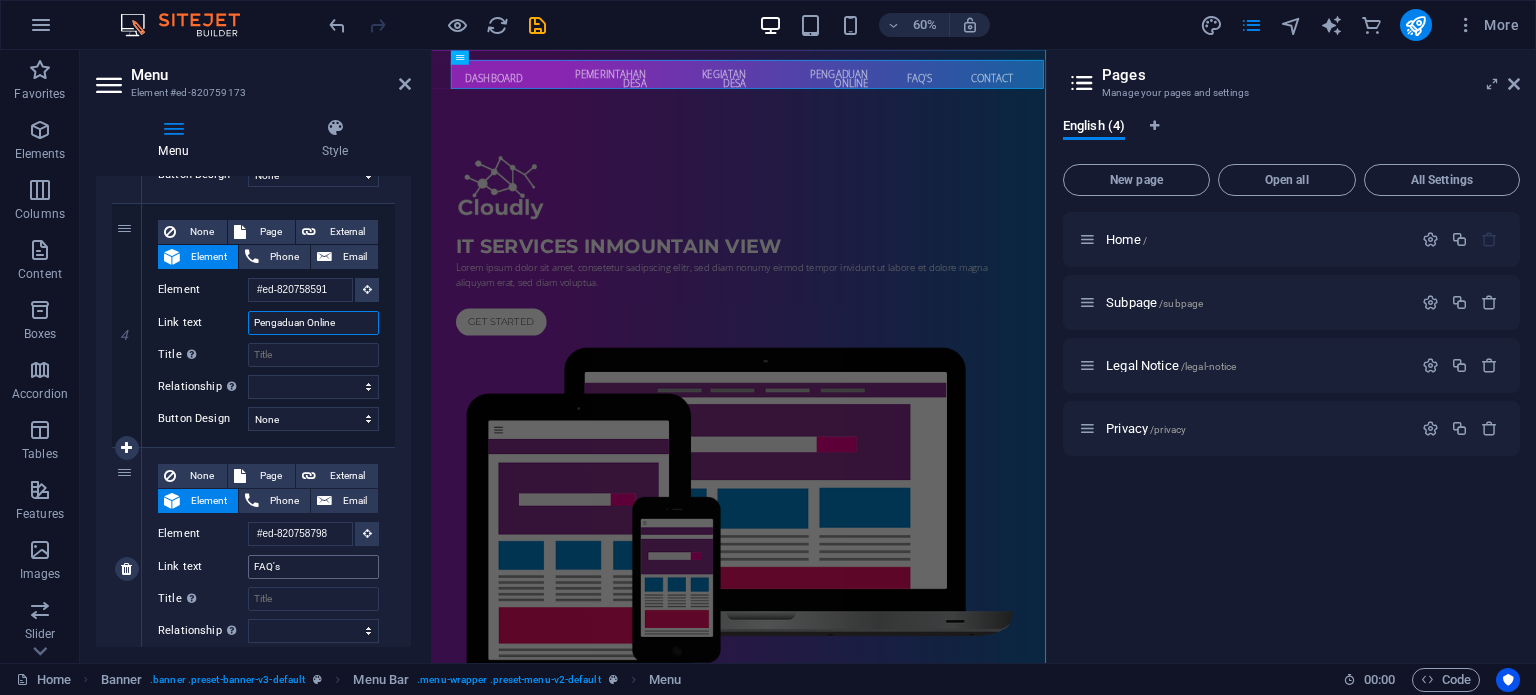 type on "Pengaduan Online" 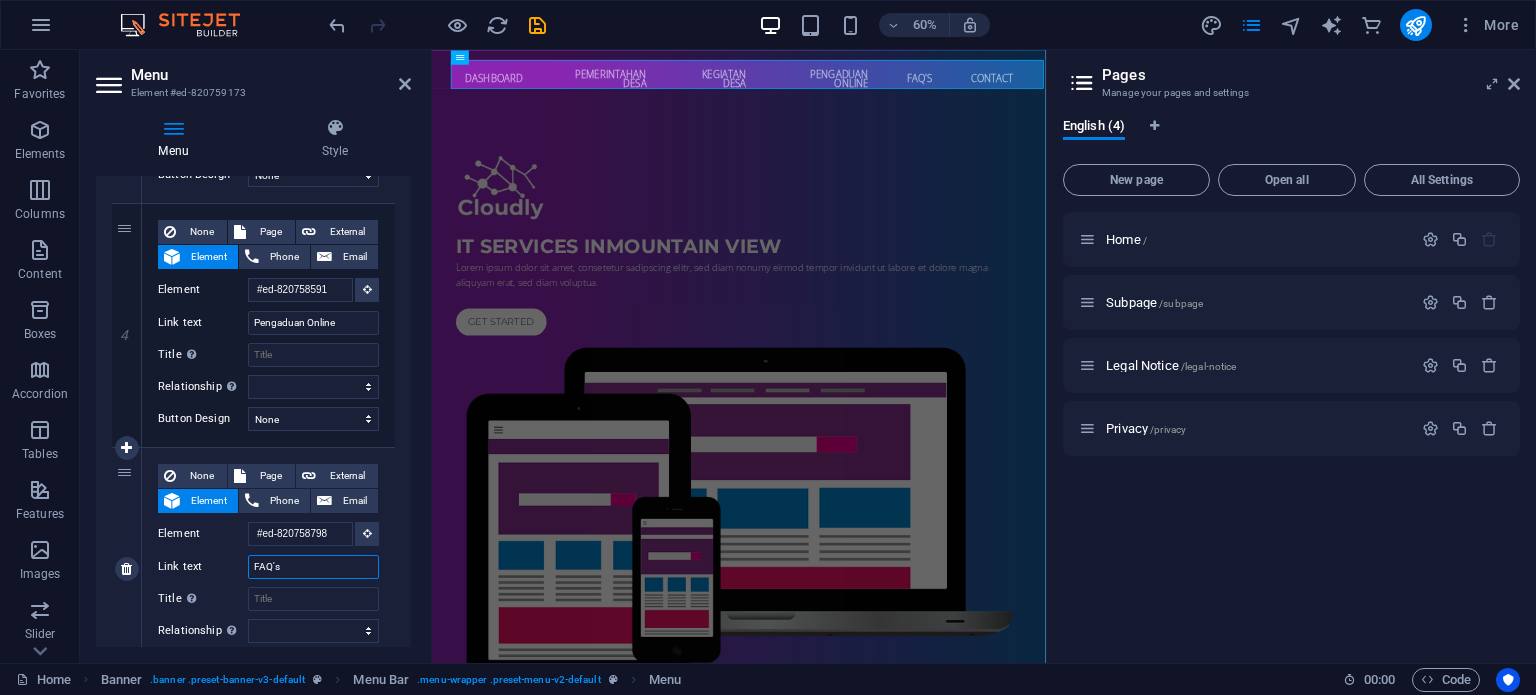 click on "FAQ's" at bounding box center [313, 567] 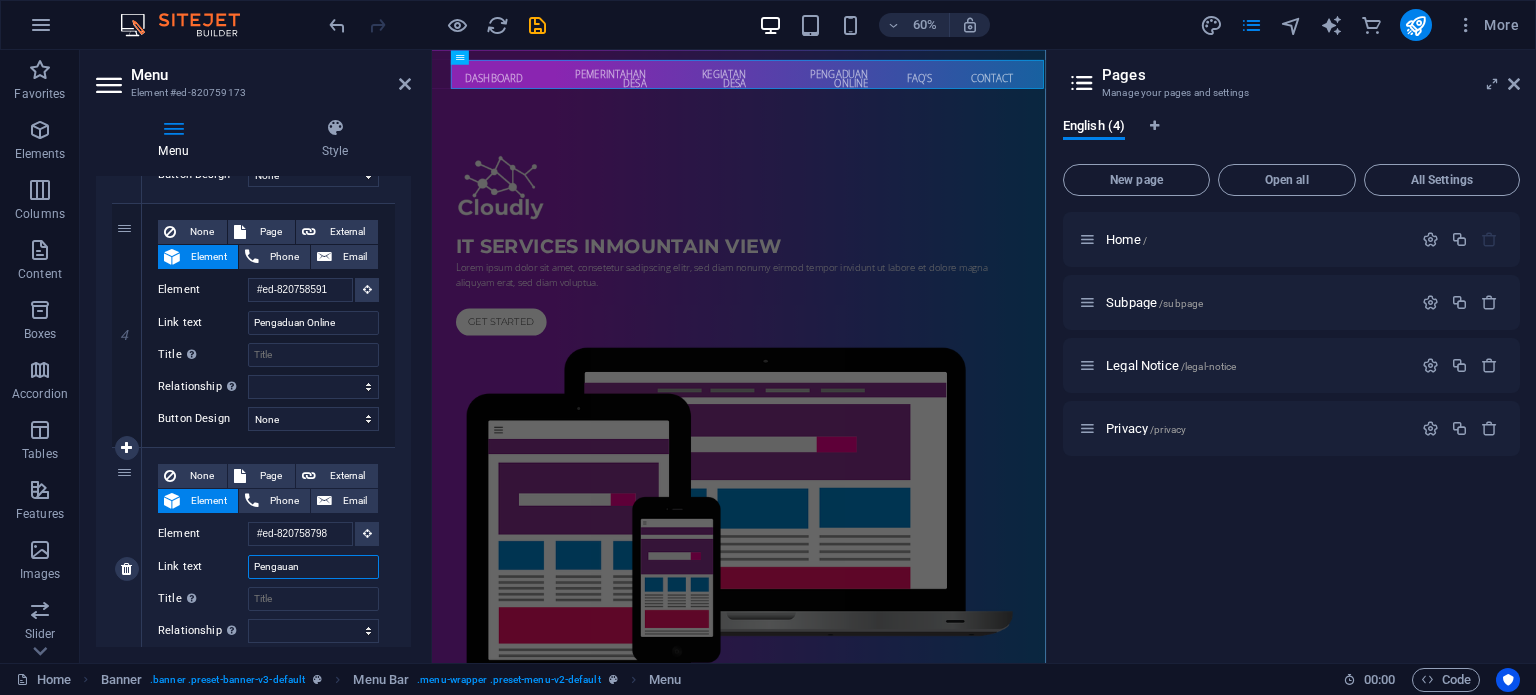 type on "Pengauan" 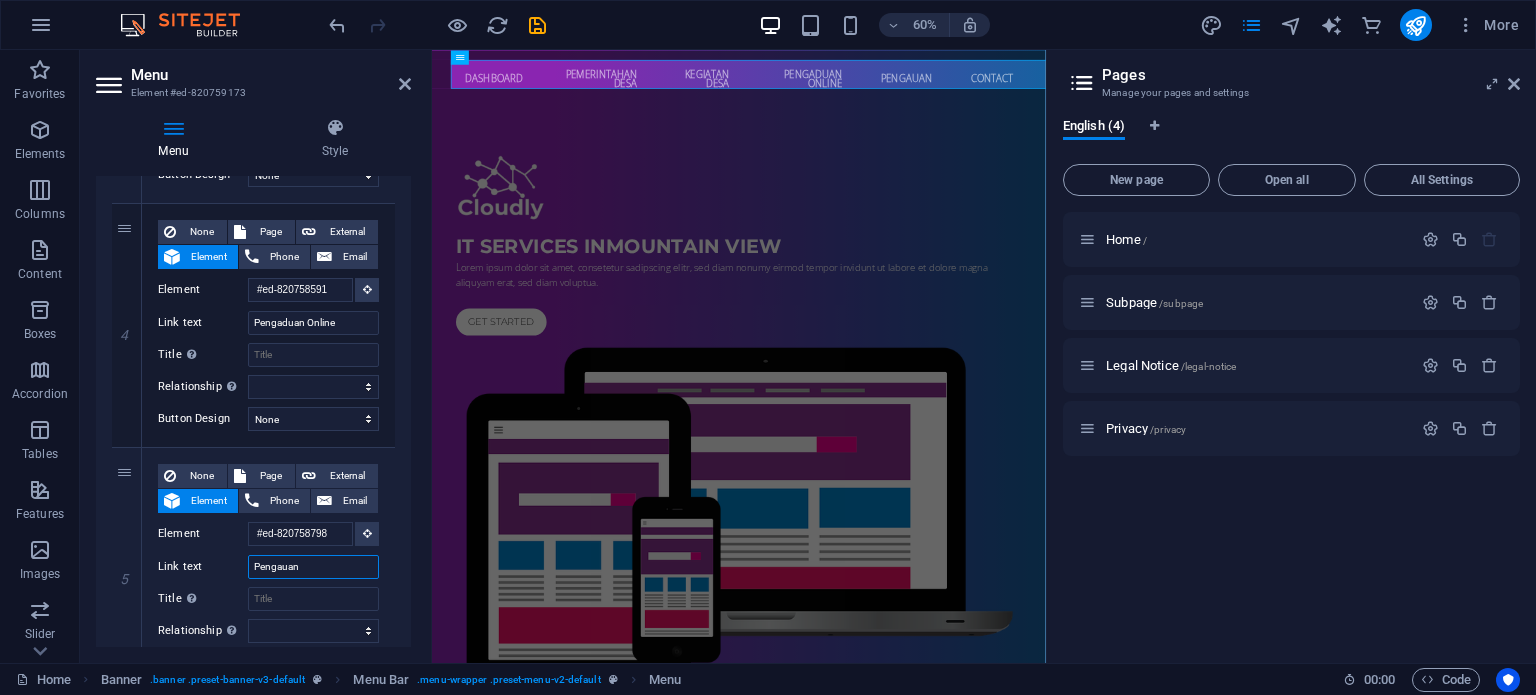 select 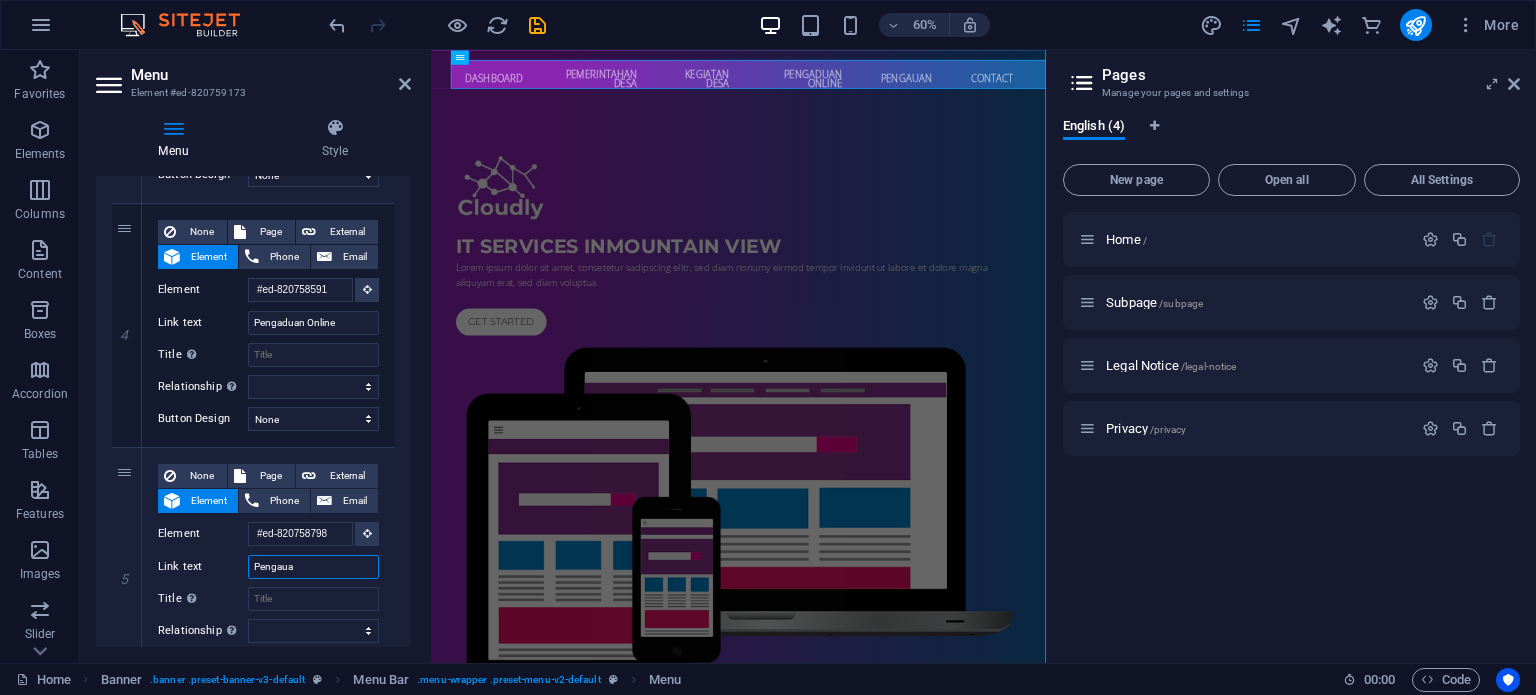 type on "Pengau" 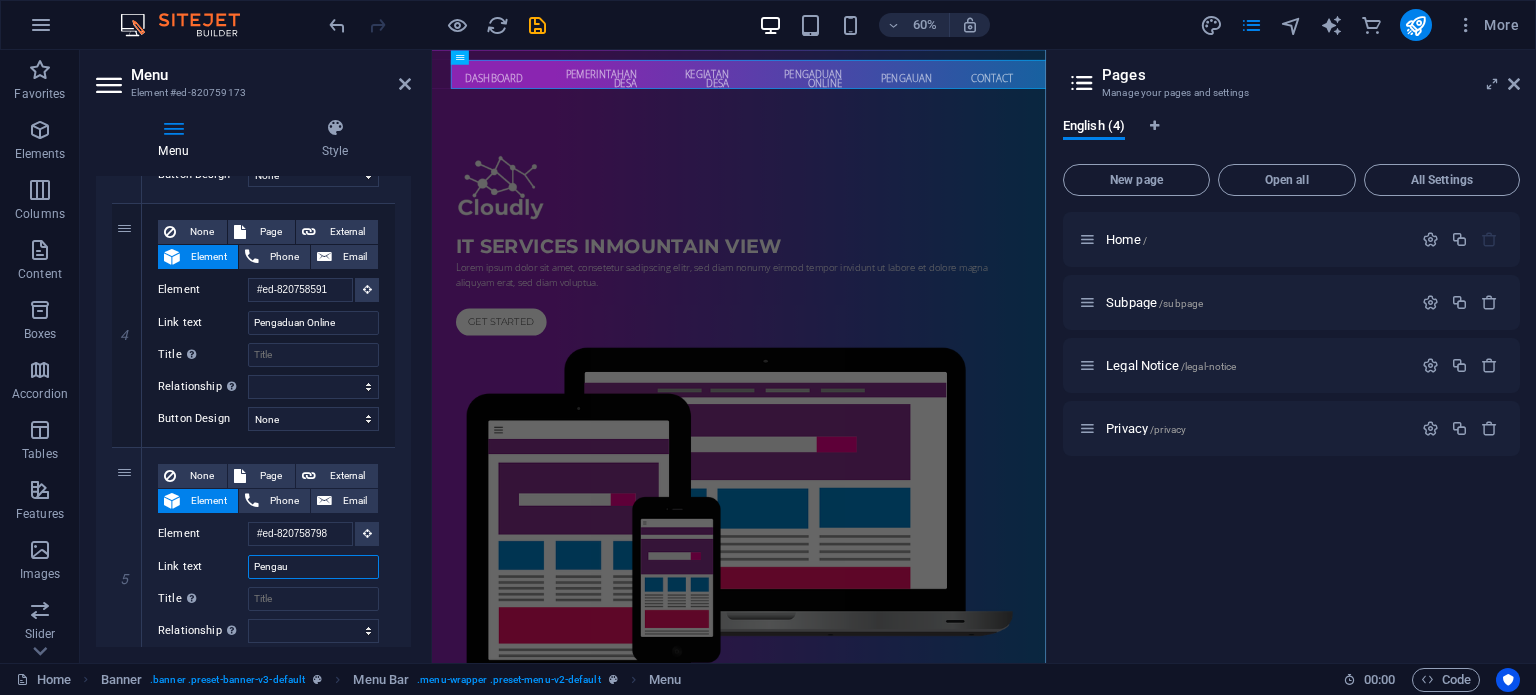 select 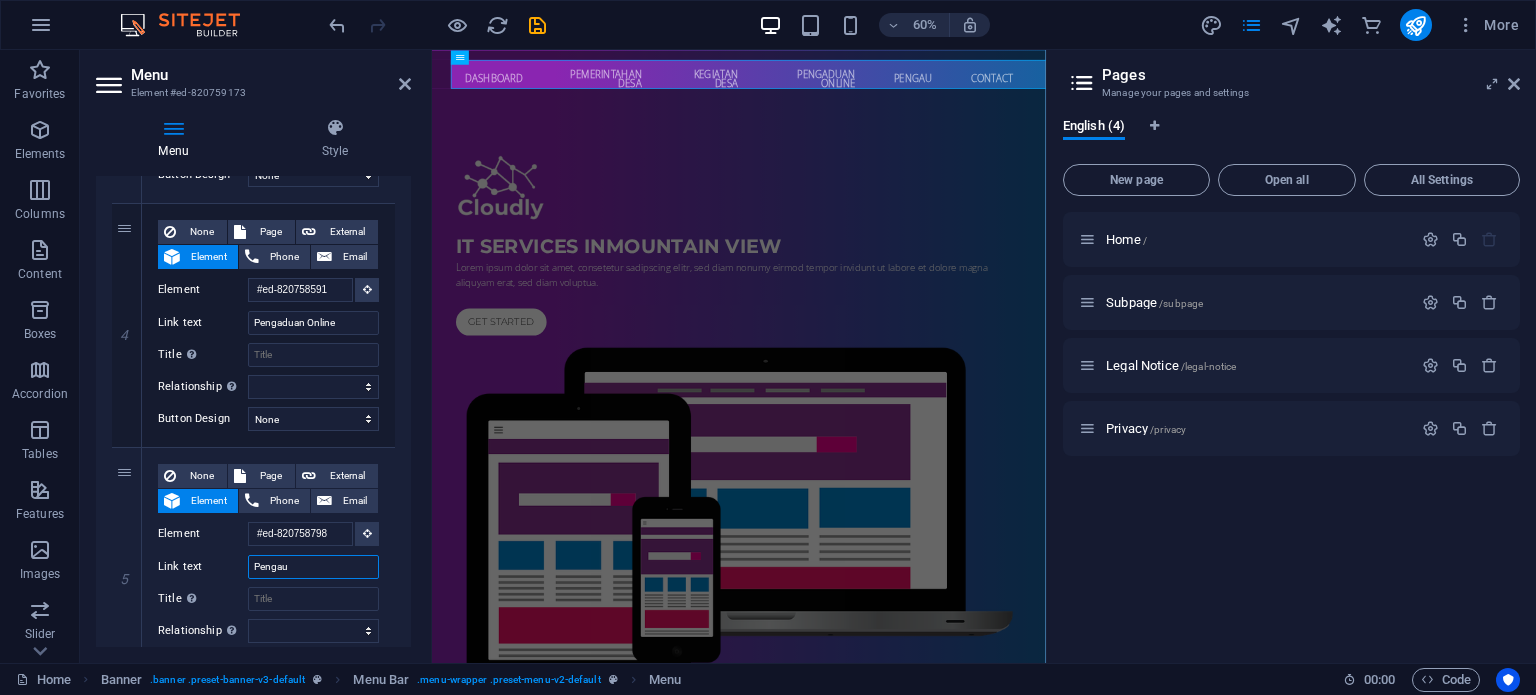 type on "Penga" 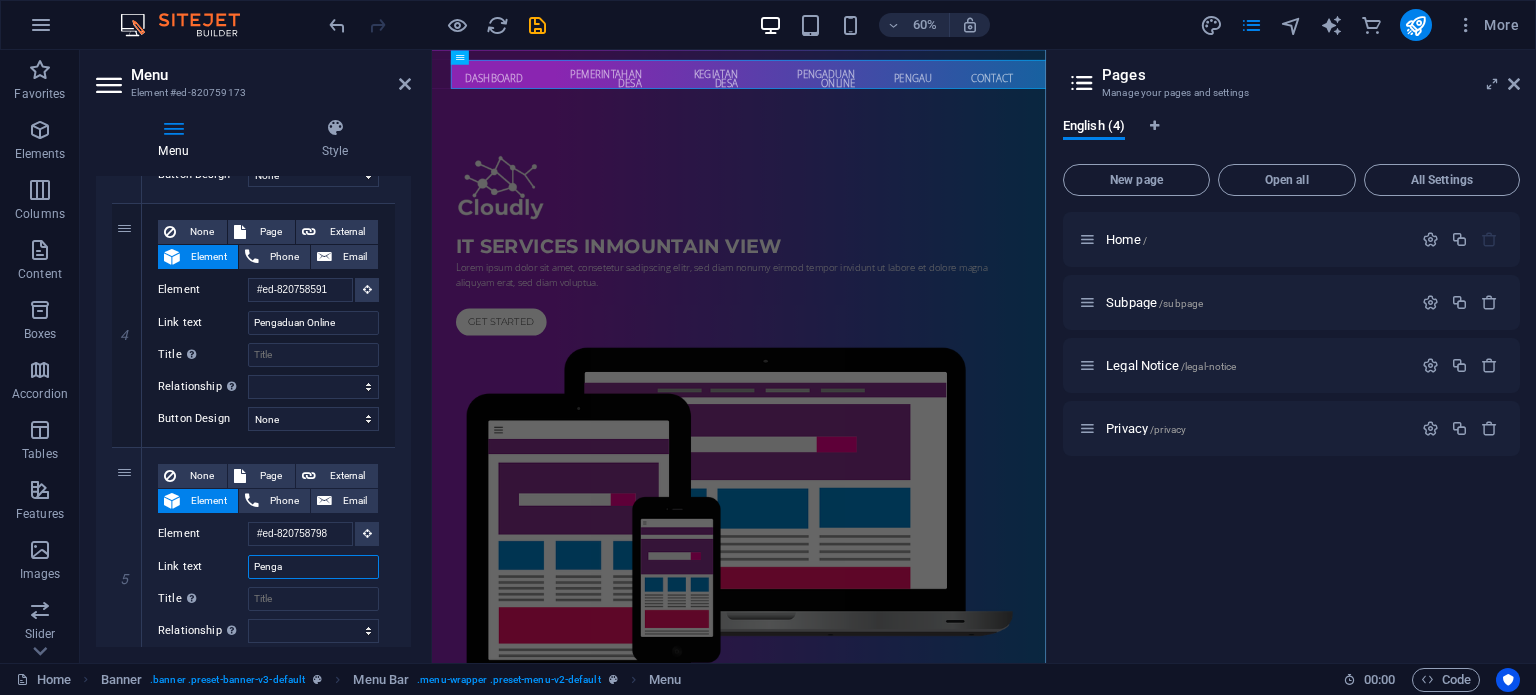 select 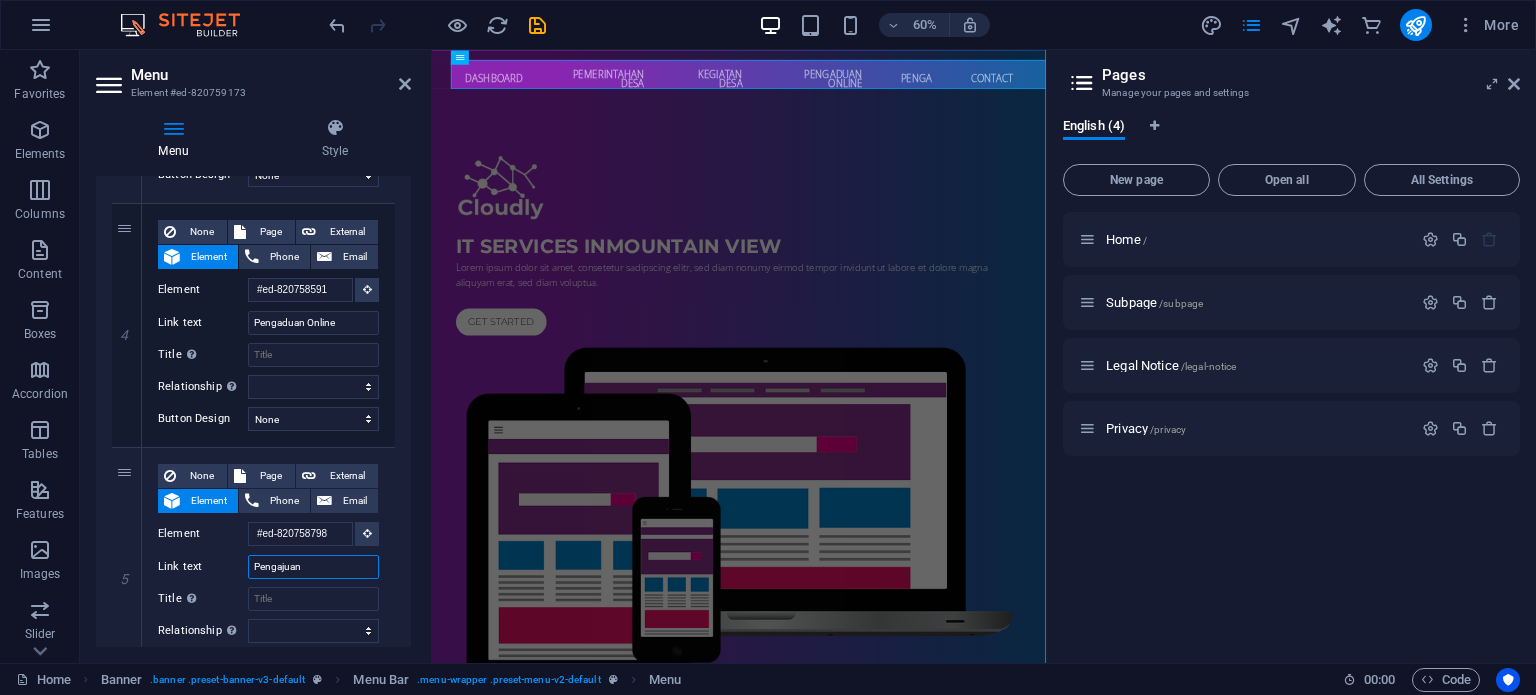 type on "Pengajuan S" 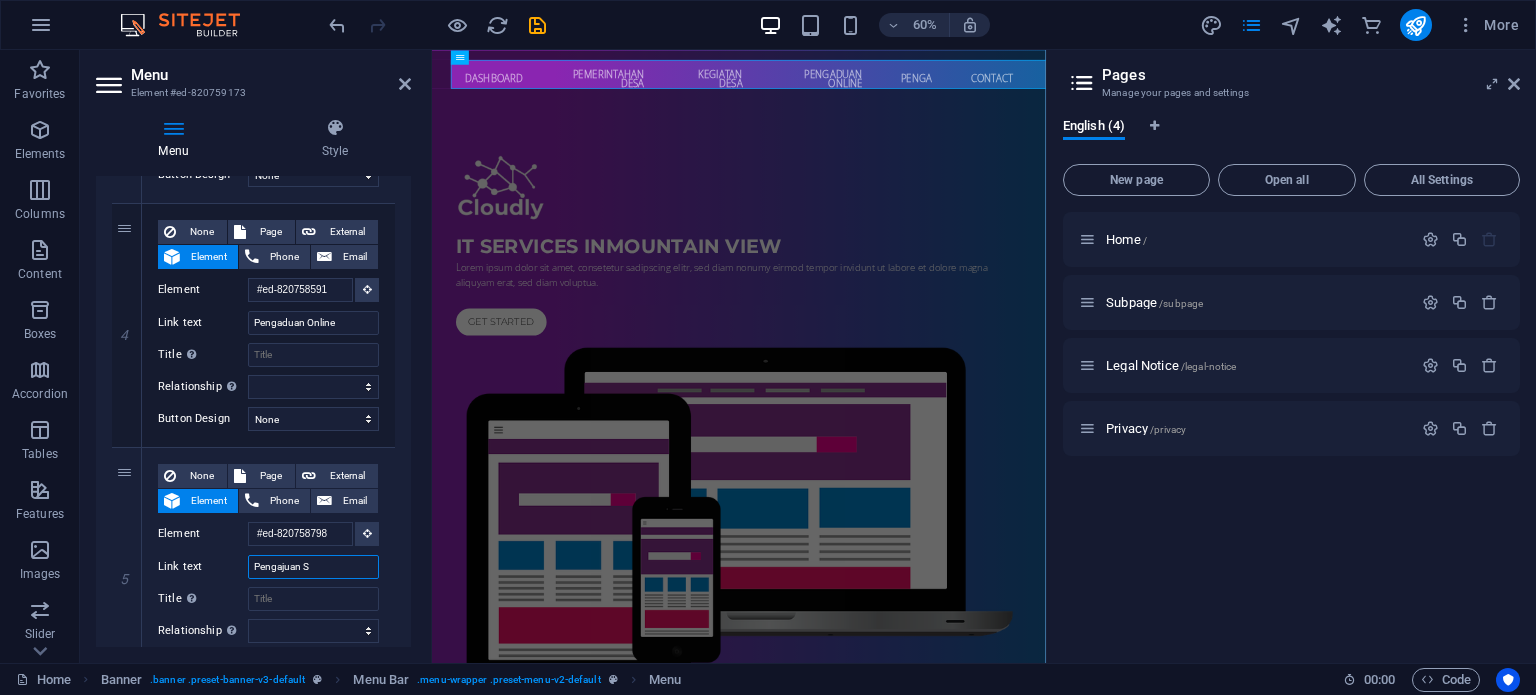 select 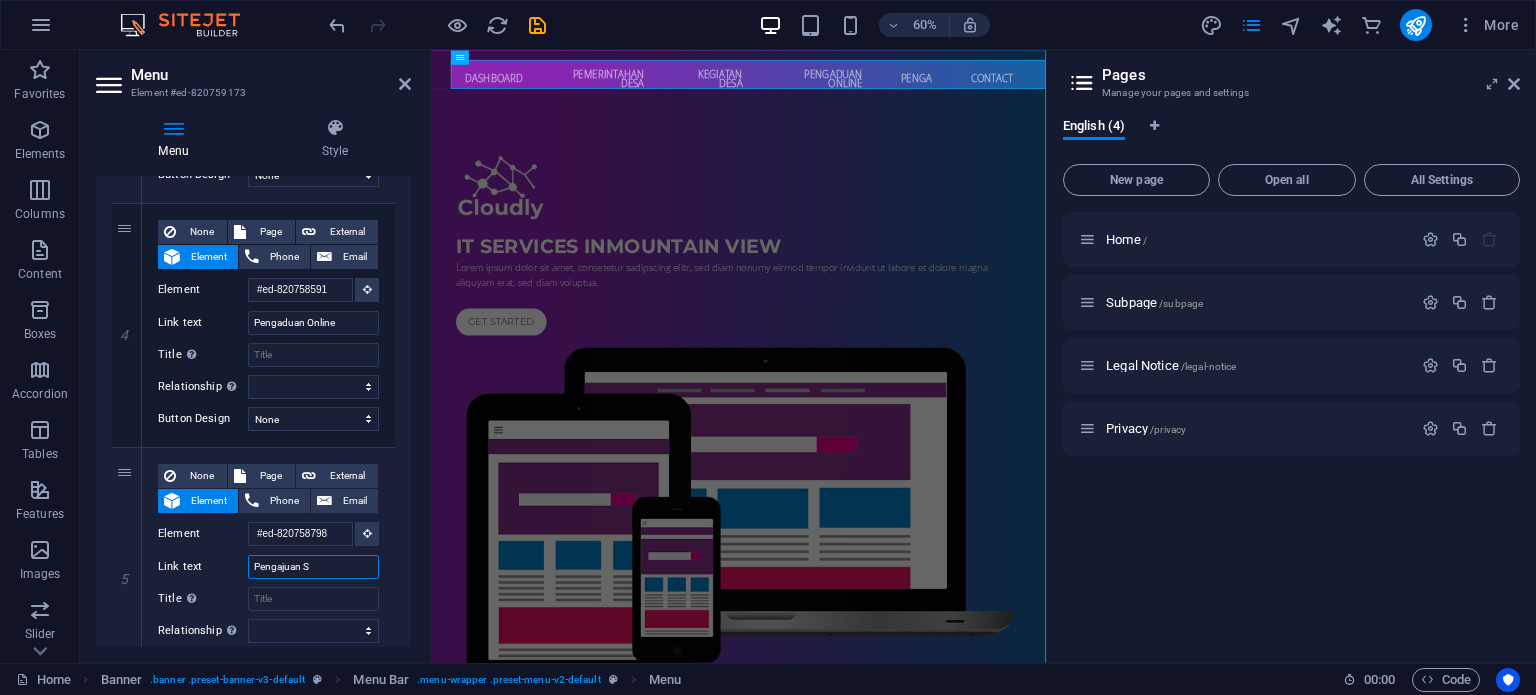 type on "Pengajuan Su" 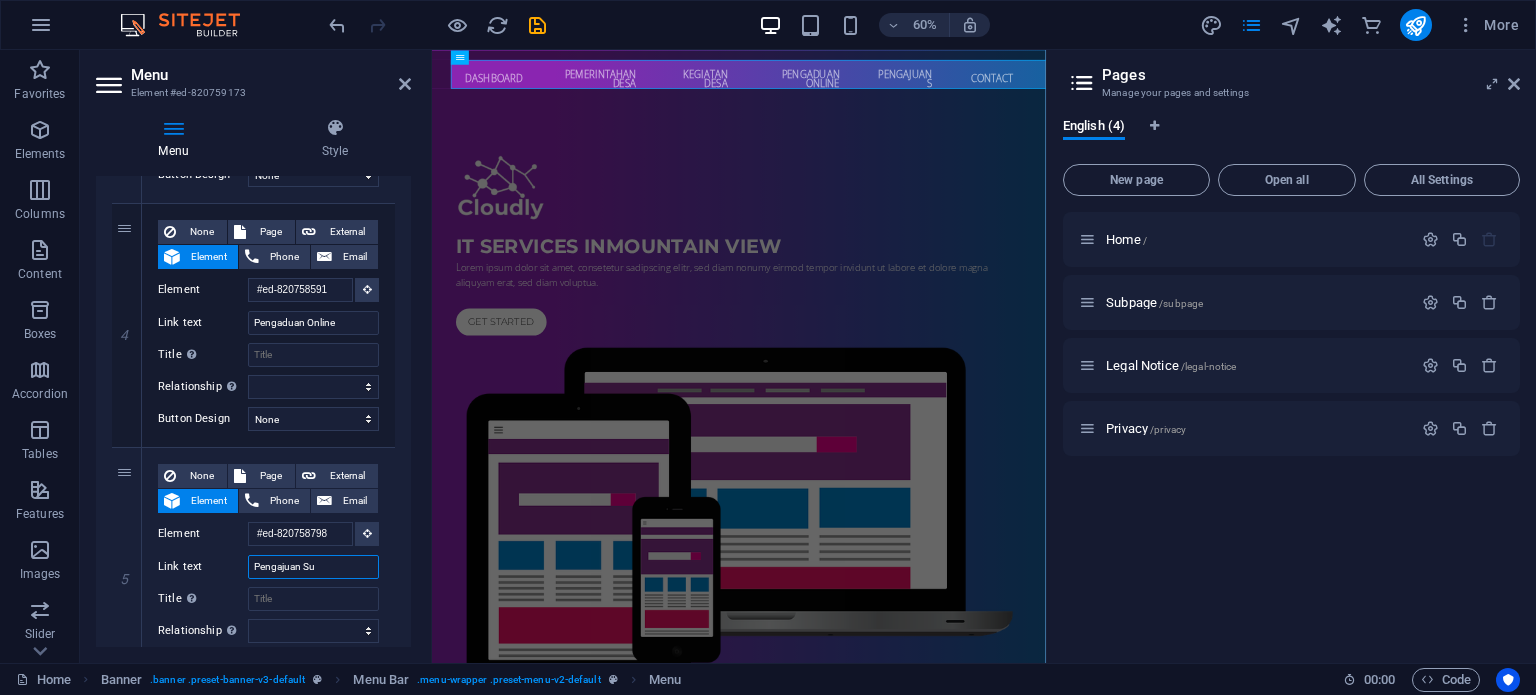 select 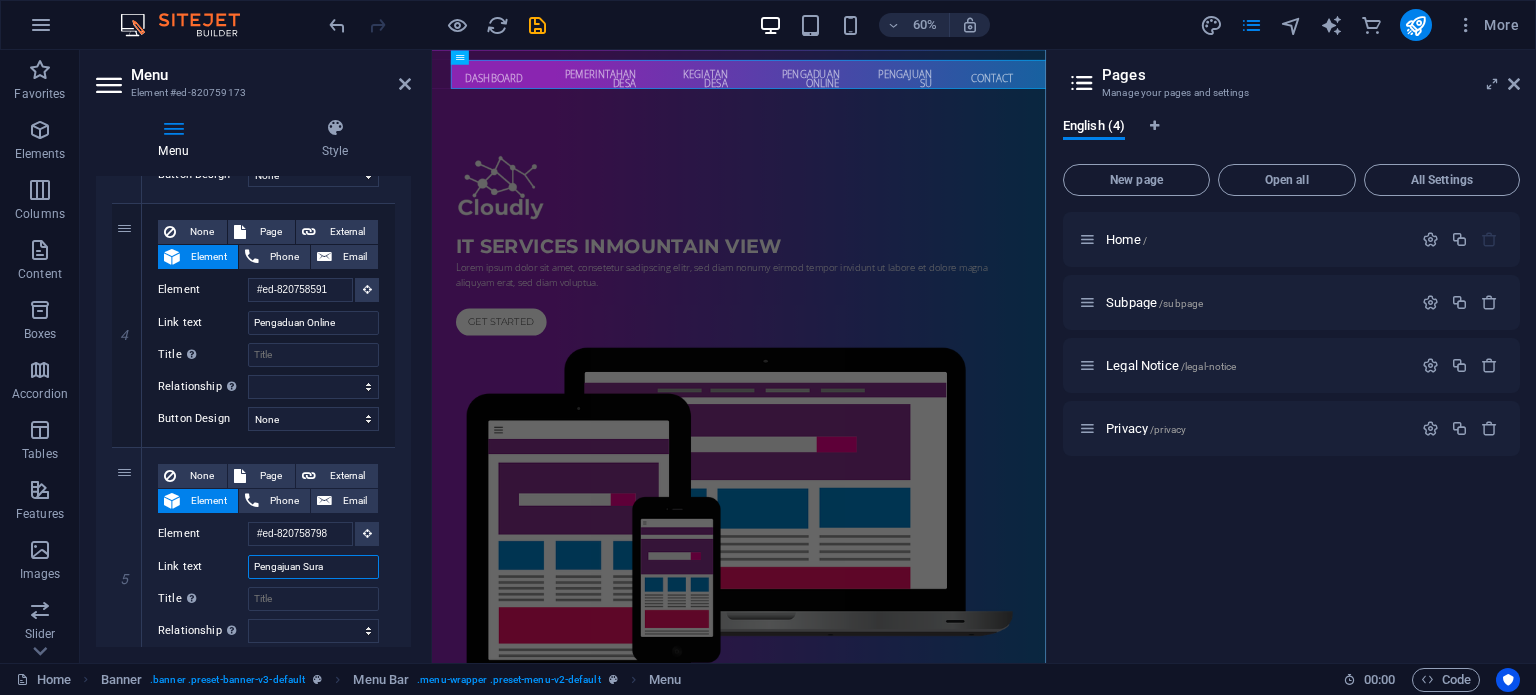 type on "Pengajuan Surat" 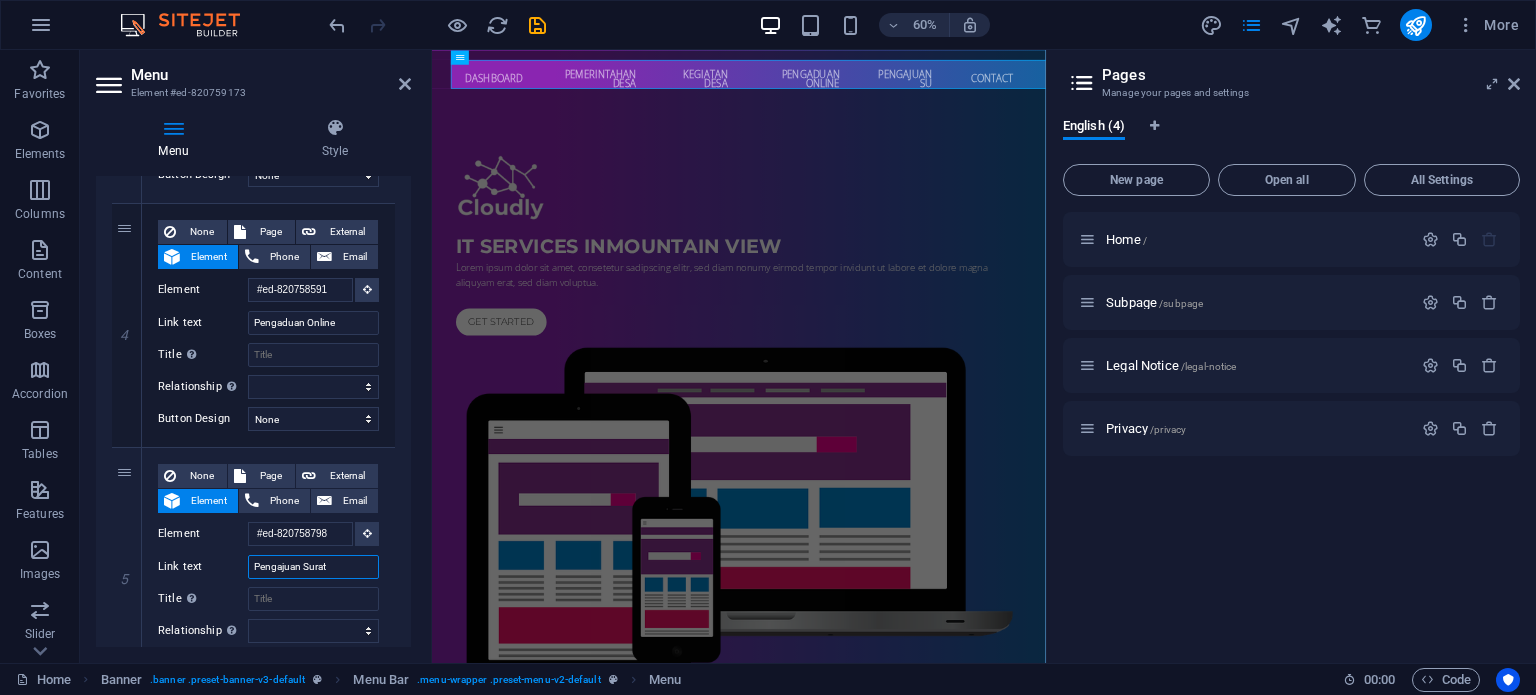 select 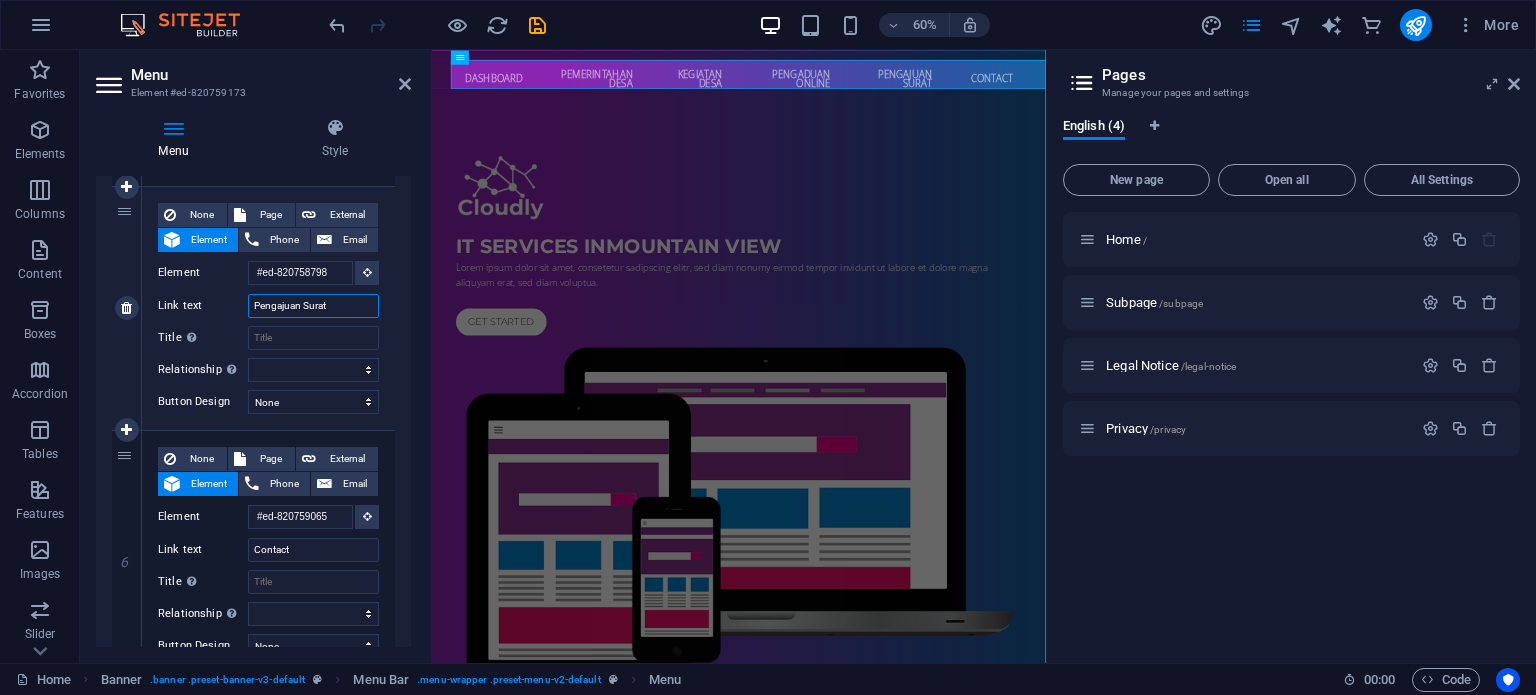 scroll, scrollTop: 1158, scrollLeft: 0, axis: vertical 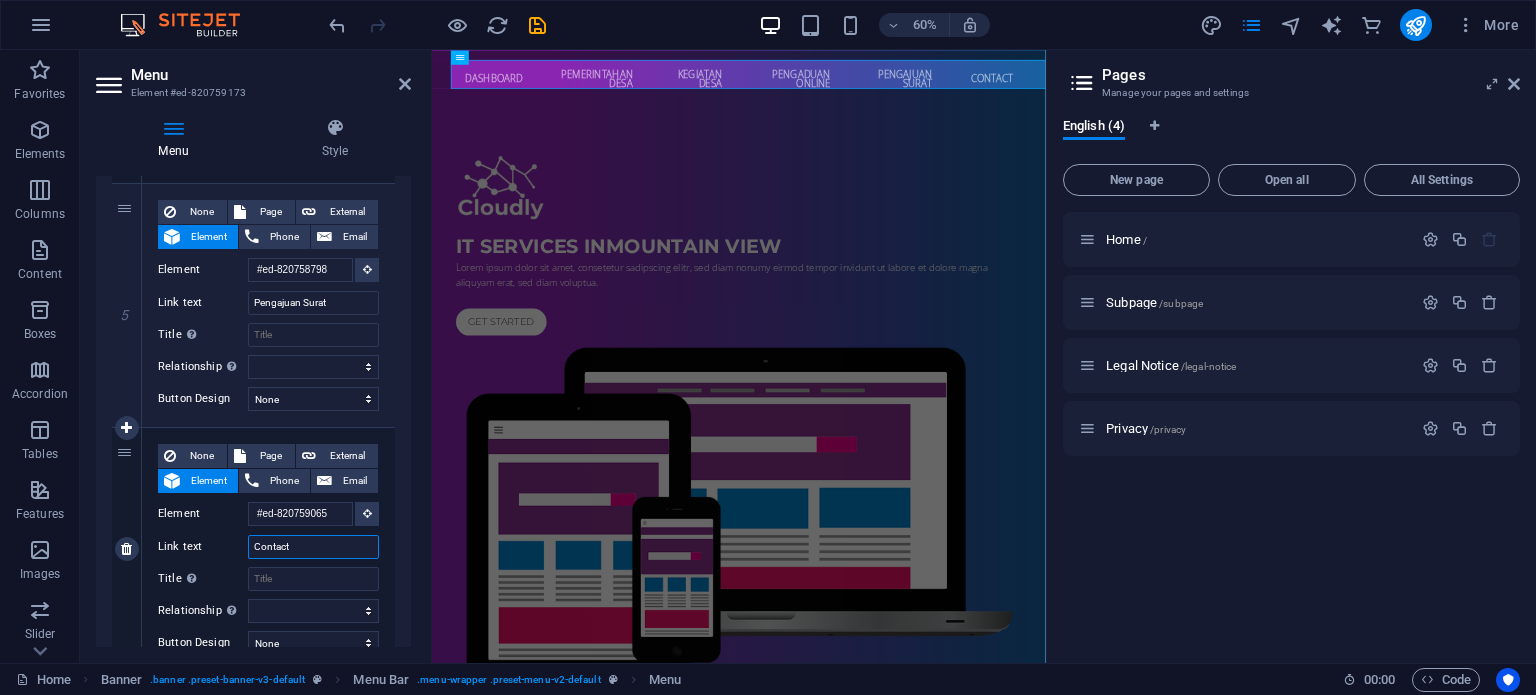 click on "Contact" at bounding box center [313, 547] 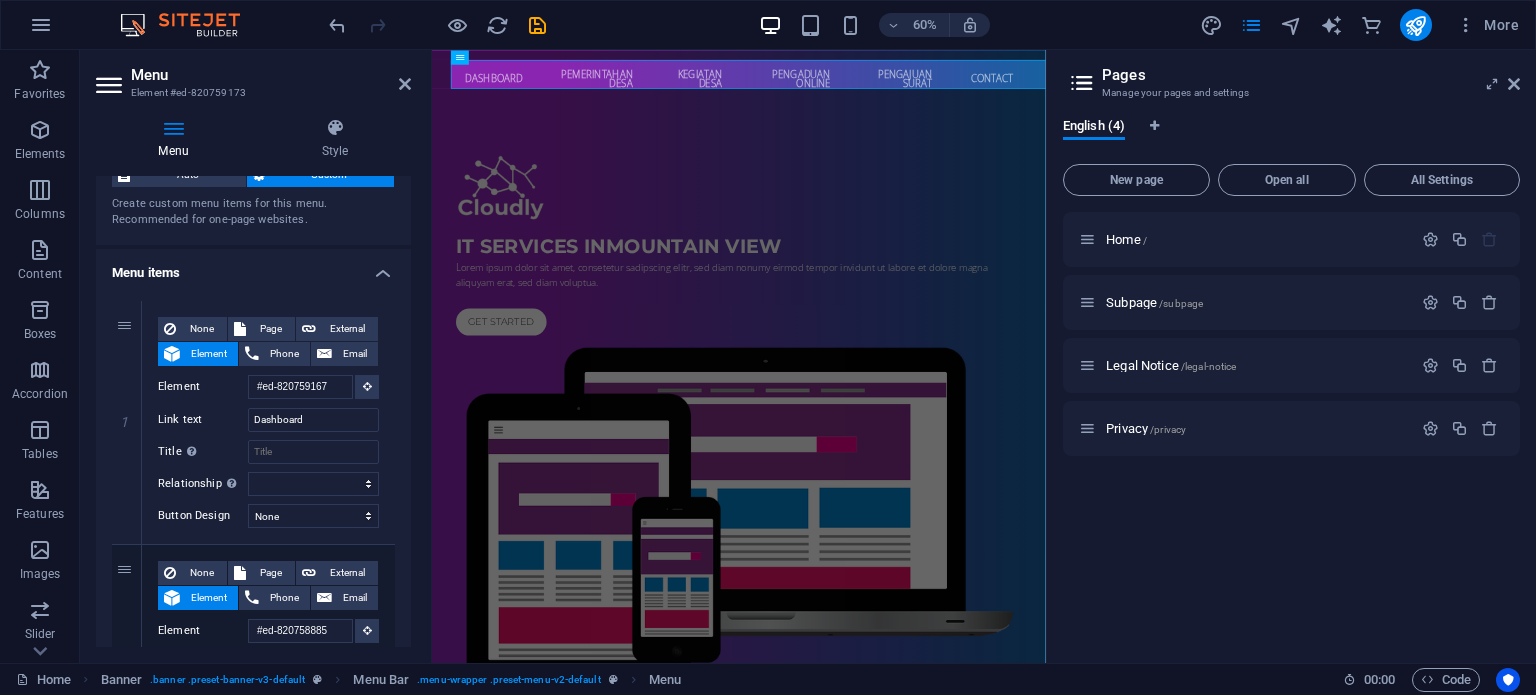 scroll, scrollTop: 0, scrollLeft: 0, axis: both 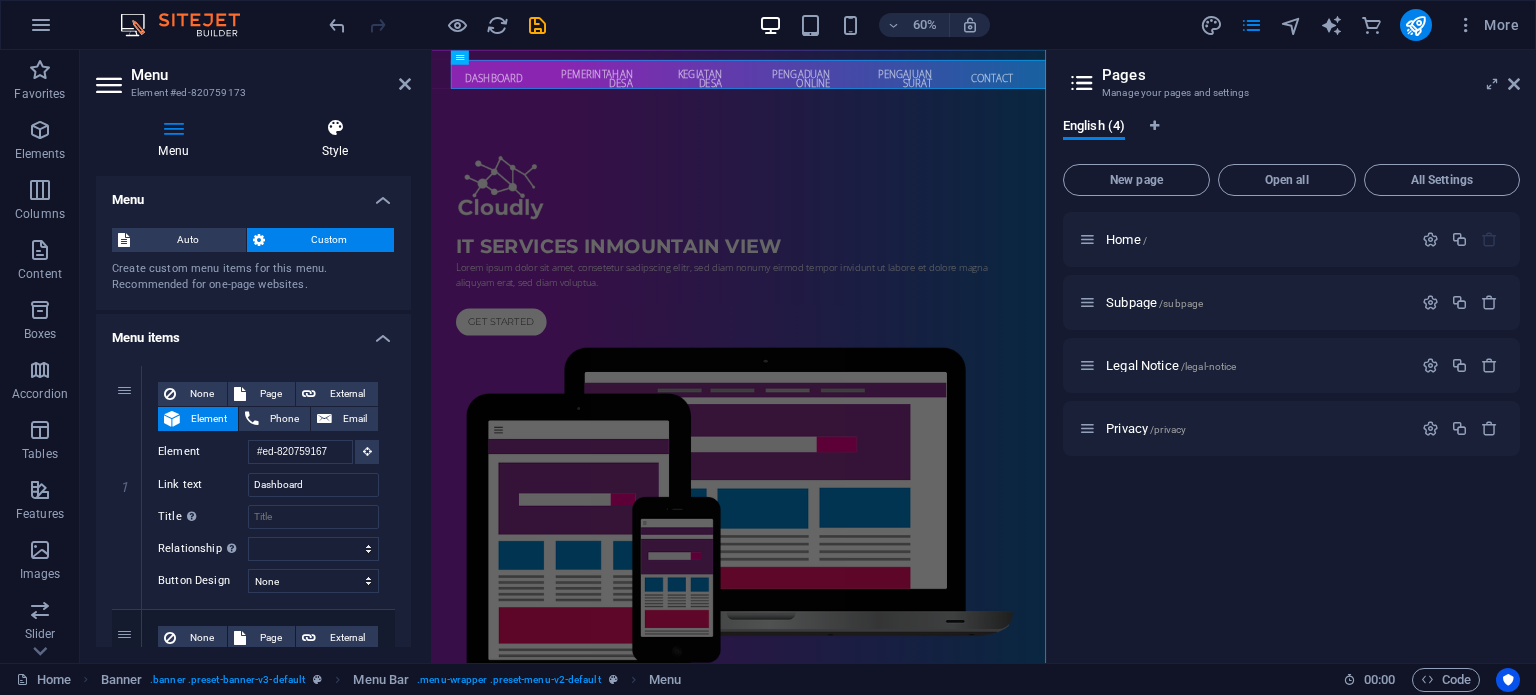click on "Style" at bounding box center [335, 139] 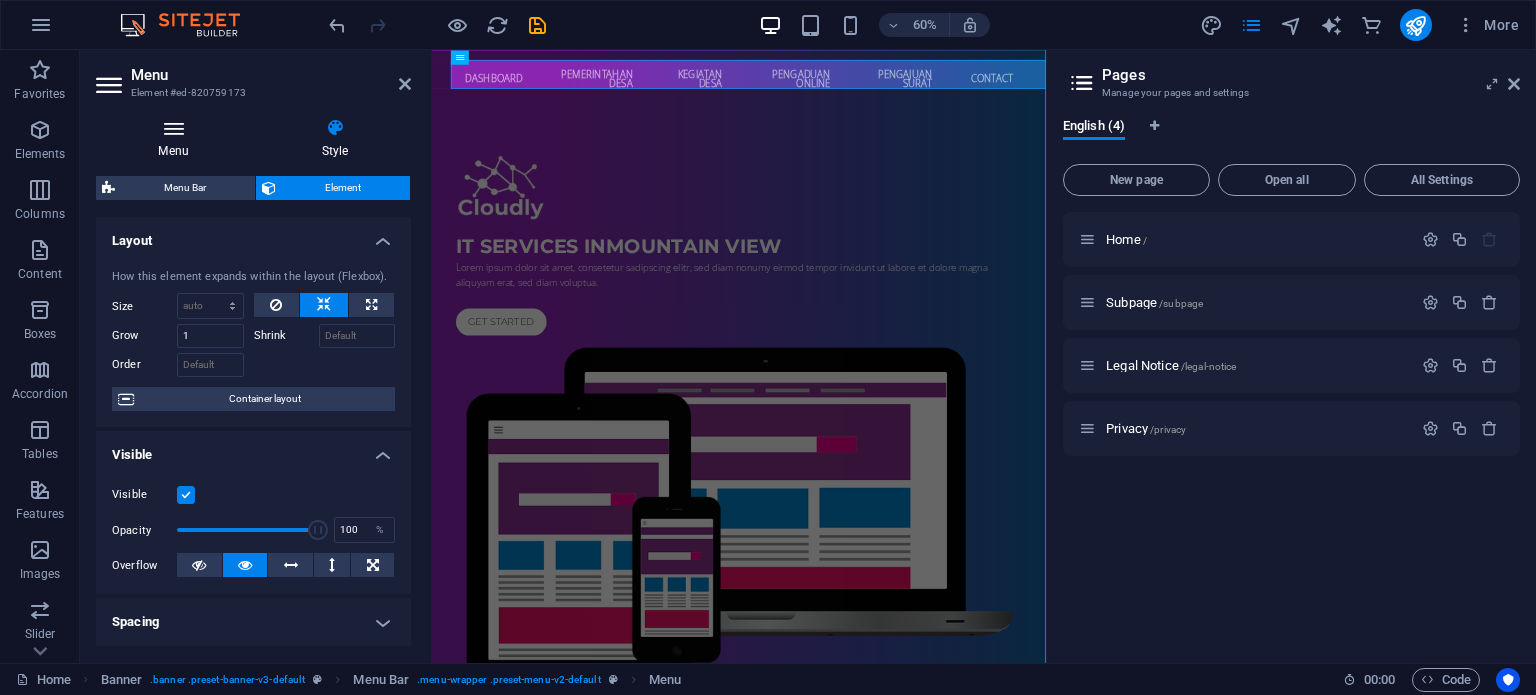 click at bounding box center (173, 128) 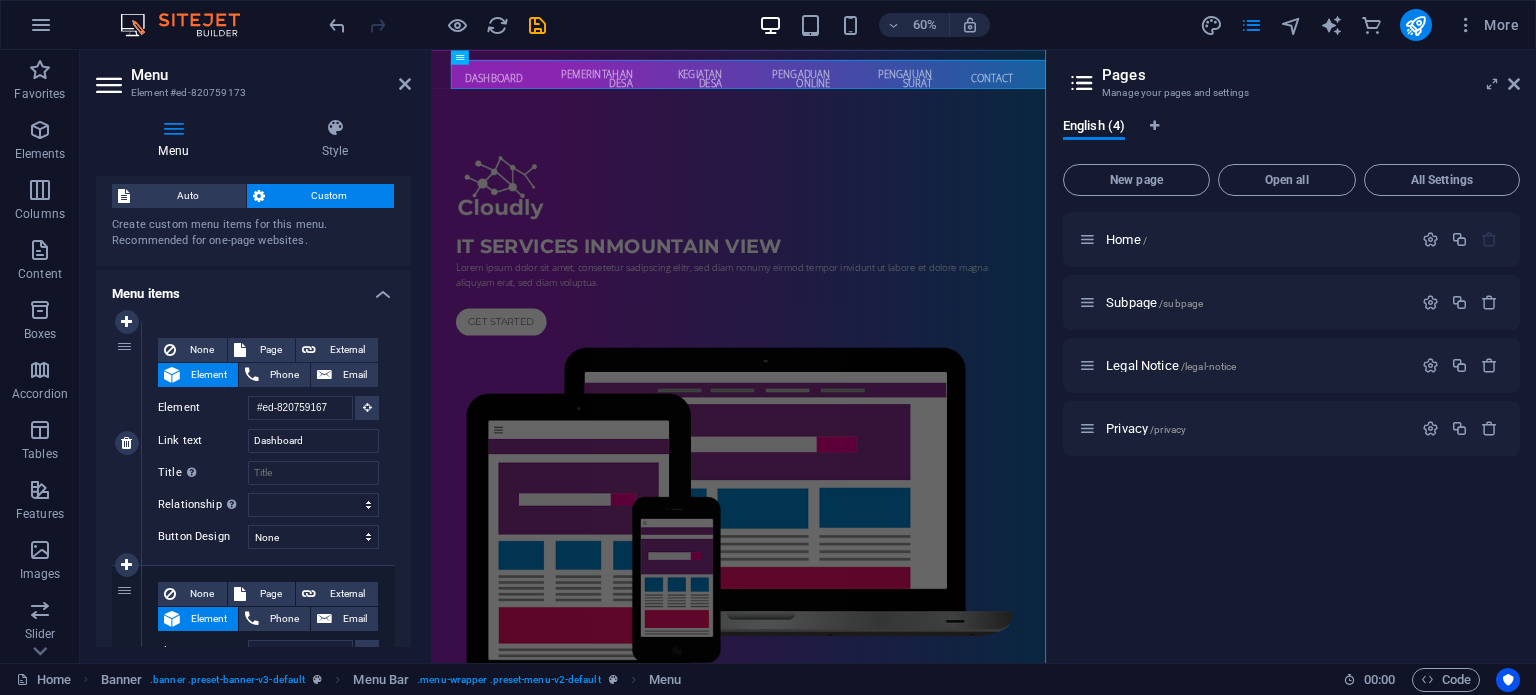 scroll, scrollTop: 46, scrollLeft: 0, axis: vertical 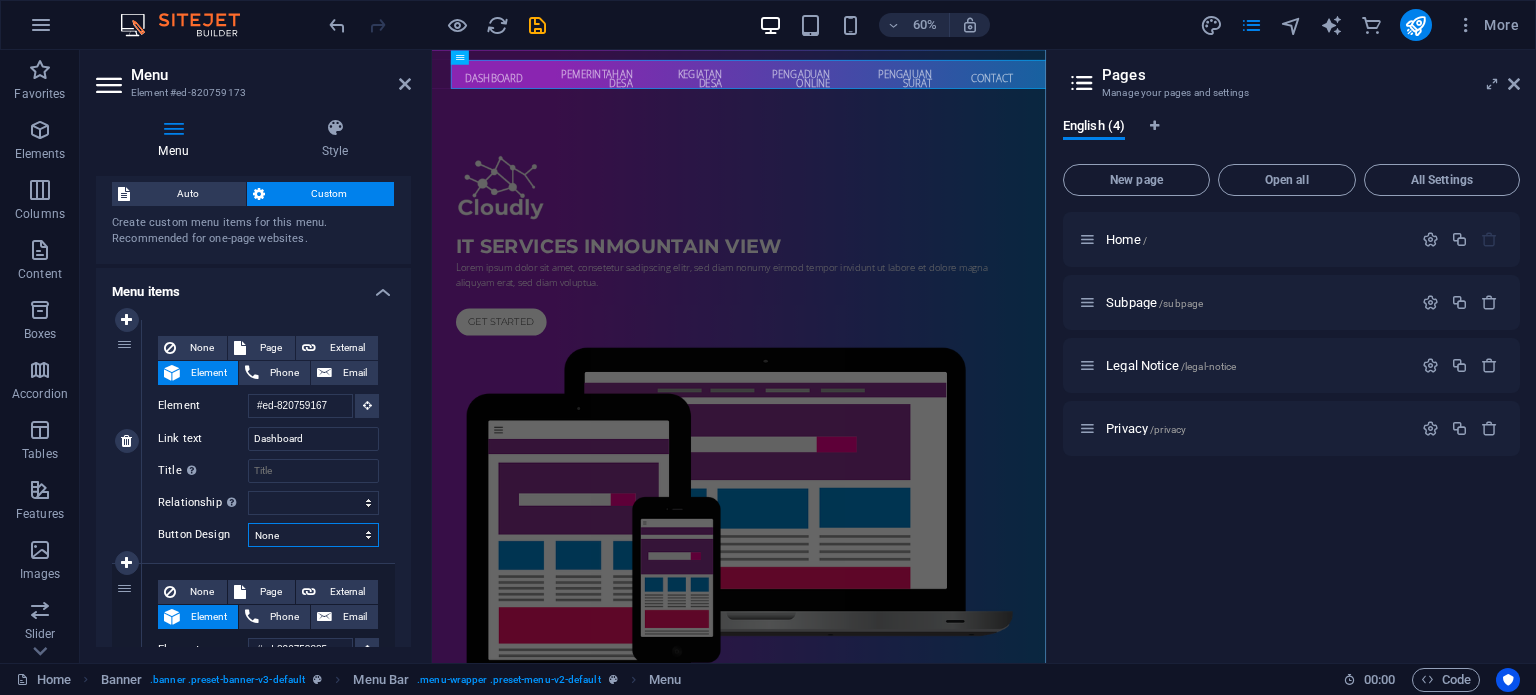 click on "None Default Primary Secondary" at bounding box center (313, 535) 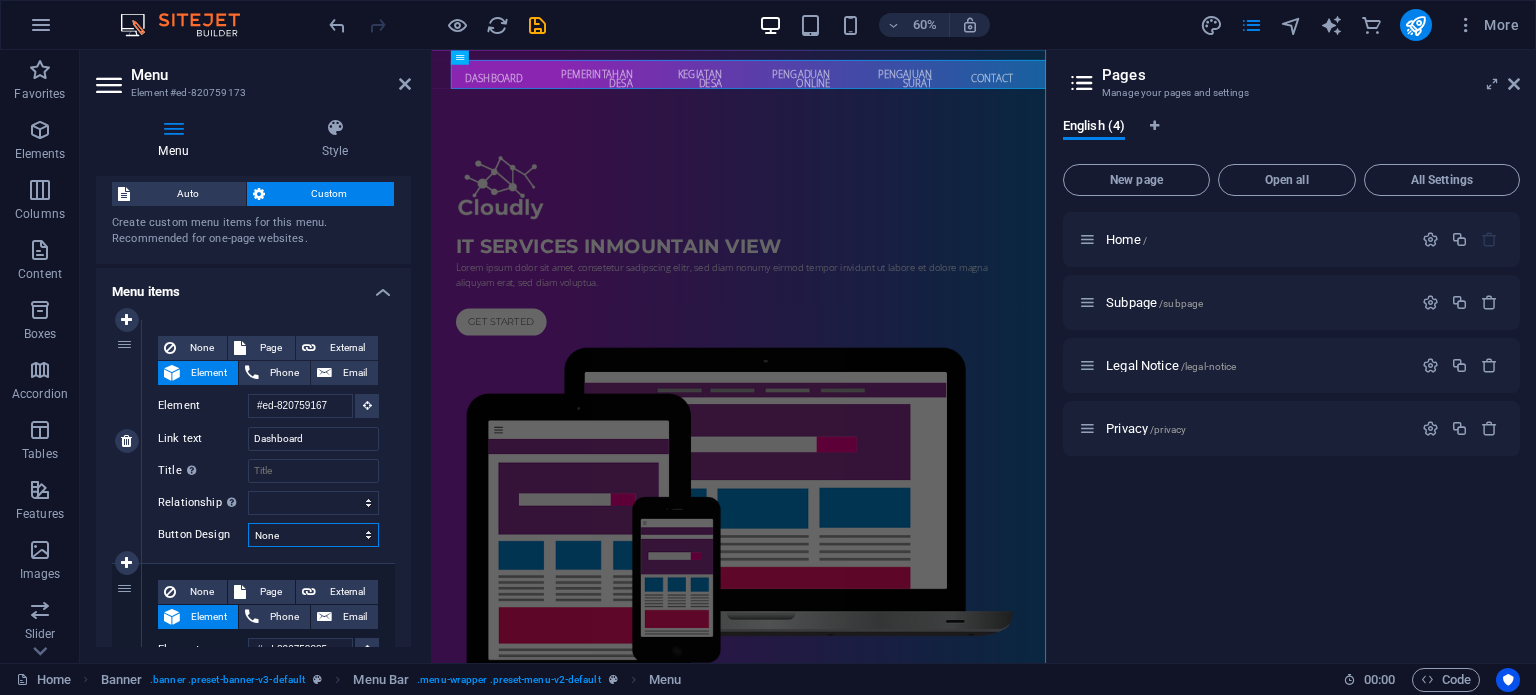 click on "None Default Primary Secondary" at bounding box center [313, 535] 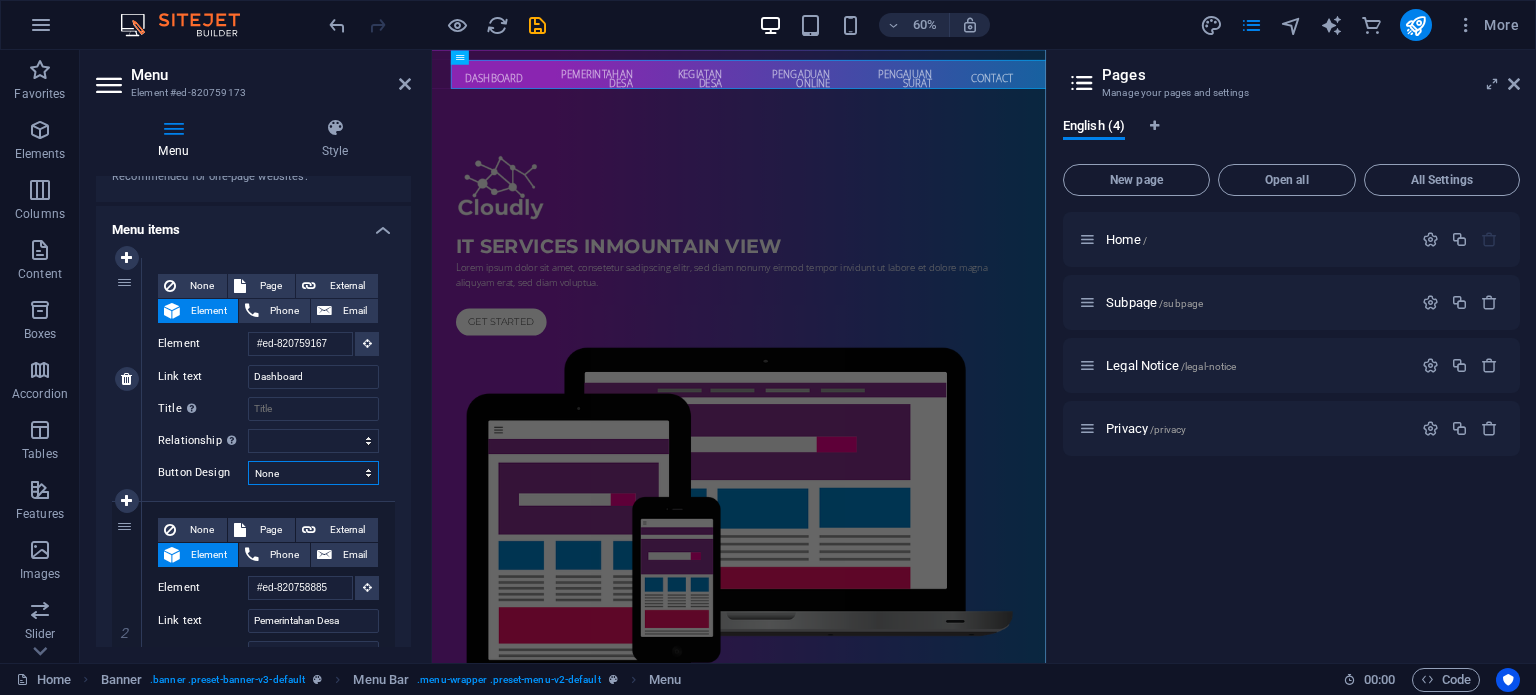 scroll, scrollTop: 116, scrollLeft: 0, axis: vertical 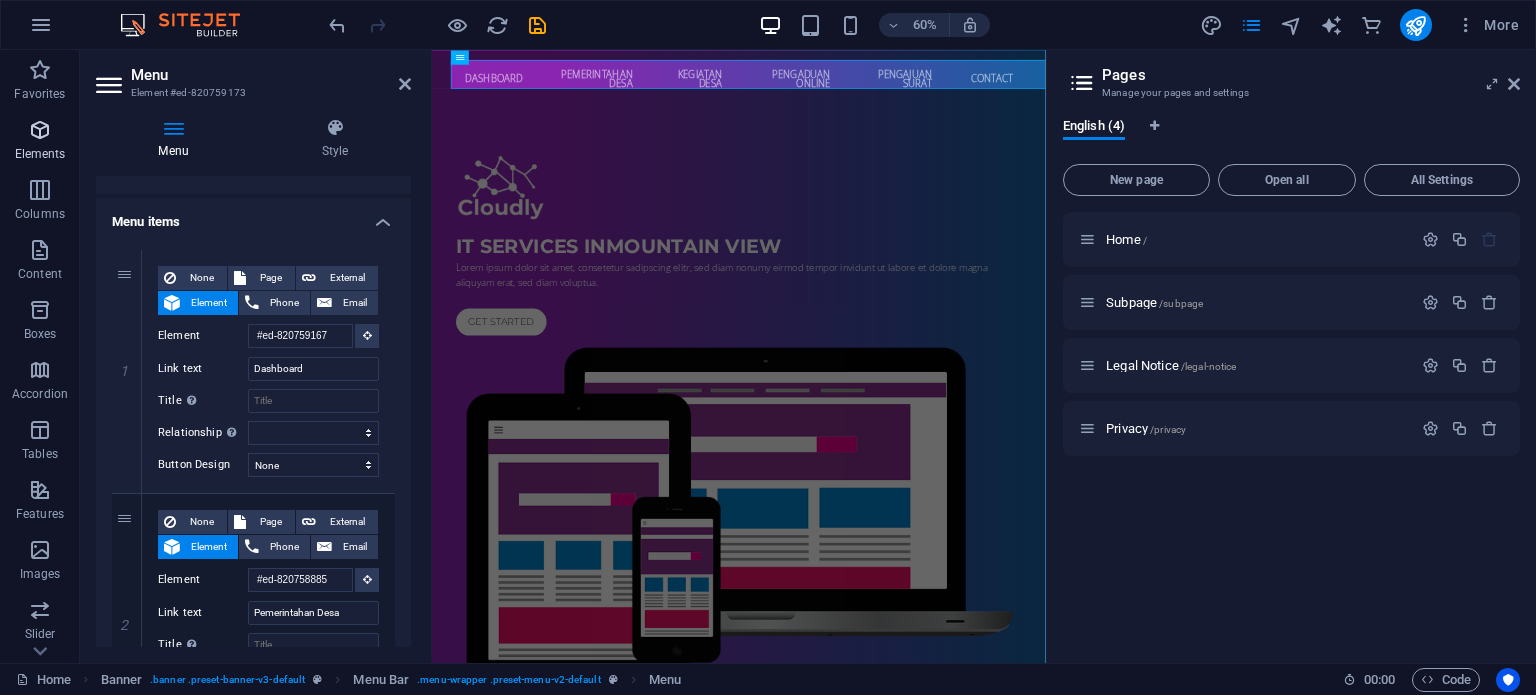 click on "Elements" at bounding box center (40, 142) 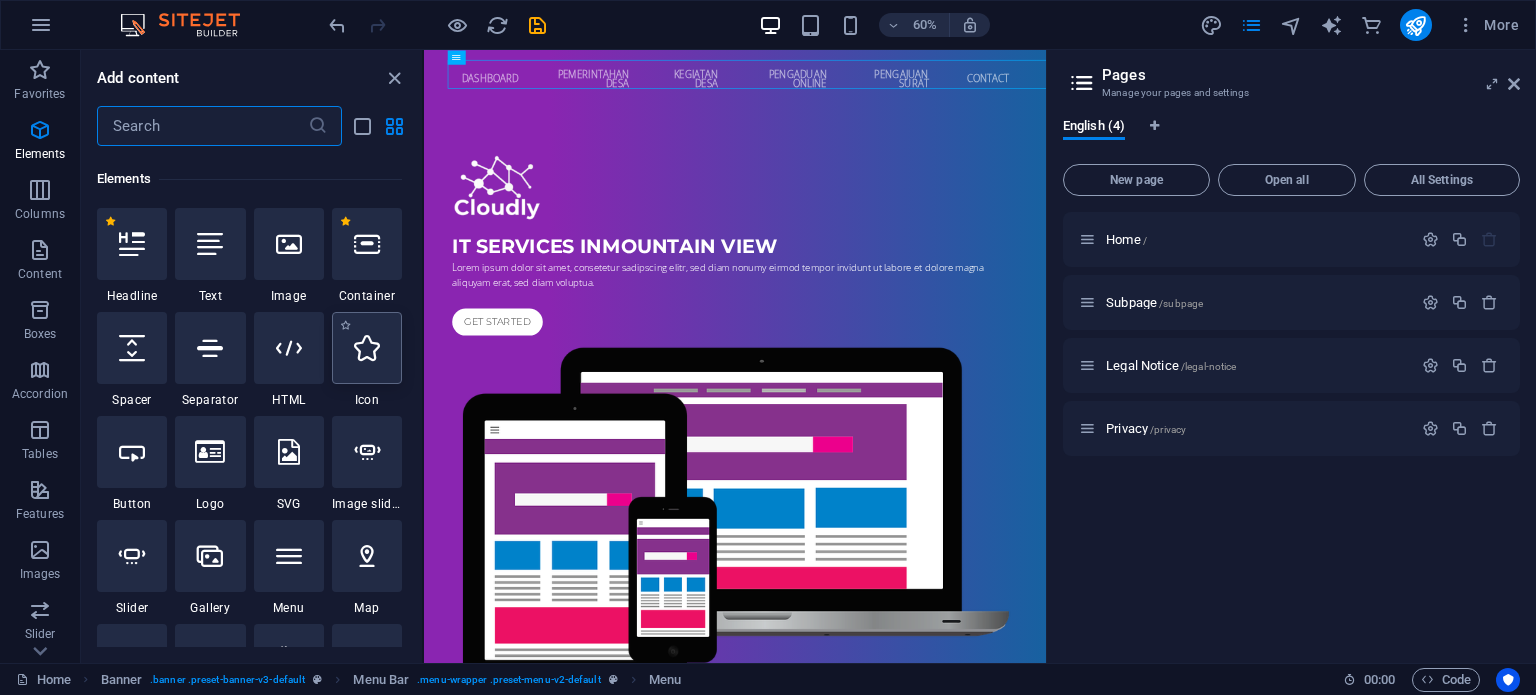 scroll, scrollTop: 212, scrollLeft: 0, axis: vertical 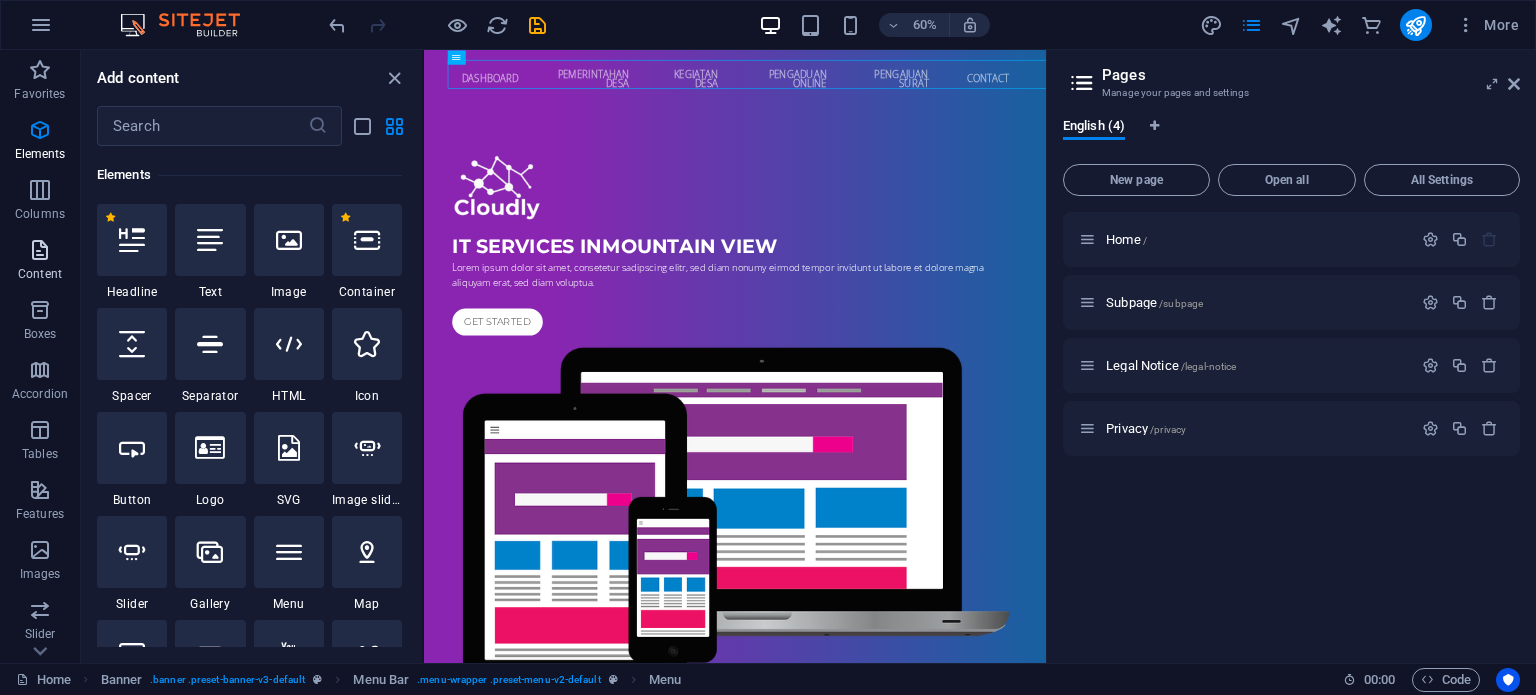click on "Content" at bounding box center [40, 262] 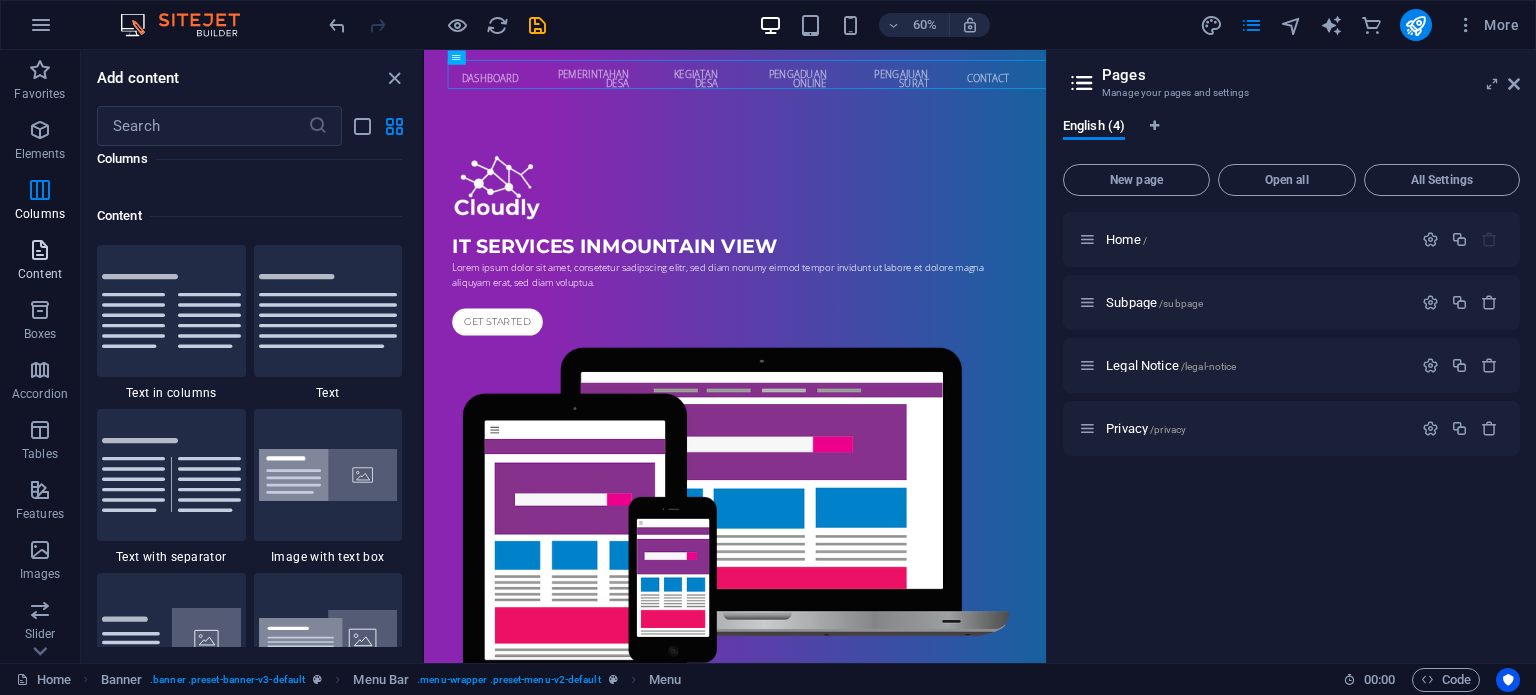 scroll, scrollTop: 3499, scrollLeft: 0, axis: vertical 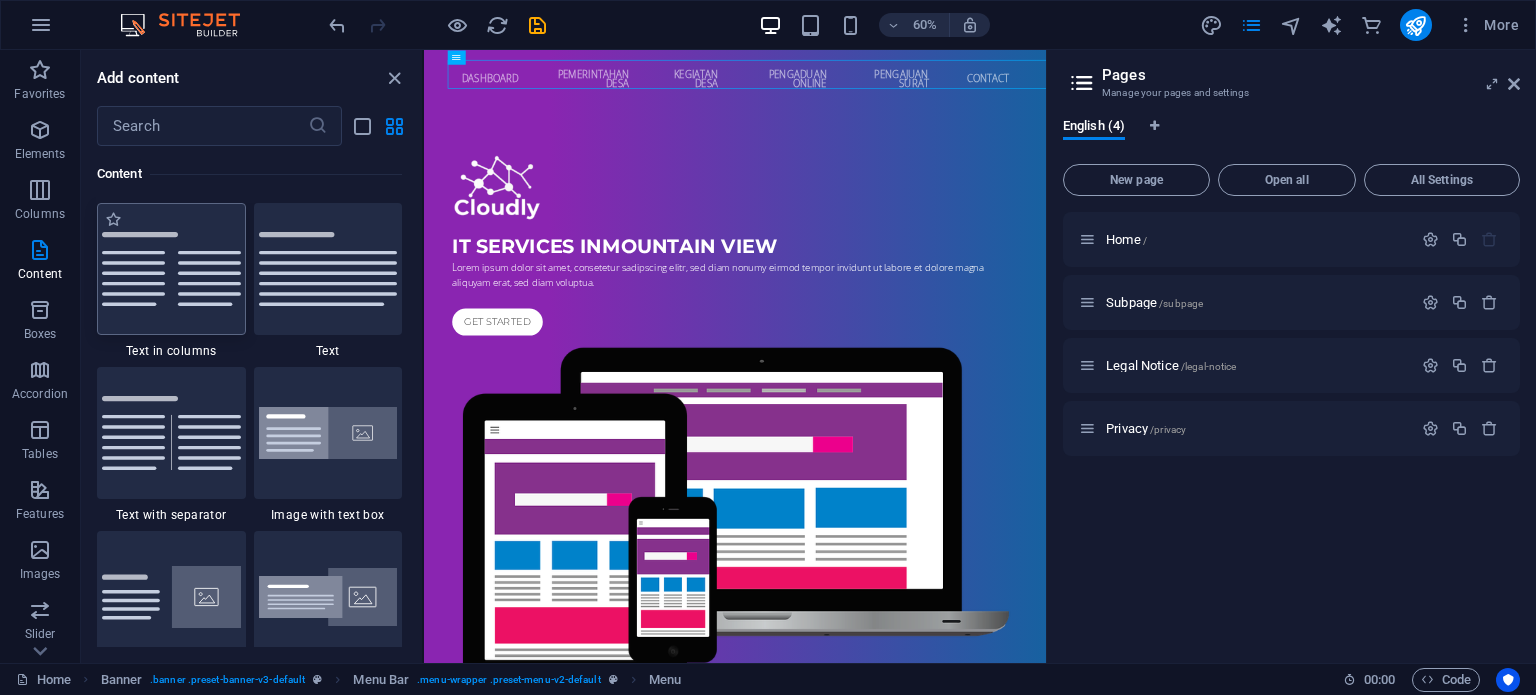 click at bounding box center (171, 269) 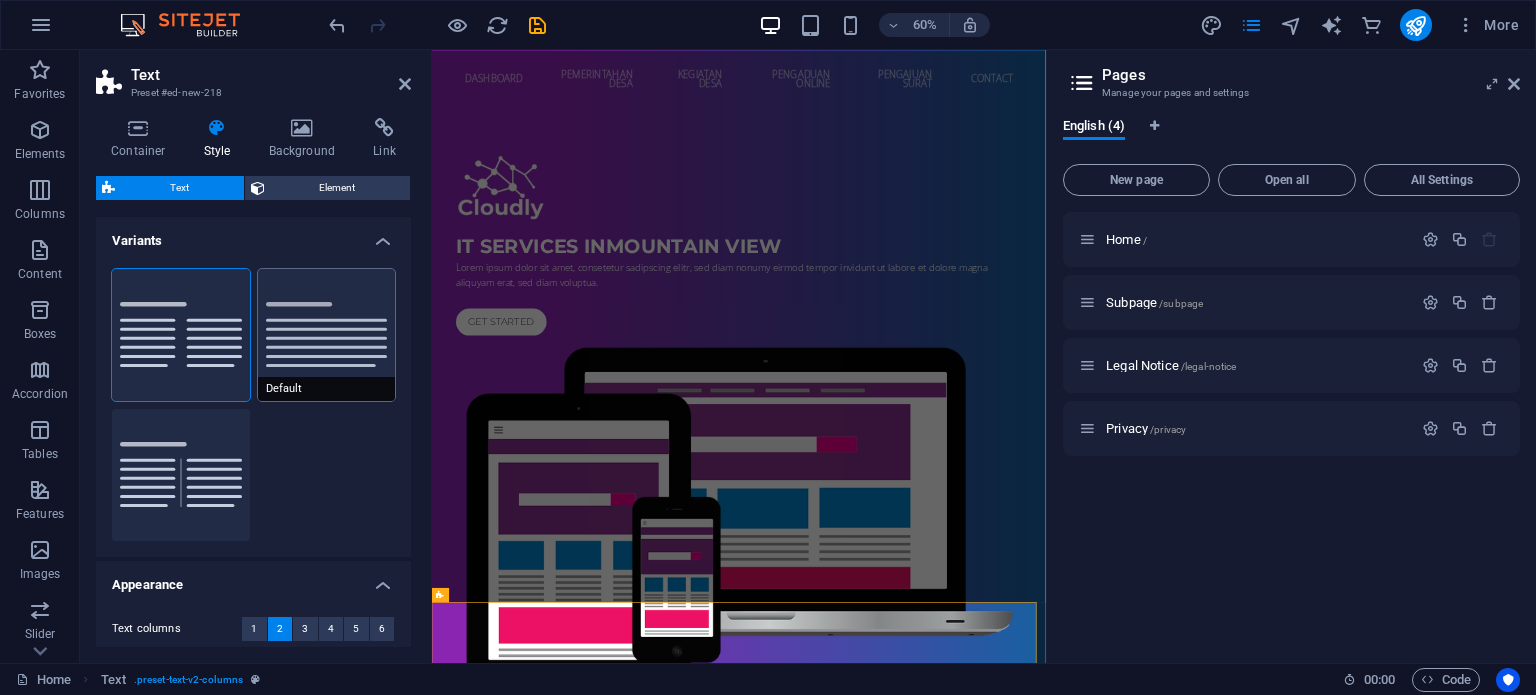 click on "Default" at bounding box center (327, 335) 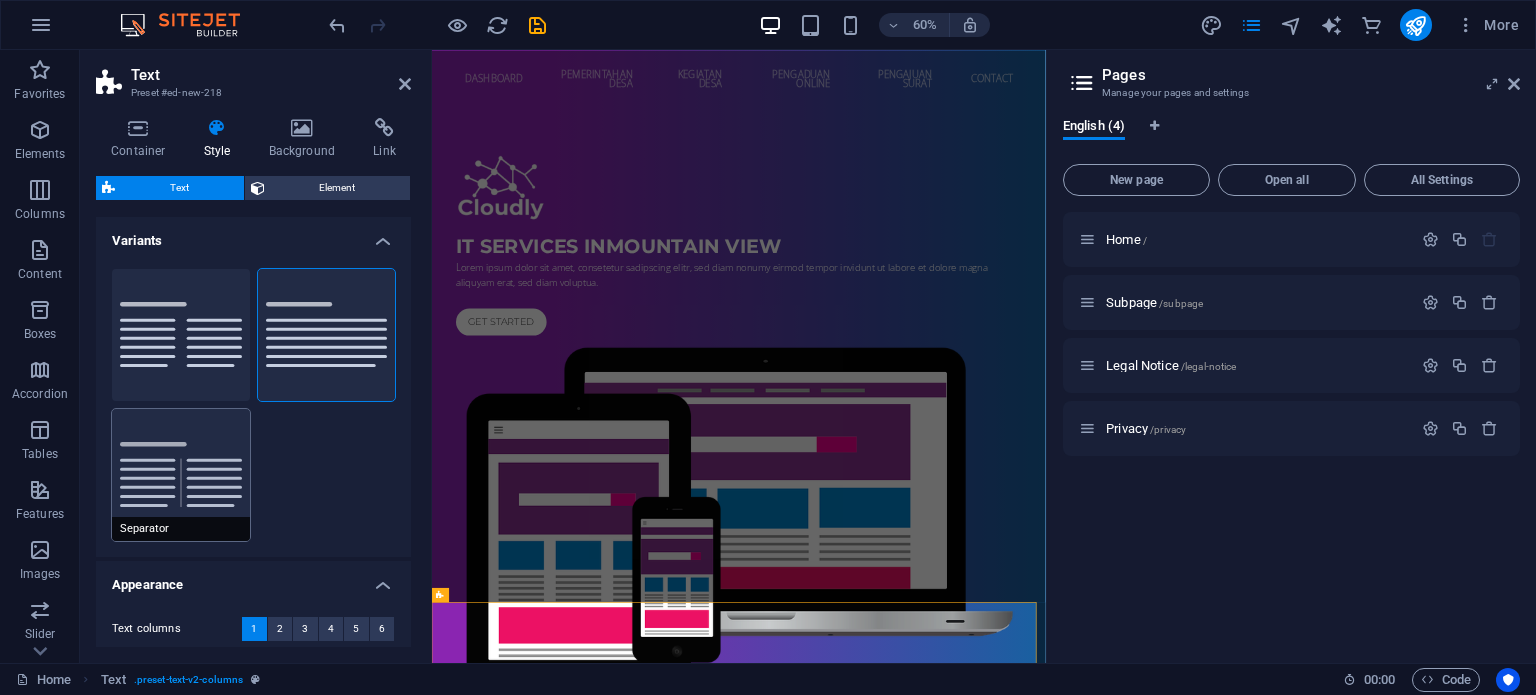click on "Separator" at bounding box center (181, 475) 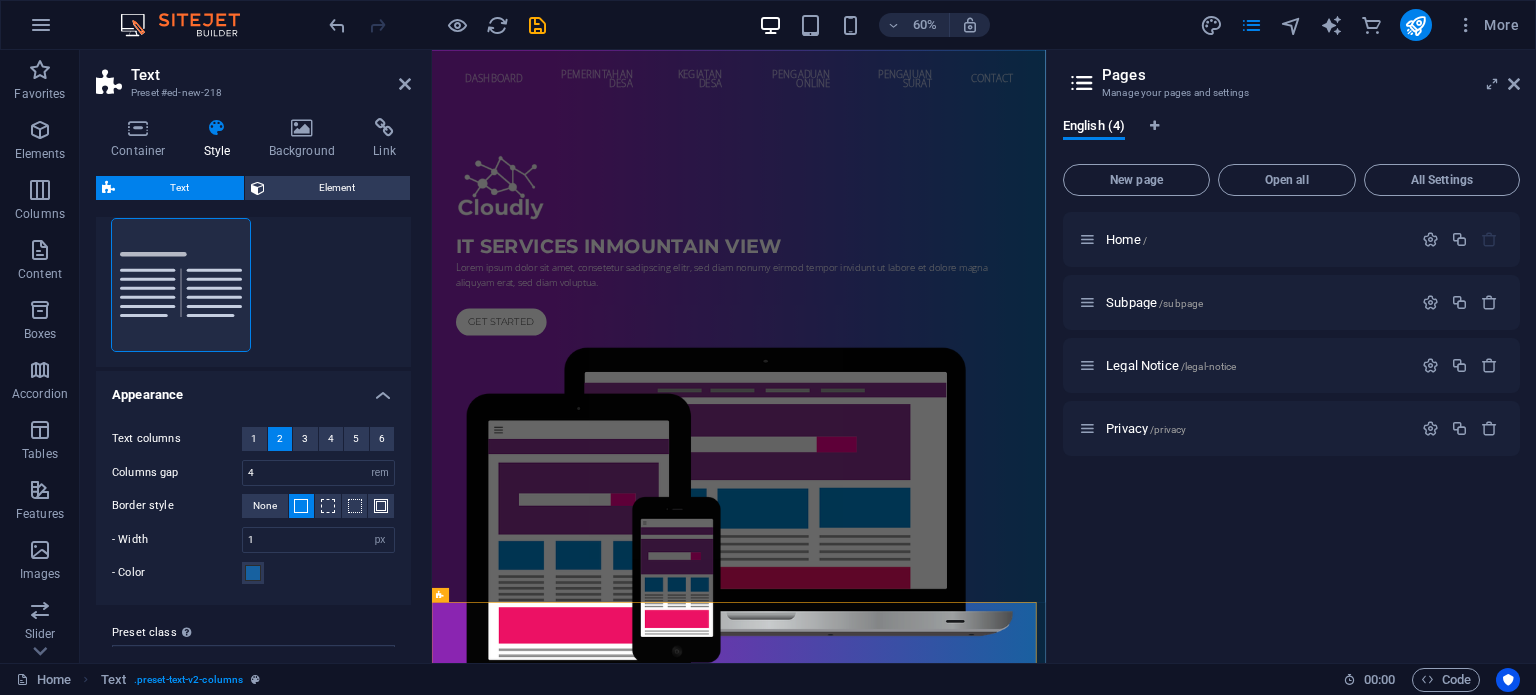 scroll, scrollTop: 0, scrollLeft: 0, axis: both 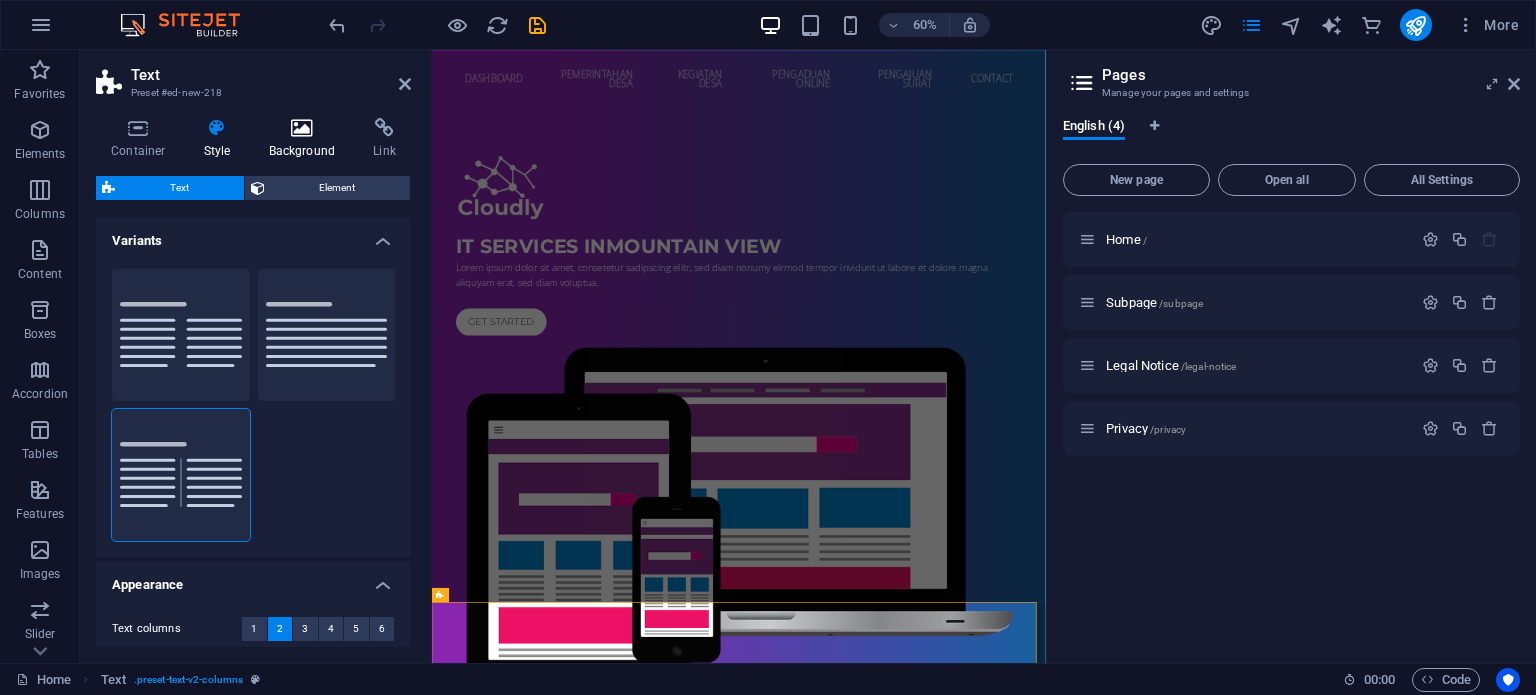 click on "Background" at bounding box center (306, 139) 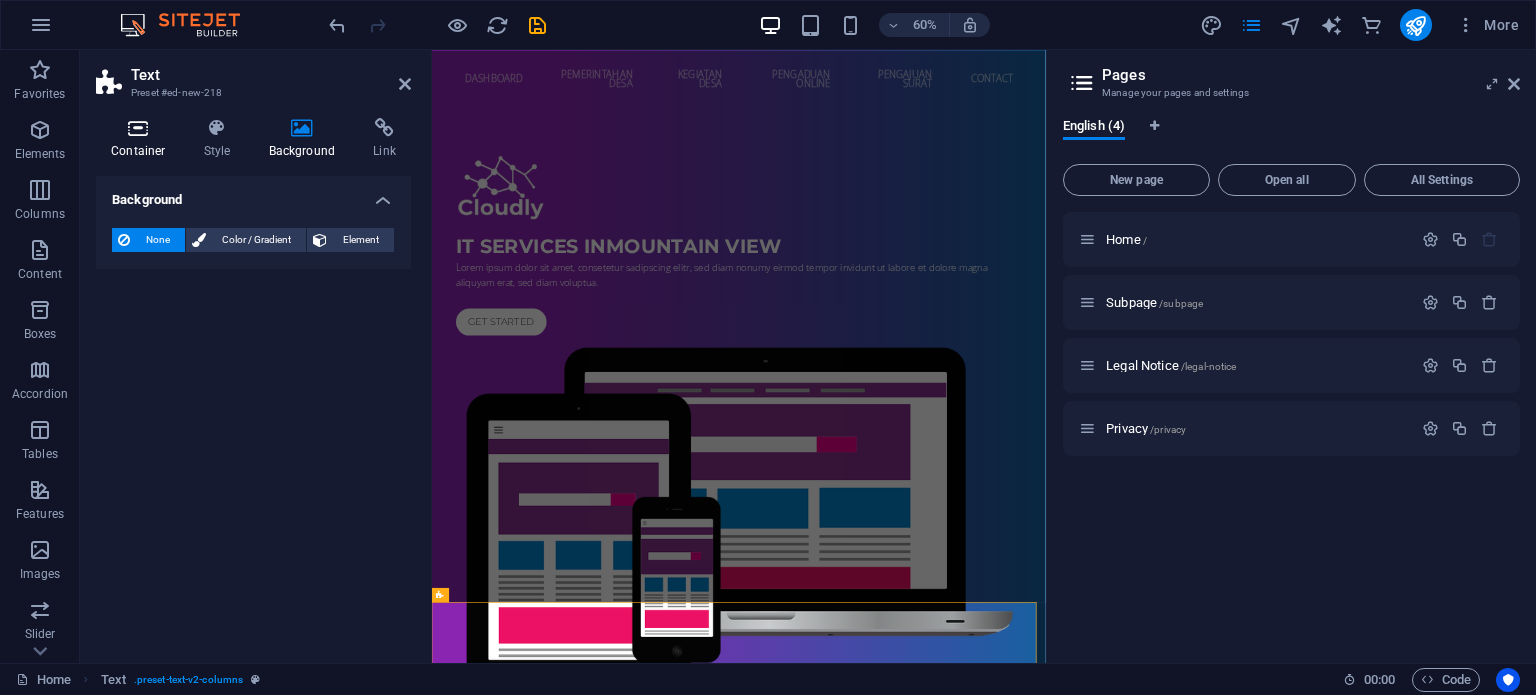 click on "Container" at bounding box center (142, 139) 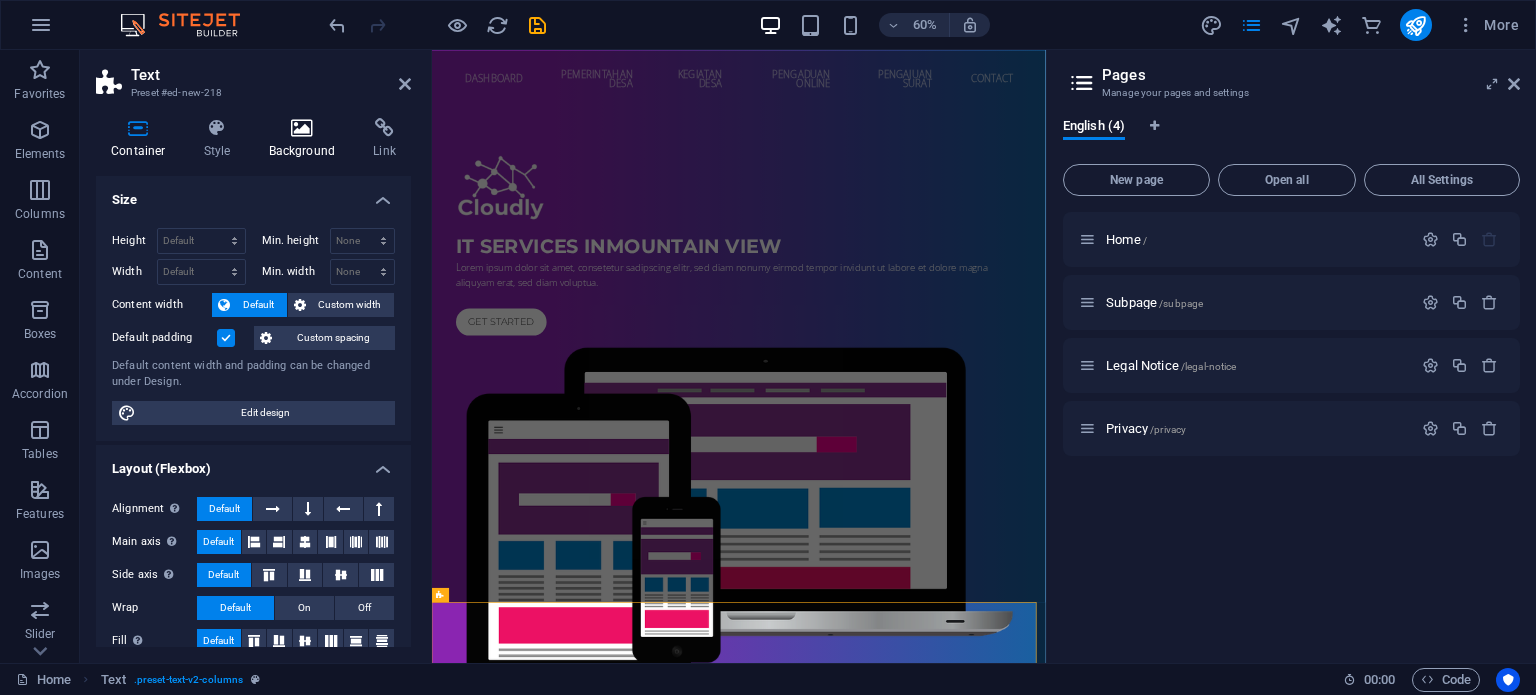 click at bounding box center (302, 128) 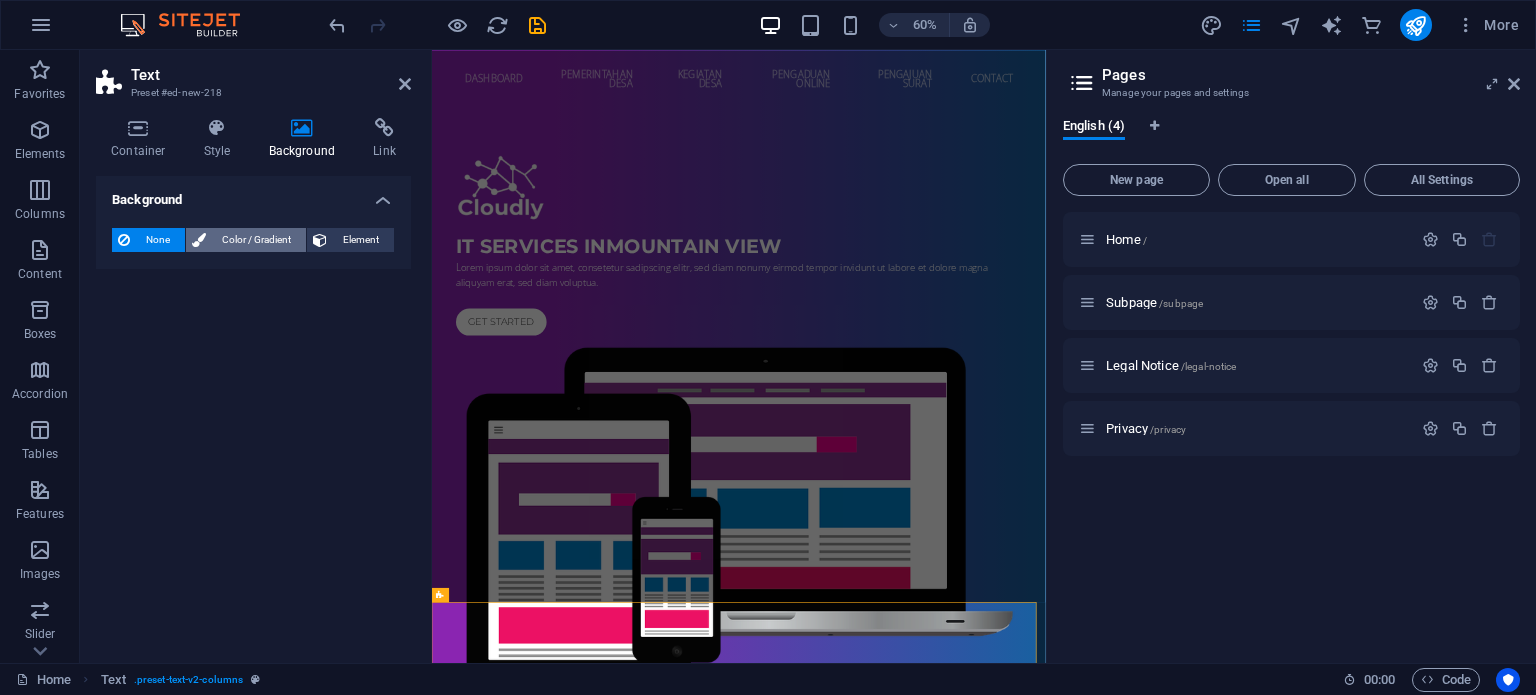 click on "Color / Gradient" at bounding box center [256, 240] 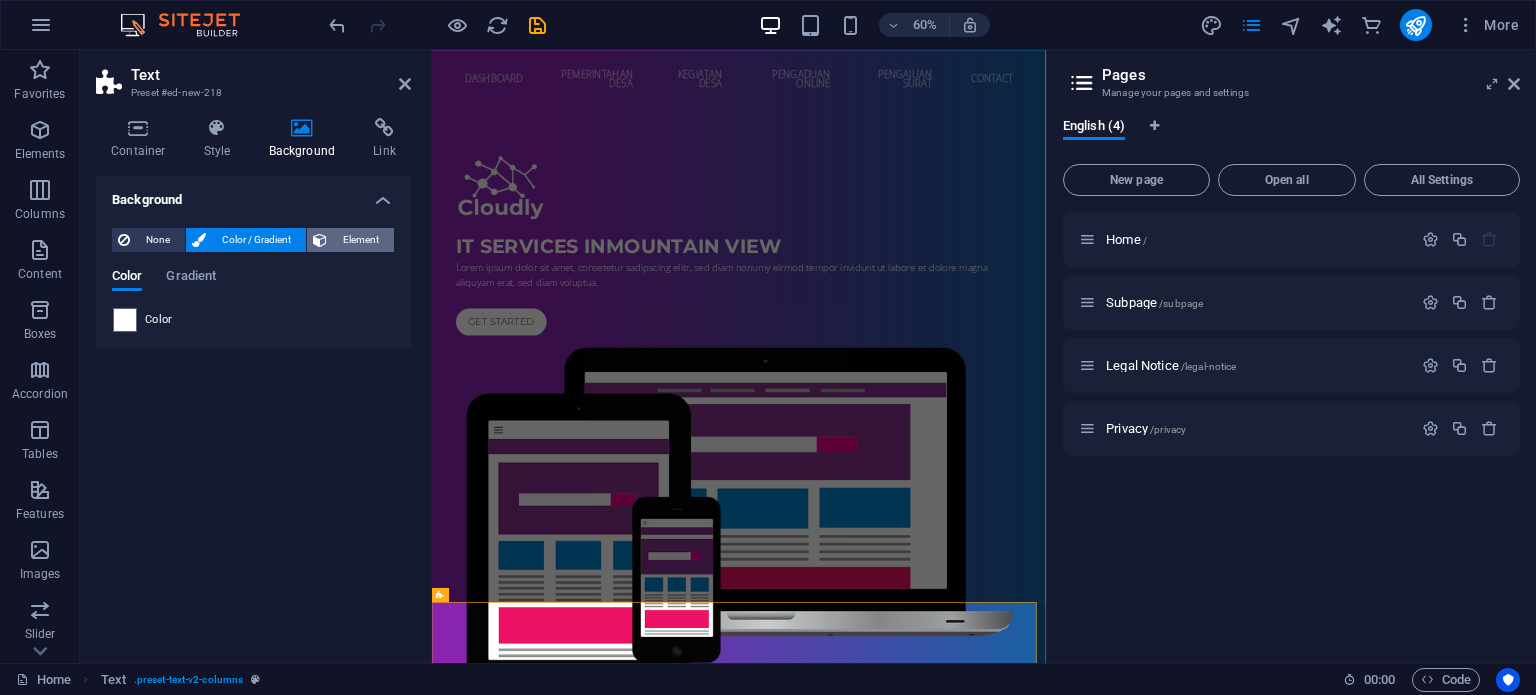 click on "Element" at bounding box center [360, 240] 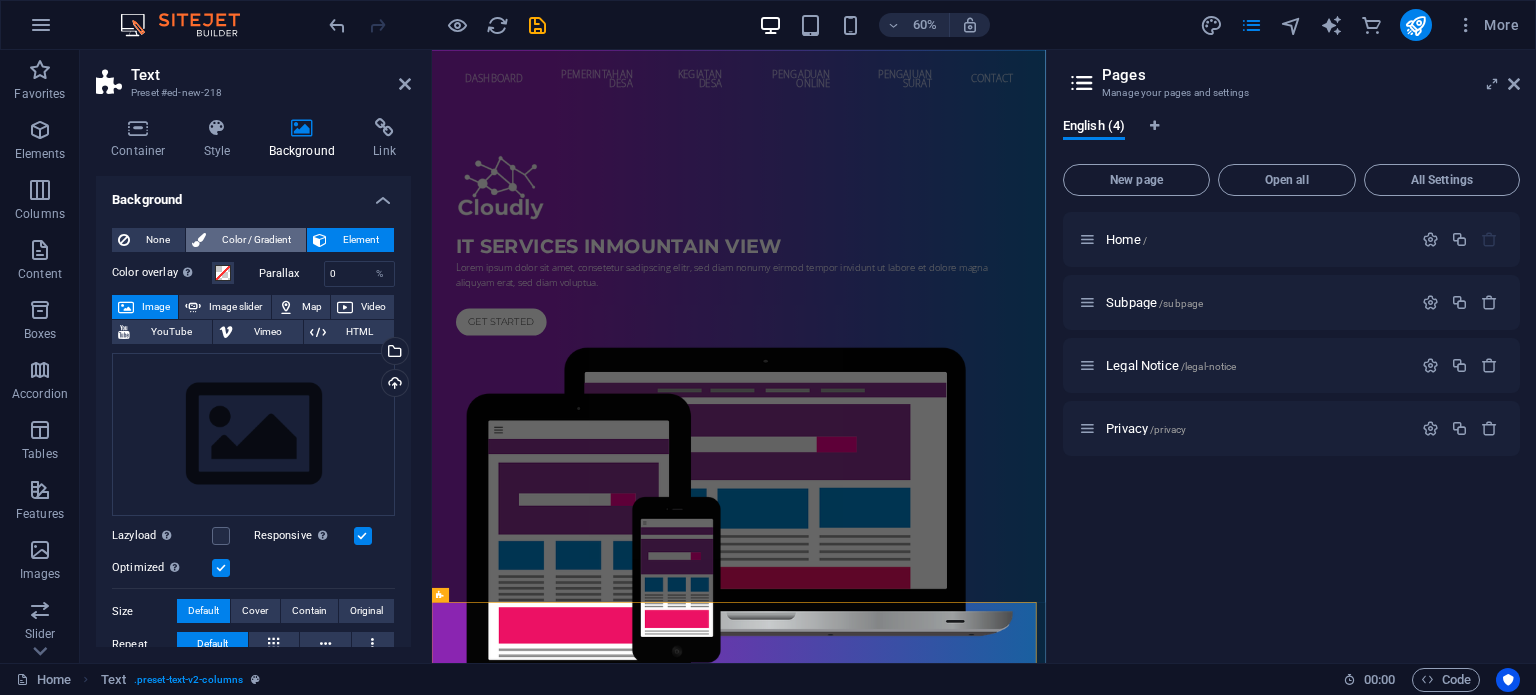 click on "Color / Gradient" at bounding box center (256, 240) 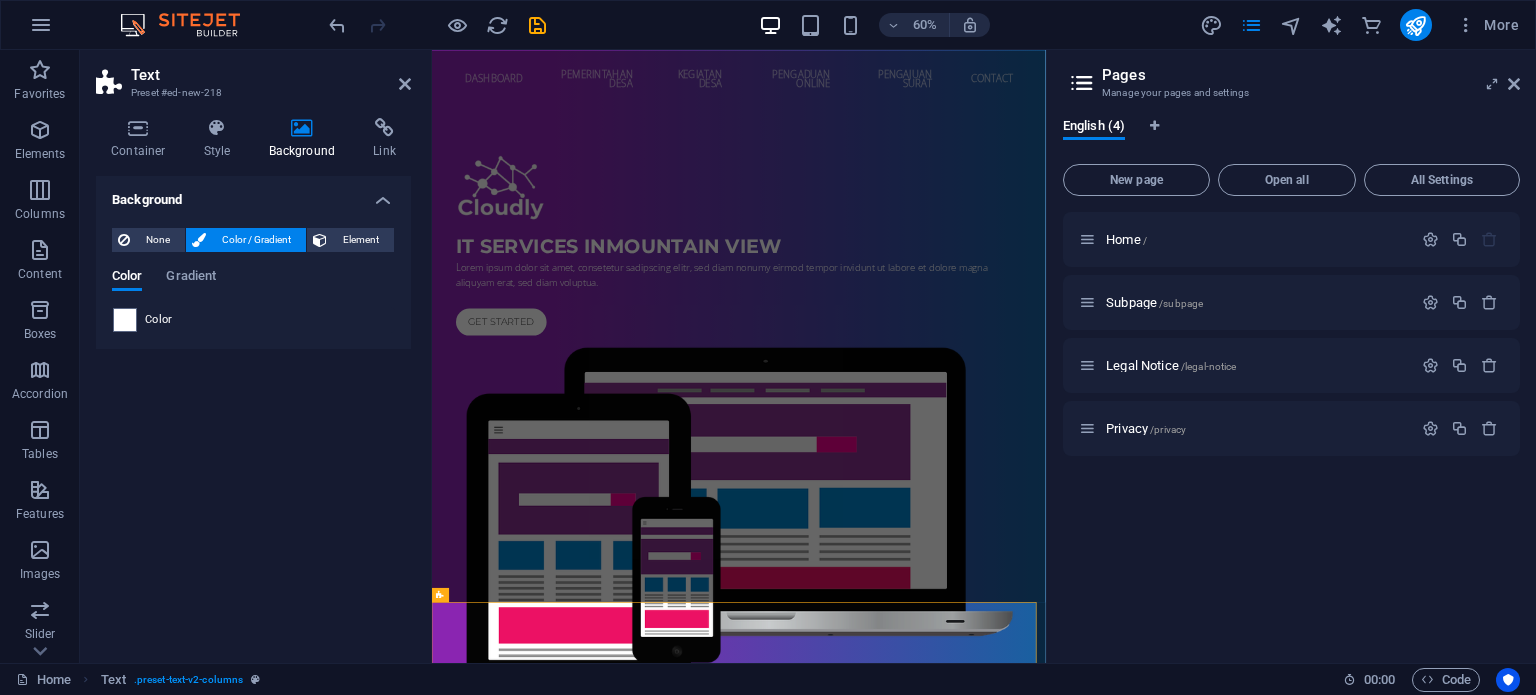 click on "Color" at bounding box center [159, 320] 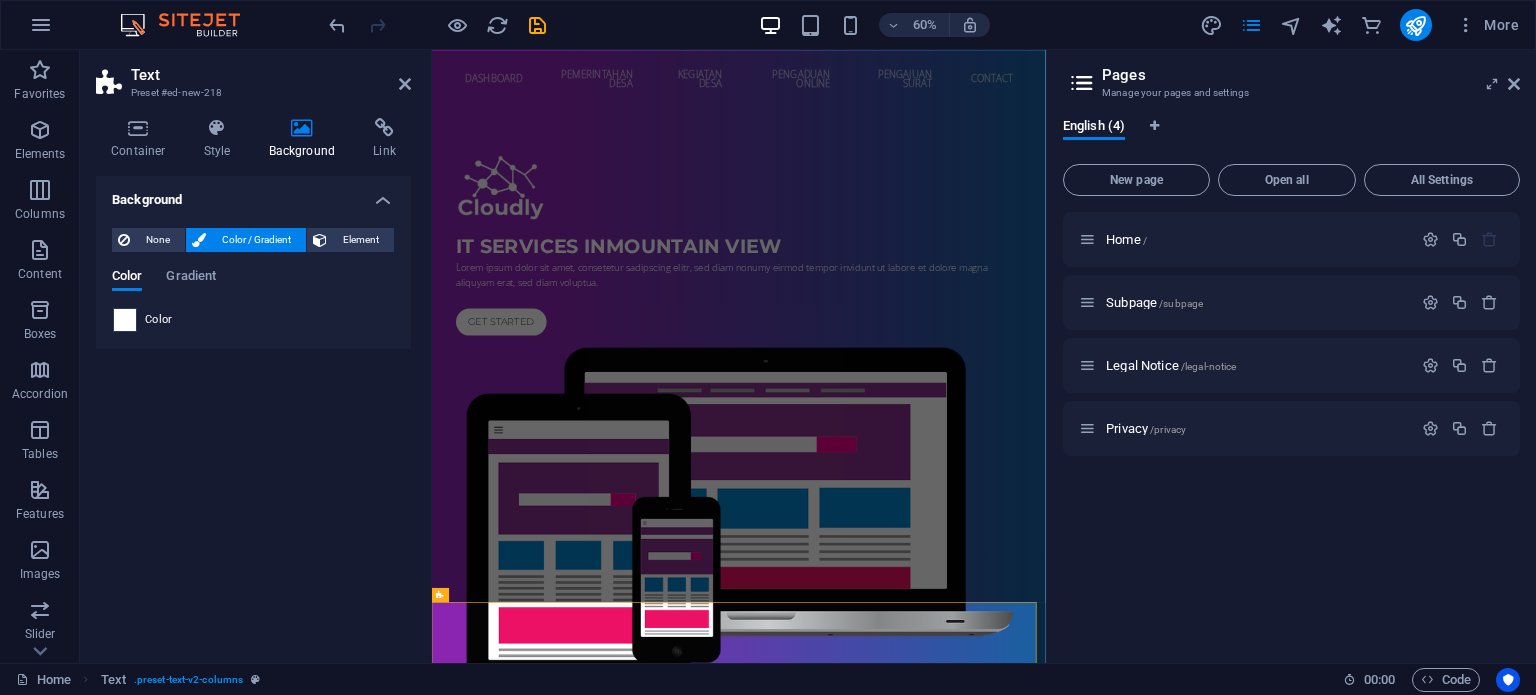 click at bounding box center [125, 320] 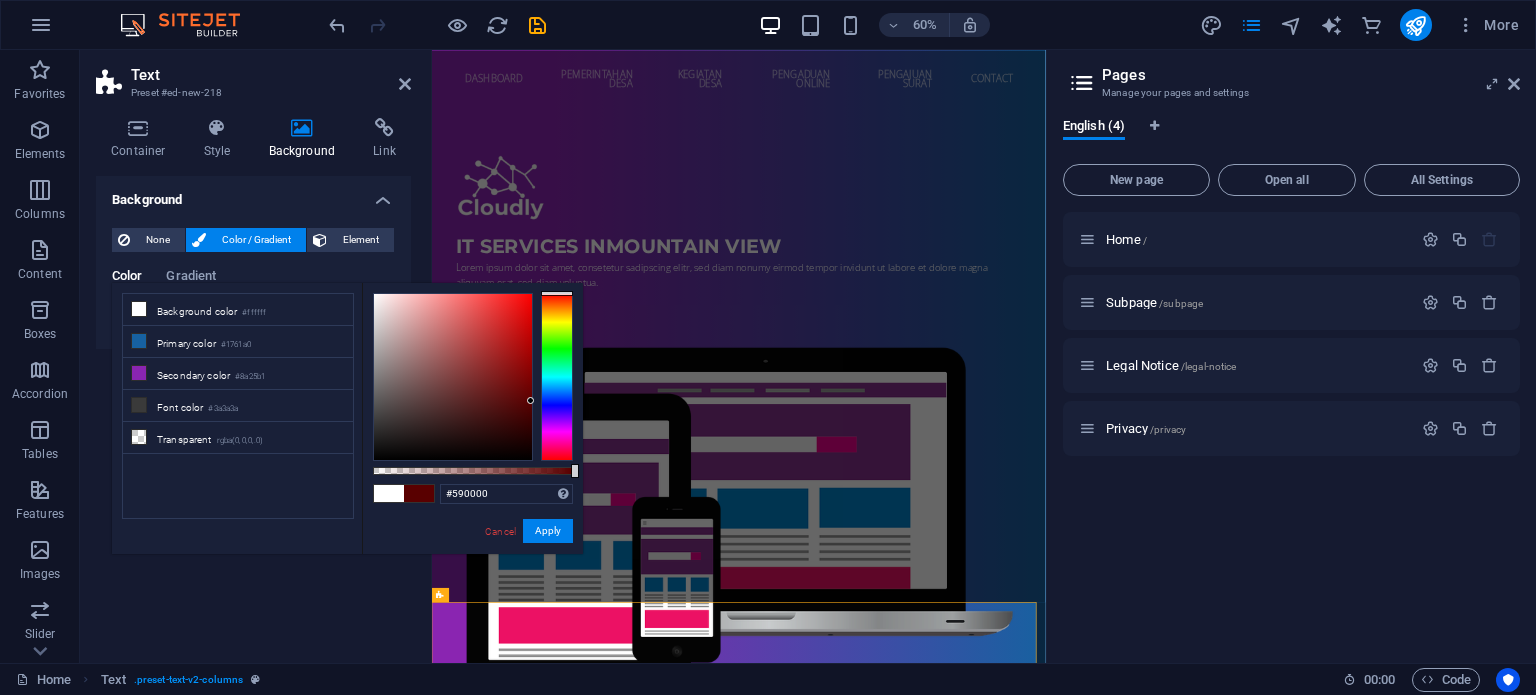 drag, startPoint x: 484, startPoint y: 367, endPoint x: 565, endPoint y: 401, distance: 87.84646 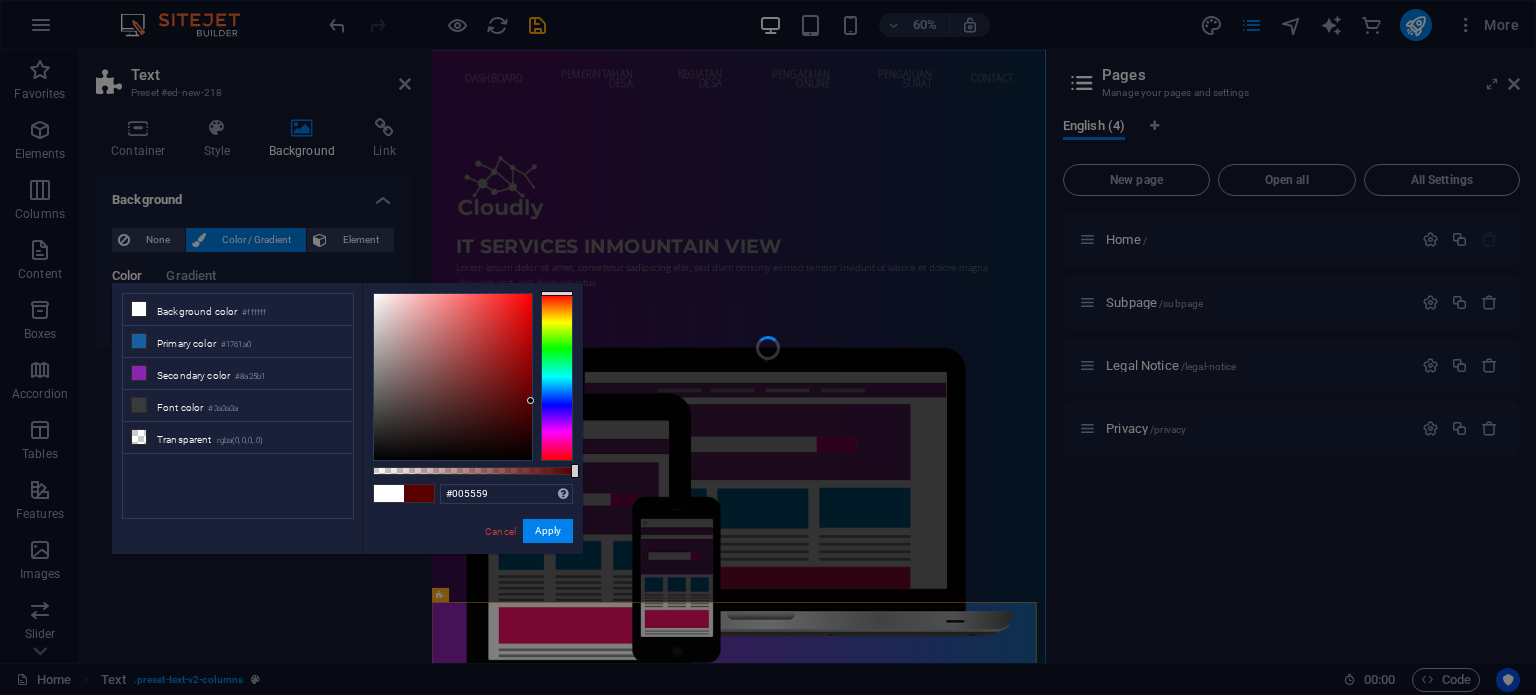 click at bounding box center [557, 377] 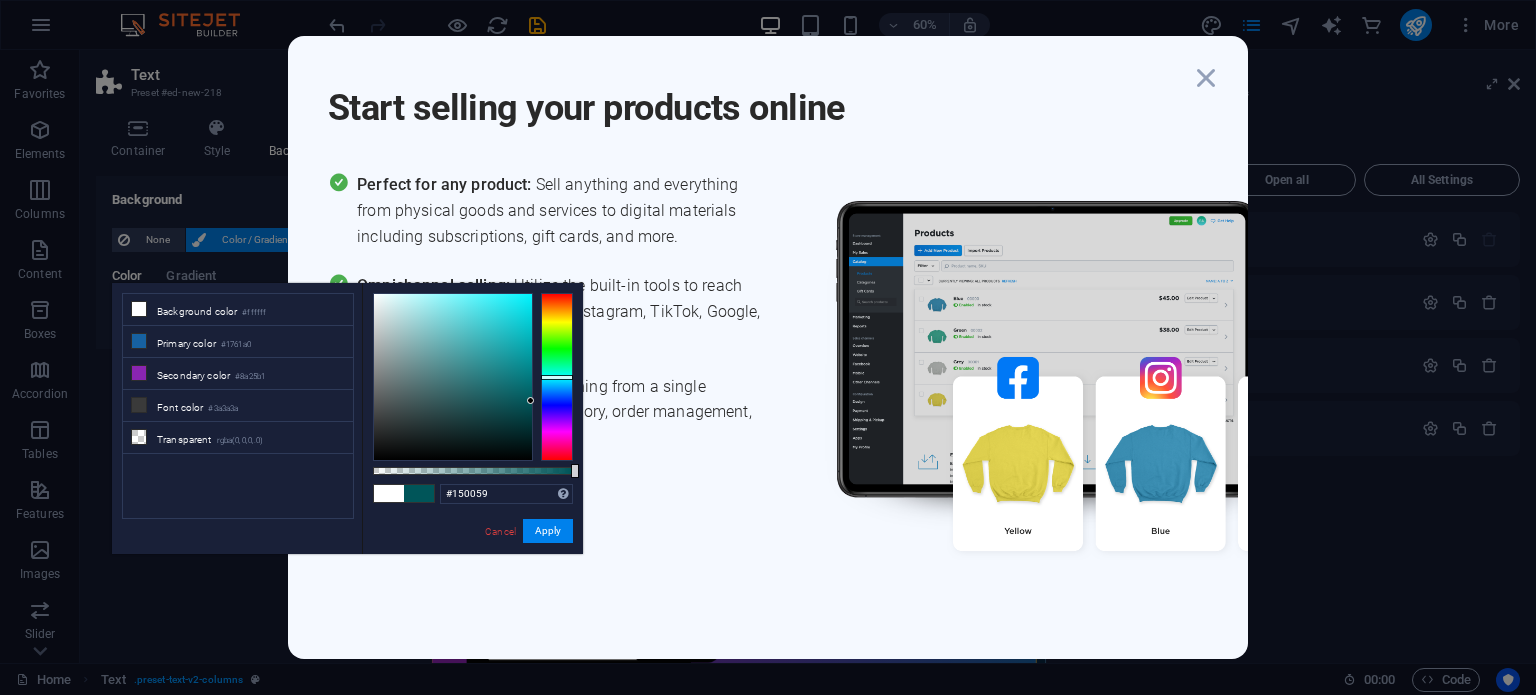 click at bounding box center [557, 377] 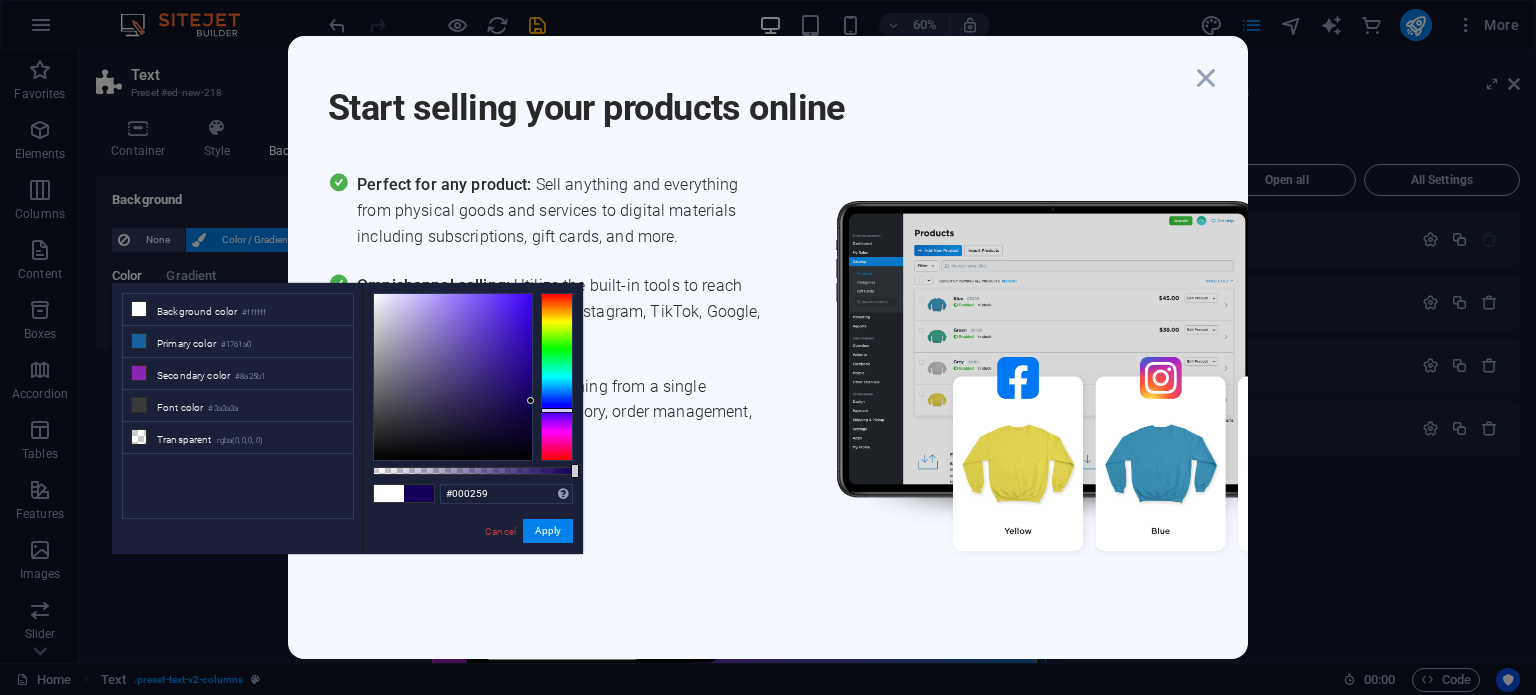 click at bounding box center [557, 377] 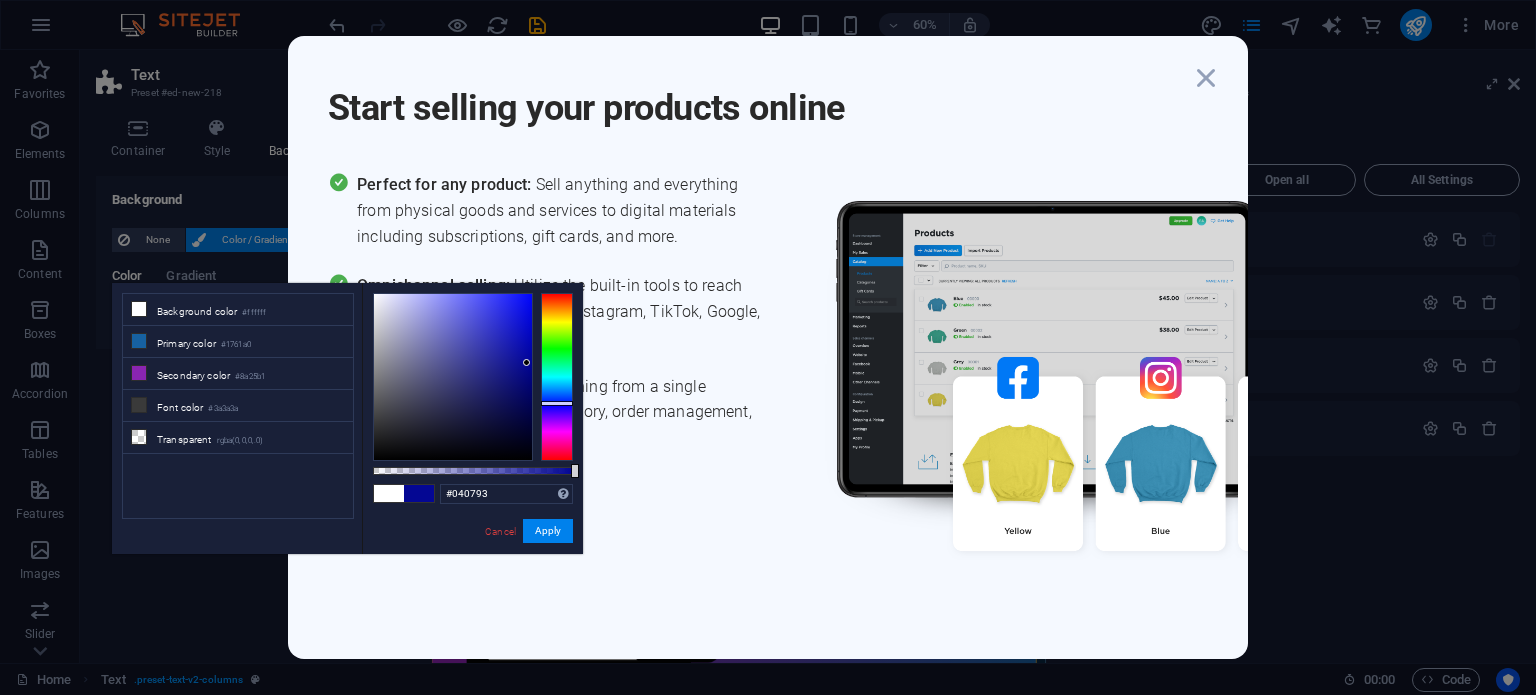 drag, startPoint x: 522, startPoint y: 399, endPoint x: 527, endPoint y: 363, distance: 36.345562 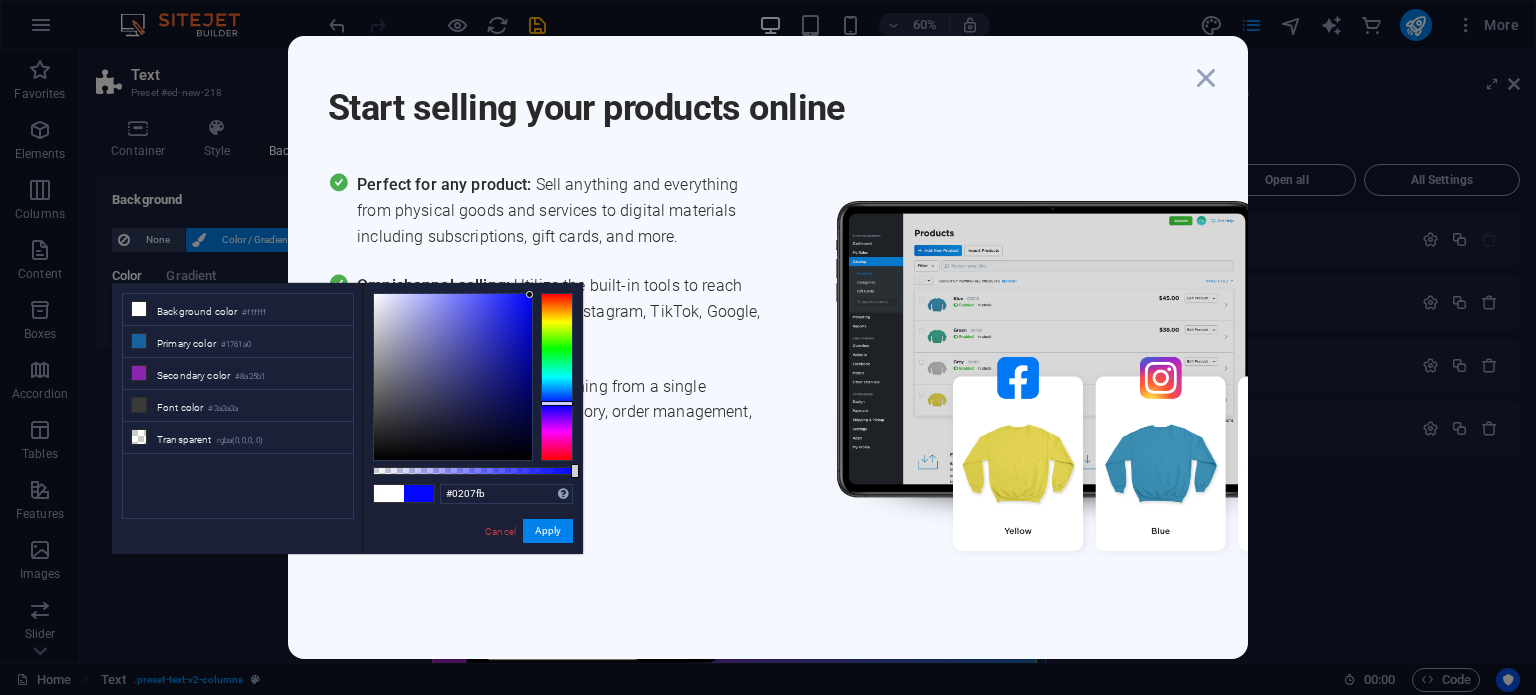 drag, startPoint x: 525, startPoint y: 341, endPoint x: 530, endPoint y: 295, distance: 46.270943 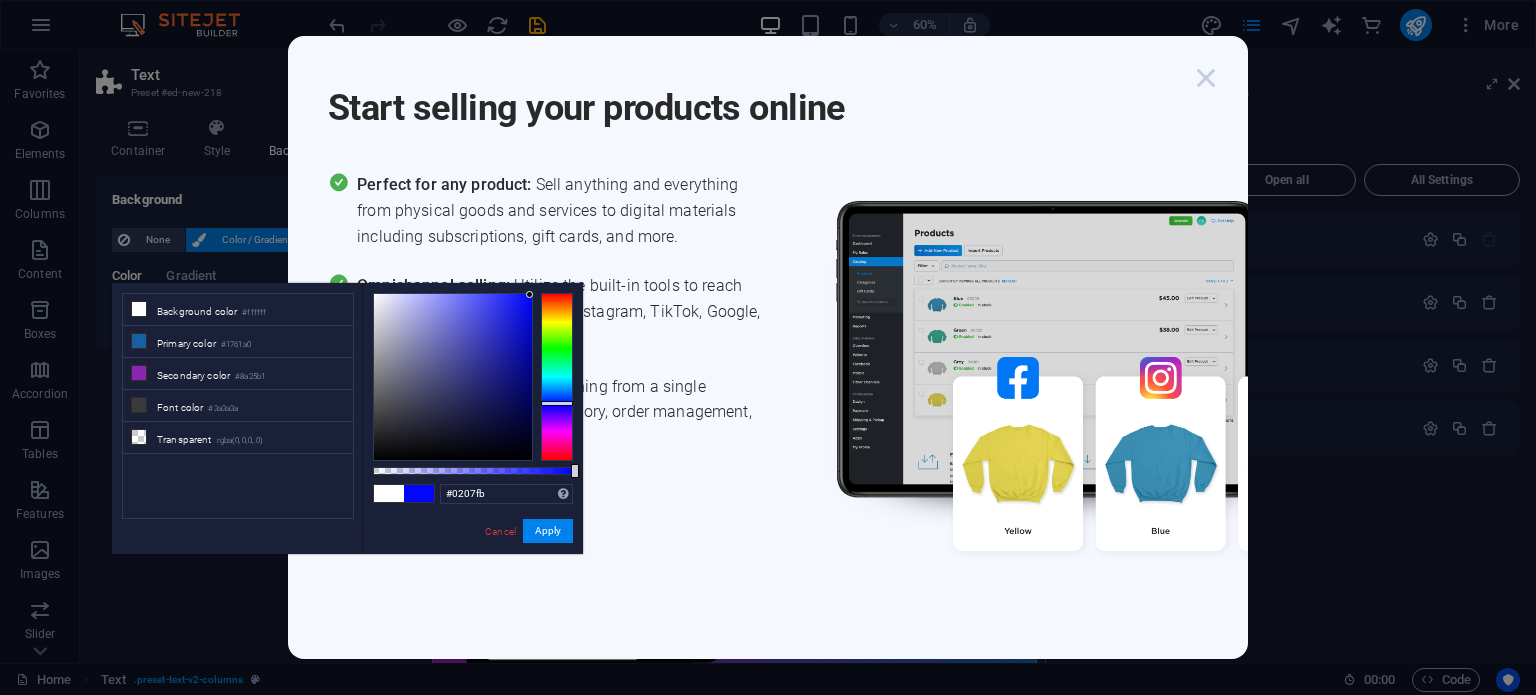 click at bounding box center (1206, 78) 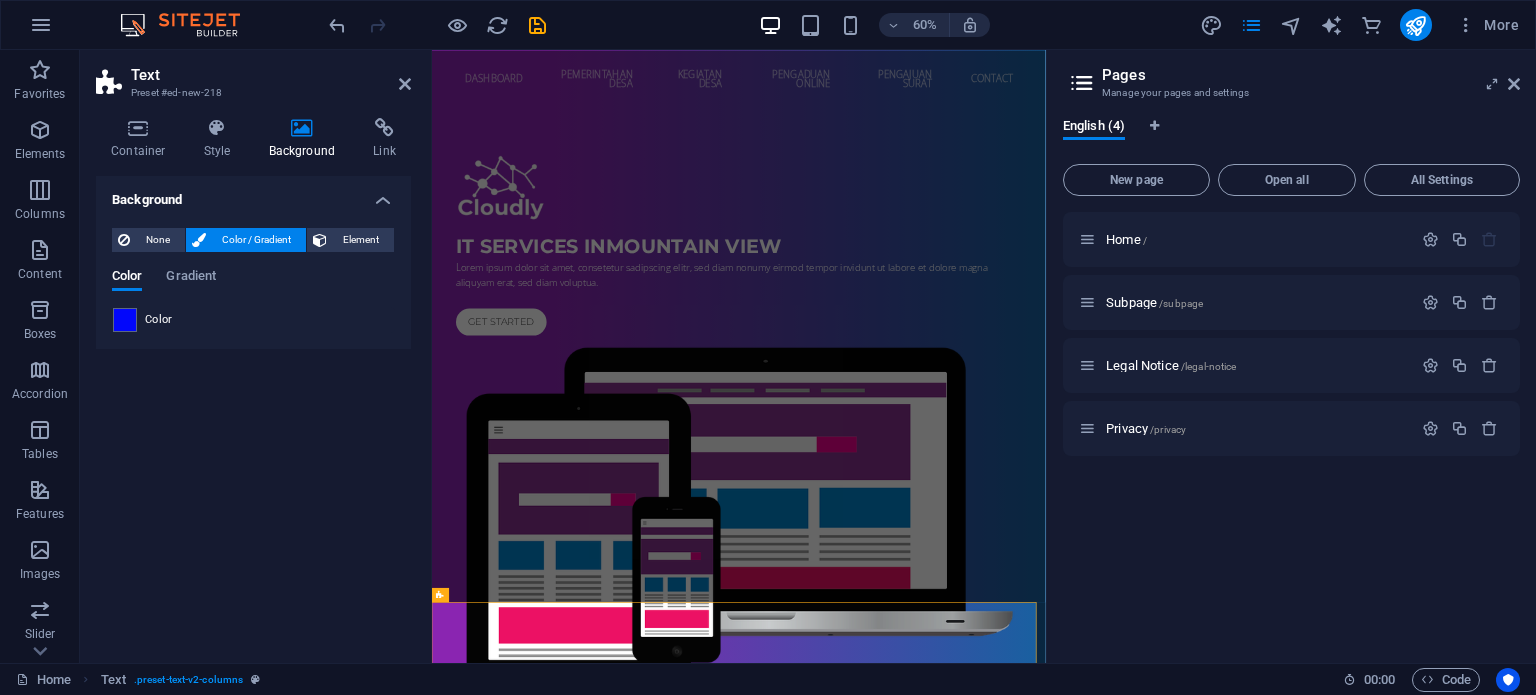 click on "Color" at bounding box center (159, 320) 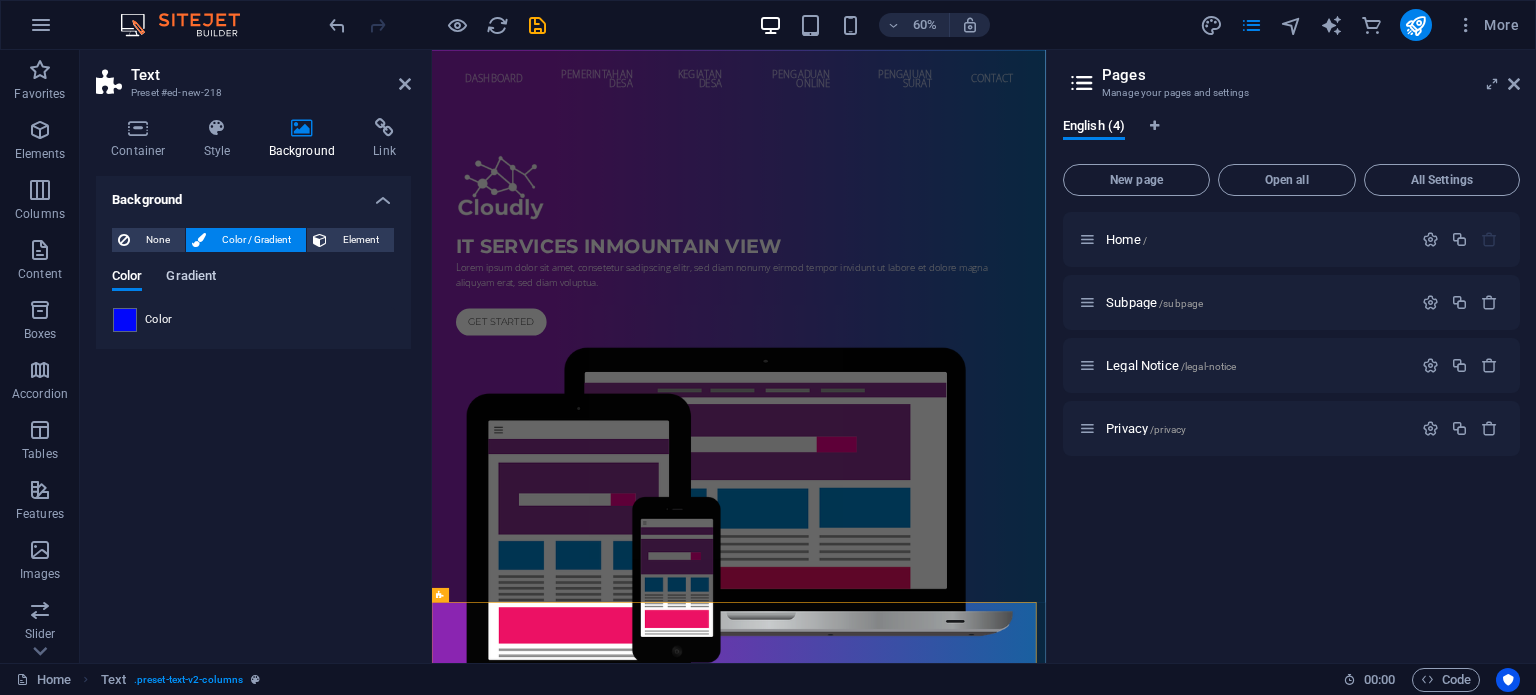 click on "Gradient" at bounding box center (191, 278) 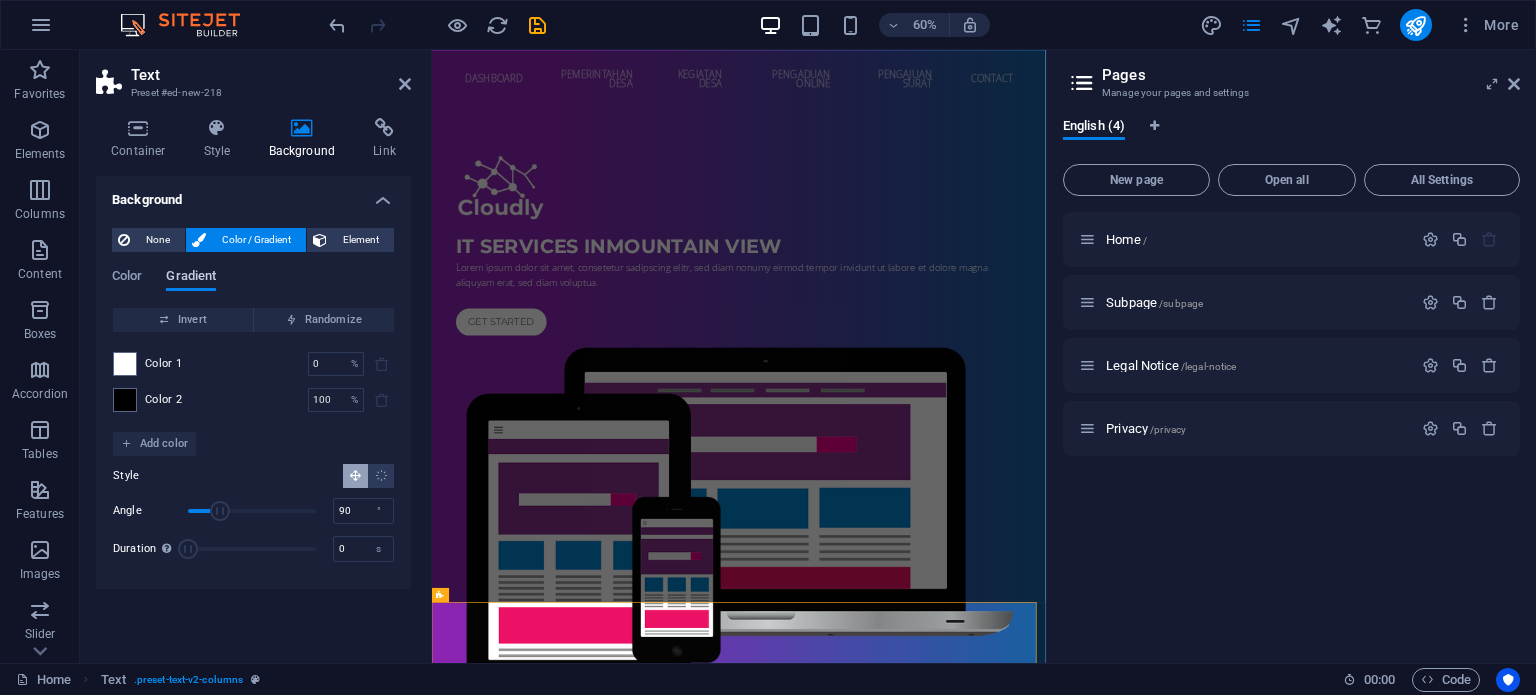 click on "Gradient" at bounding box center (191, 278) 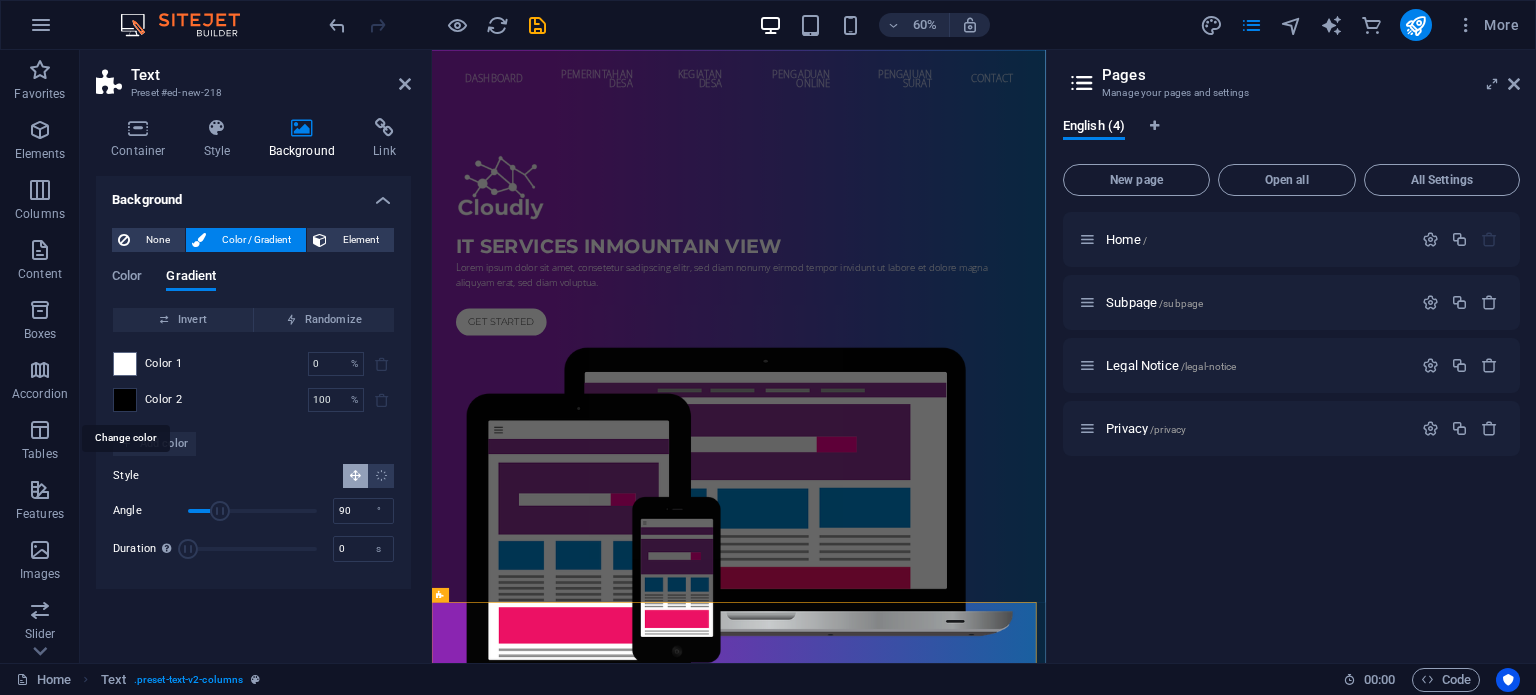 click at bounding box center [125, 400] 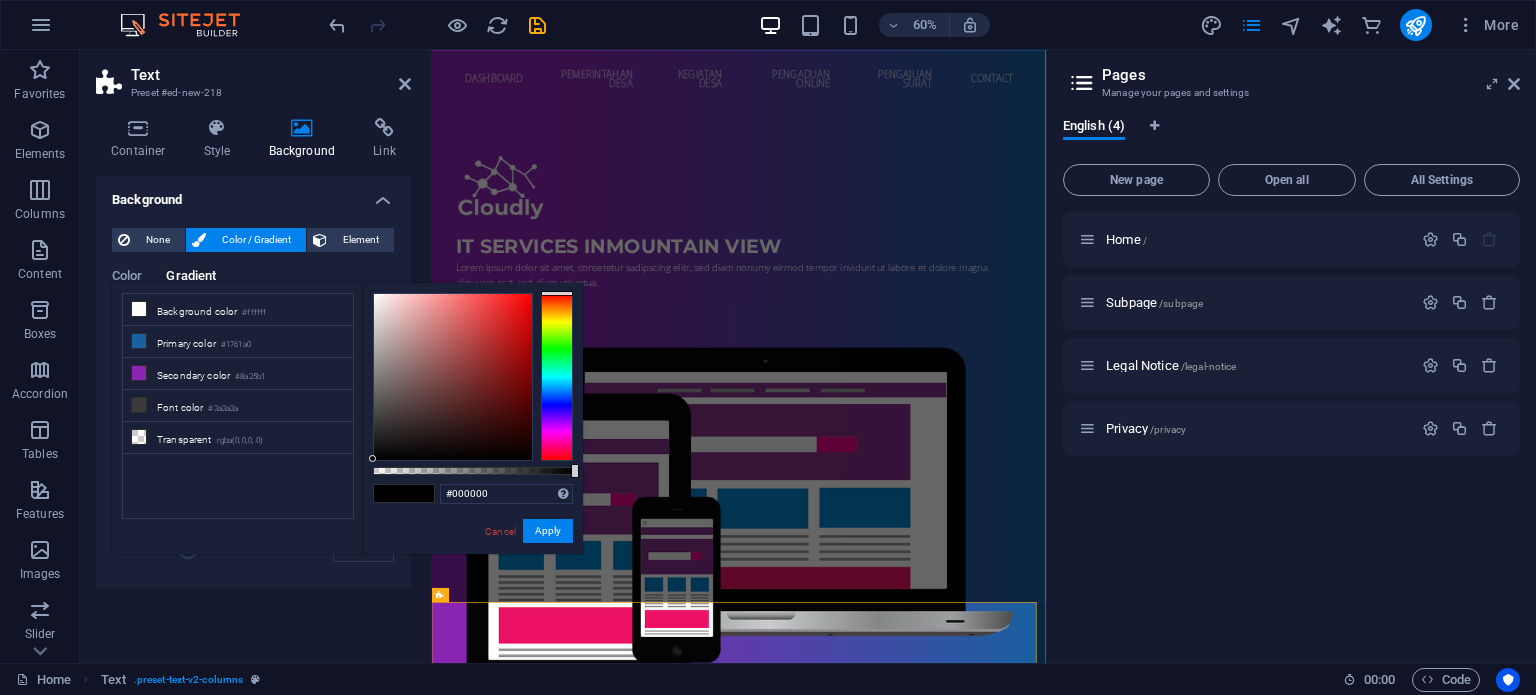 click at bounding box center (557, 377) 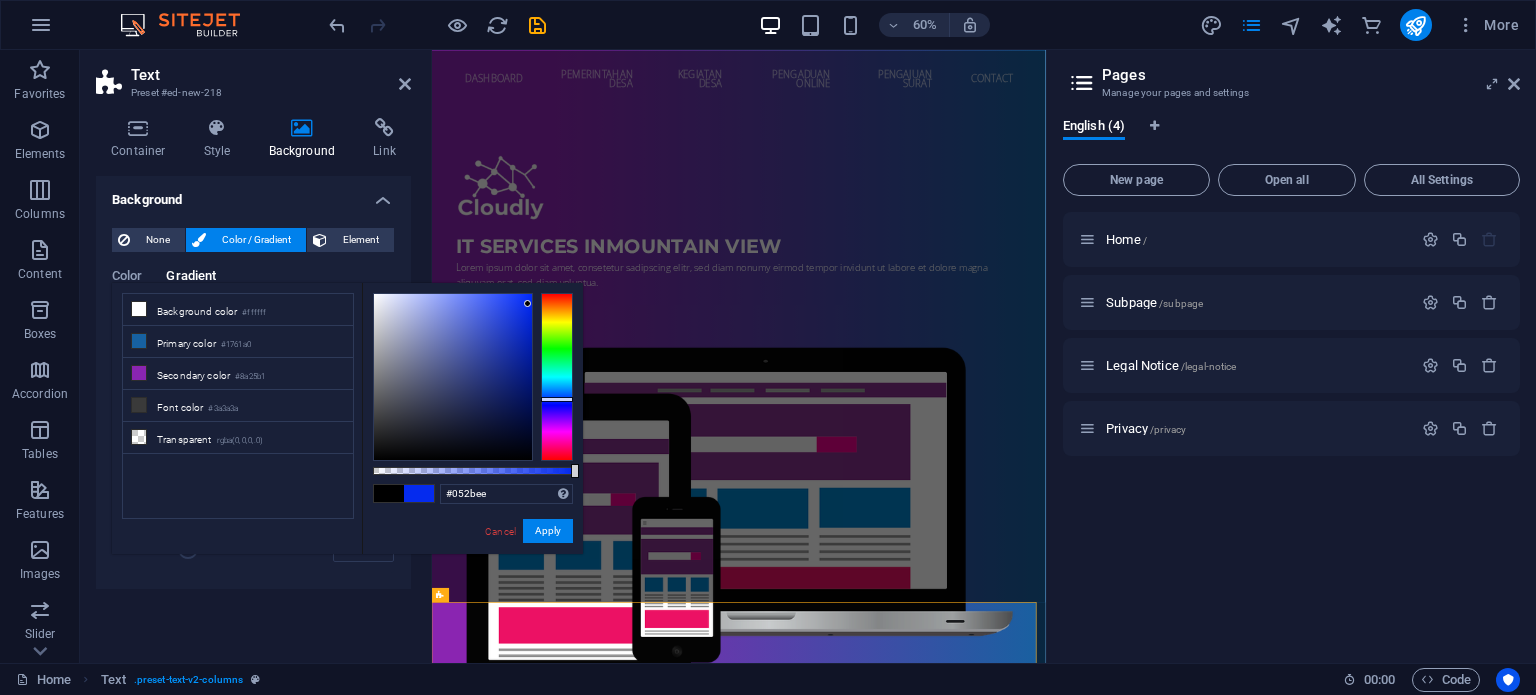 drag, startPoint x: 378, startPoint y: 410, endPoint x: 528, endPoint y: 304, distance: 183.67363 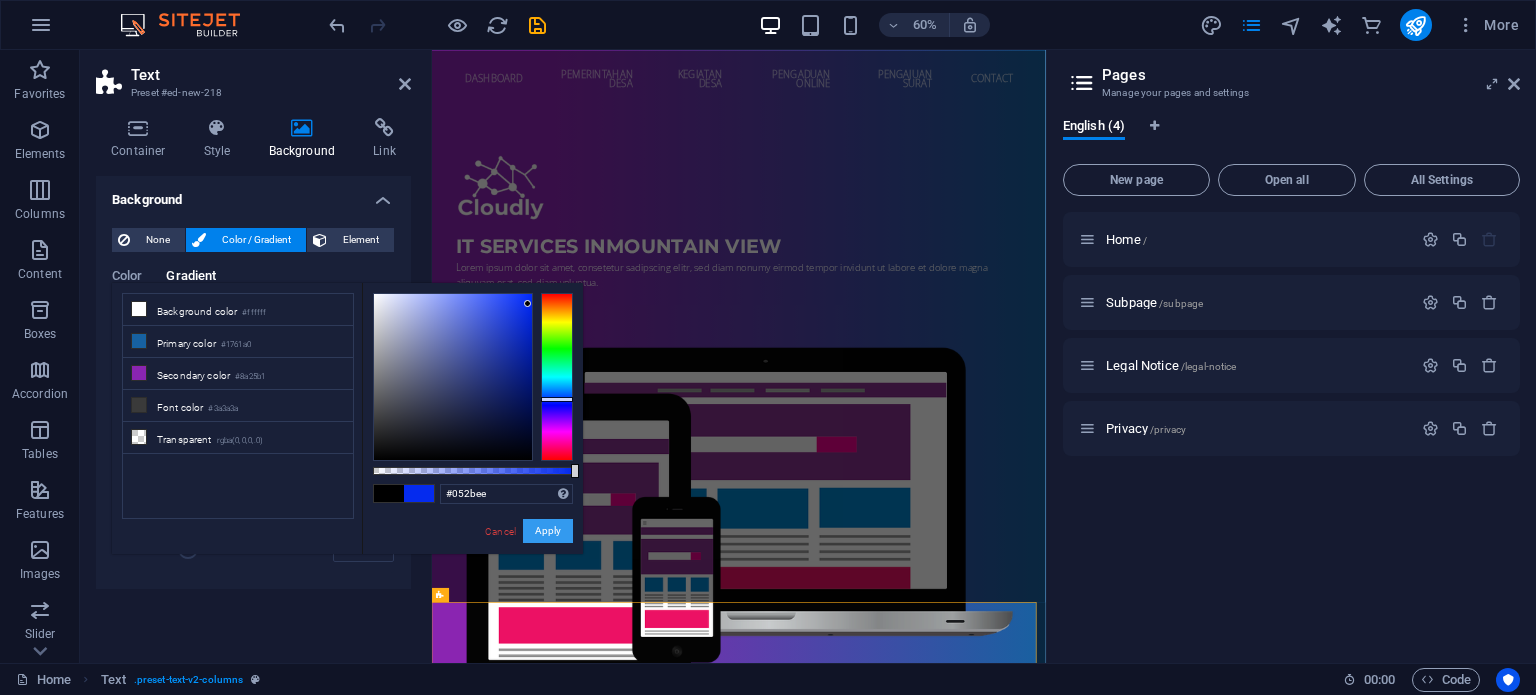 click on "Apply" at bounding box center (548, 531) 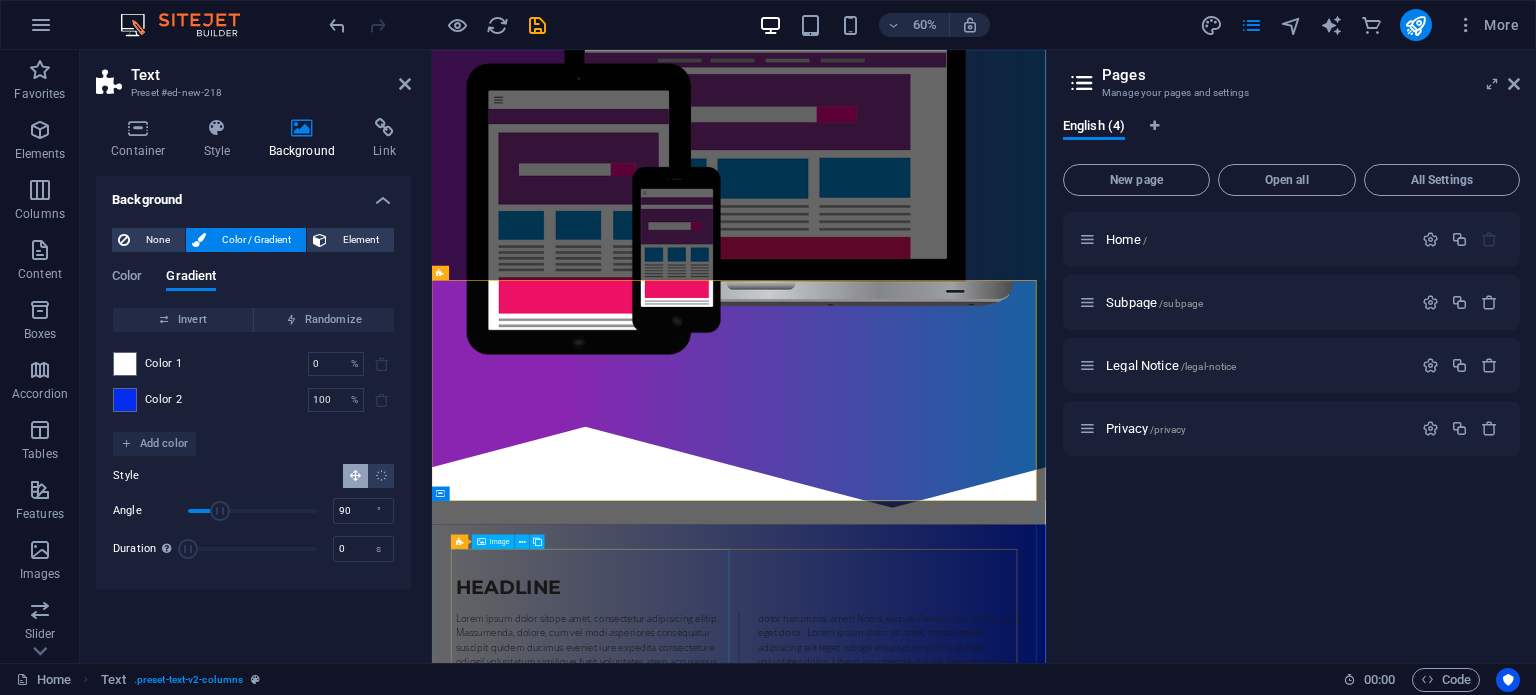 scroll, scrollTop: 552, scrollLeft: 0, axis: vertical 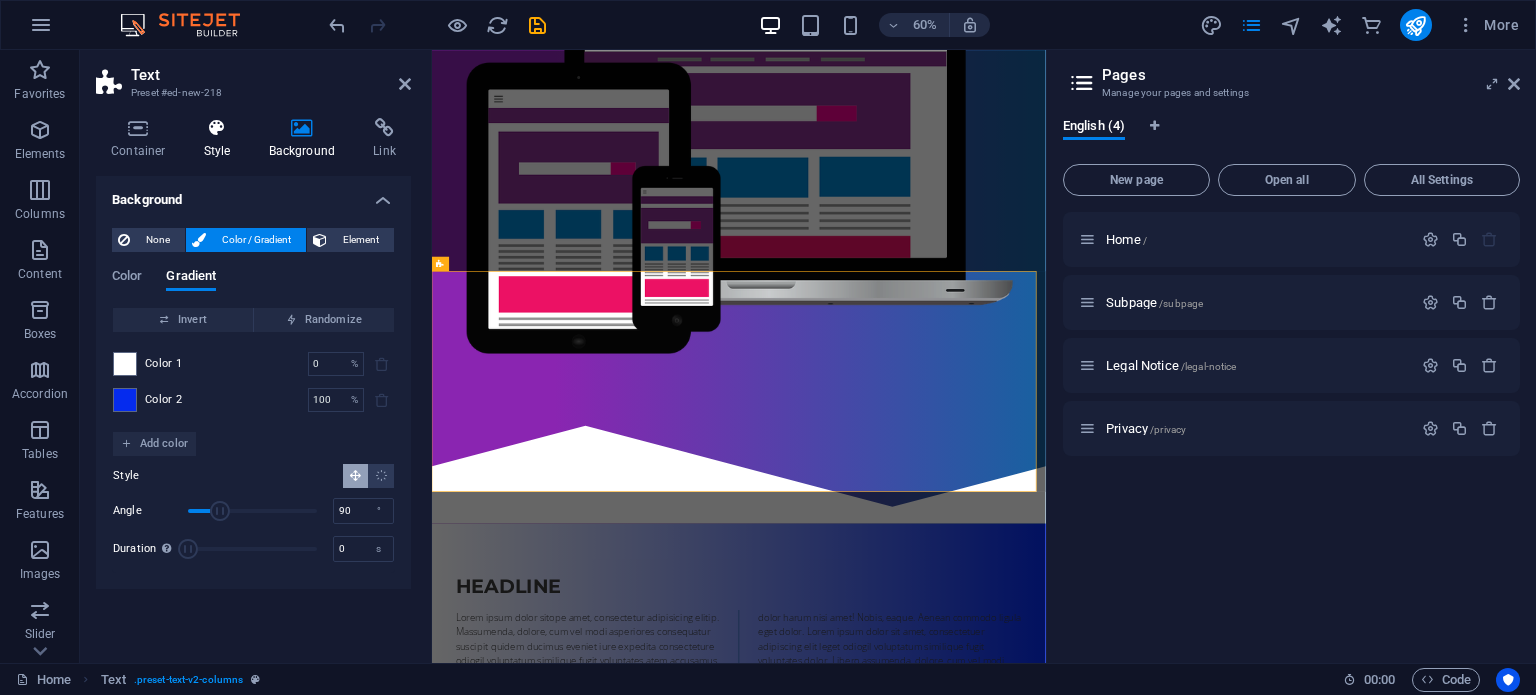 click at bounding box center [217, 128] 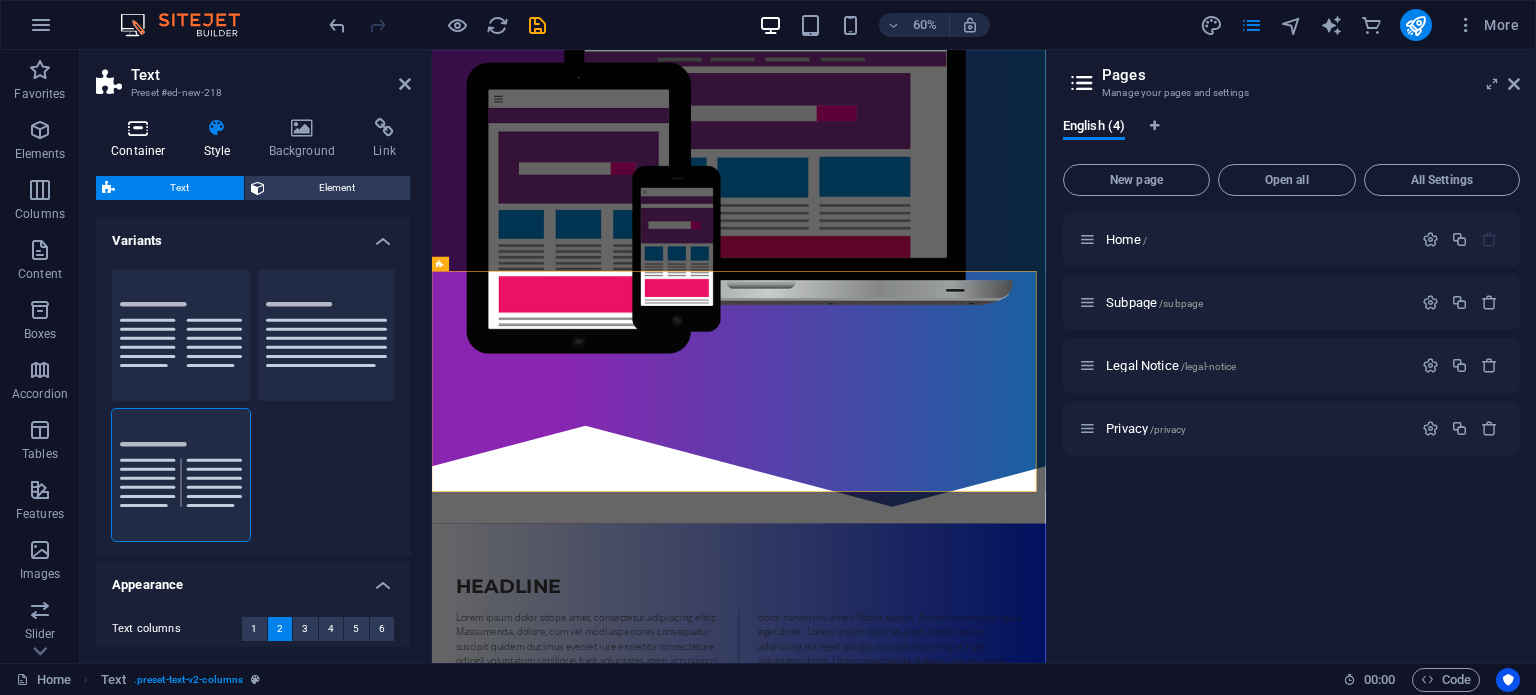click at bounding box center (138, 128) 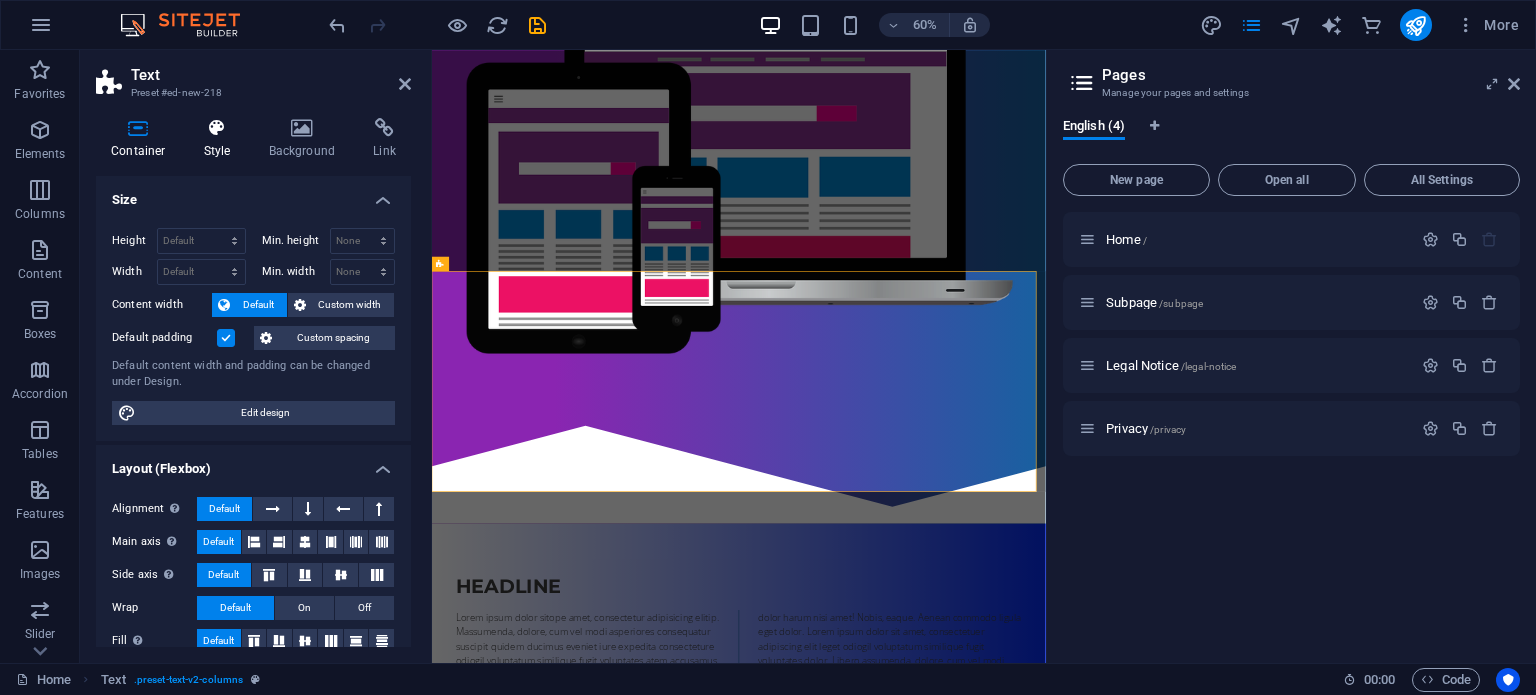 click at bounding box center (217, 128) 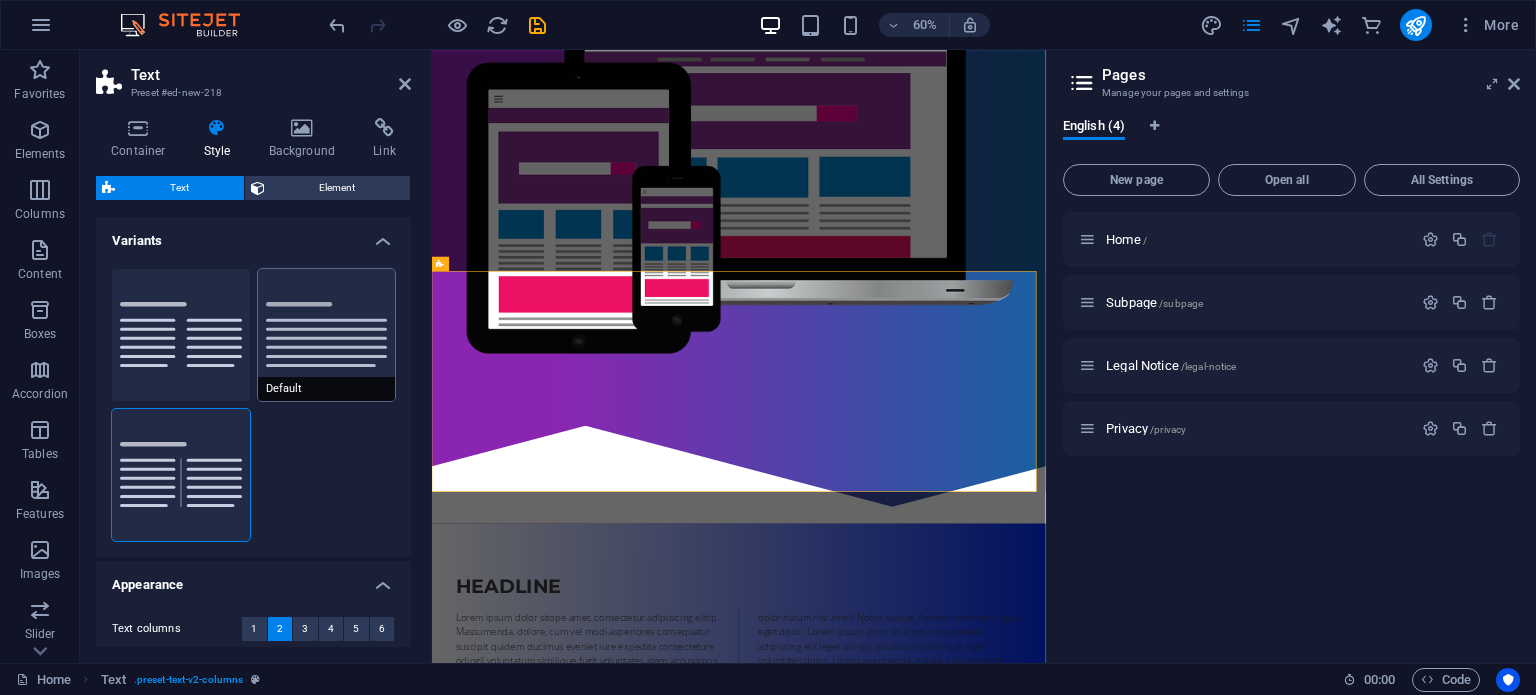 click on "Default" at bounding box center [327, 335] 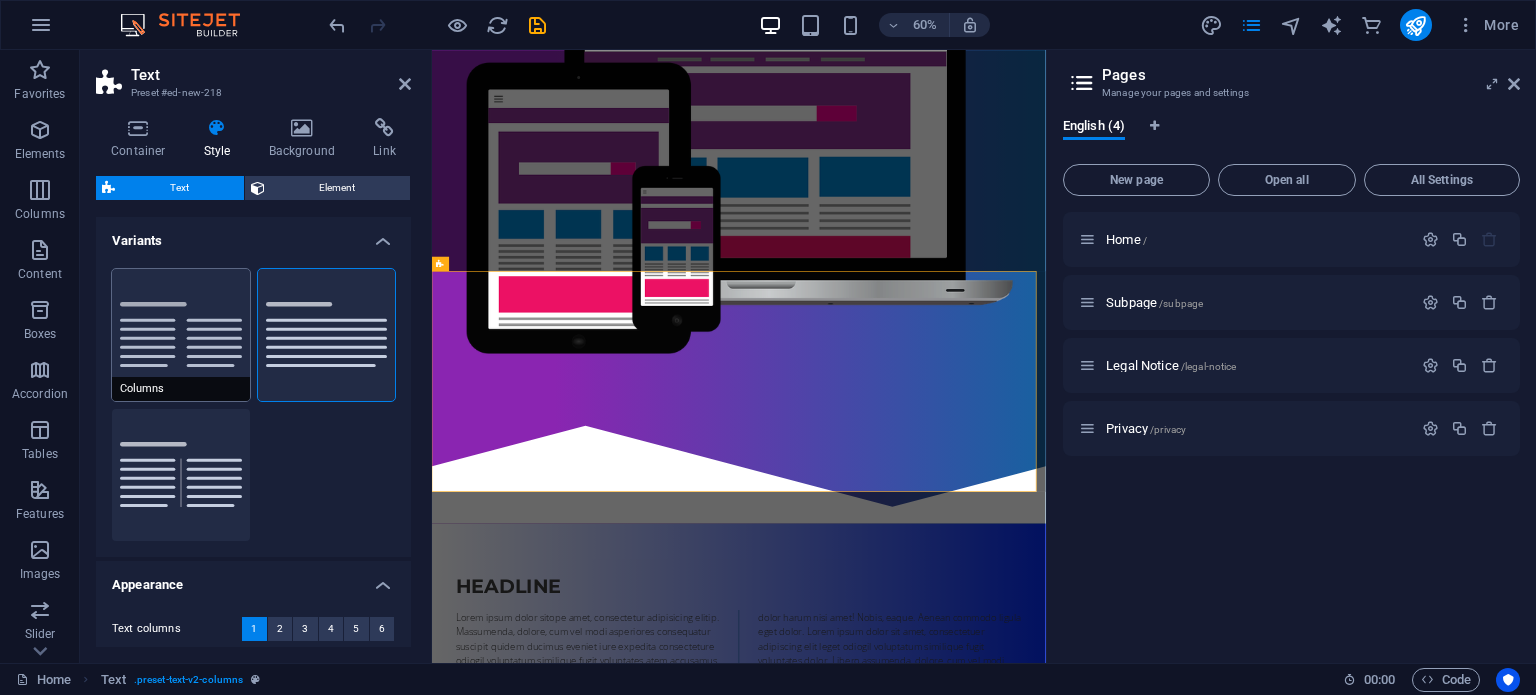 click on "Columns" at bounding box center (181, 335) 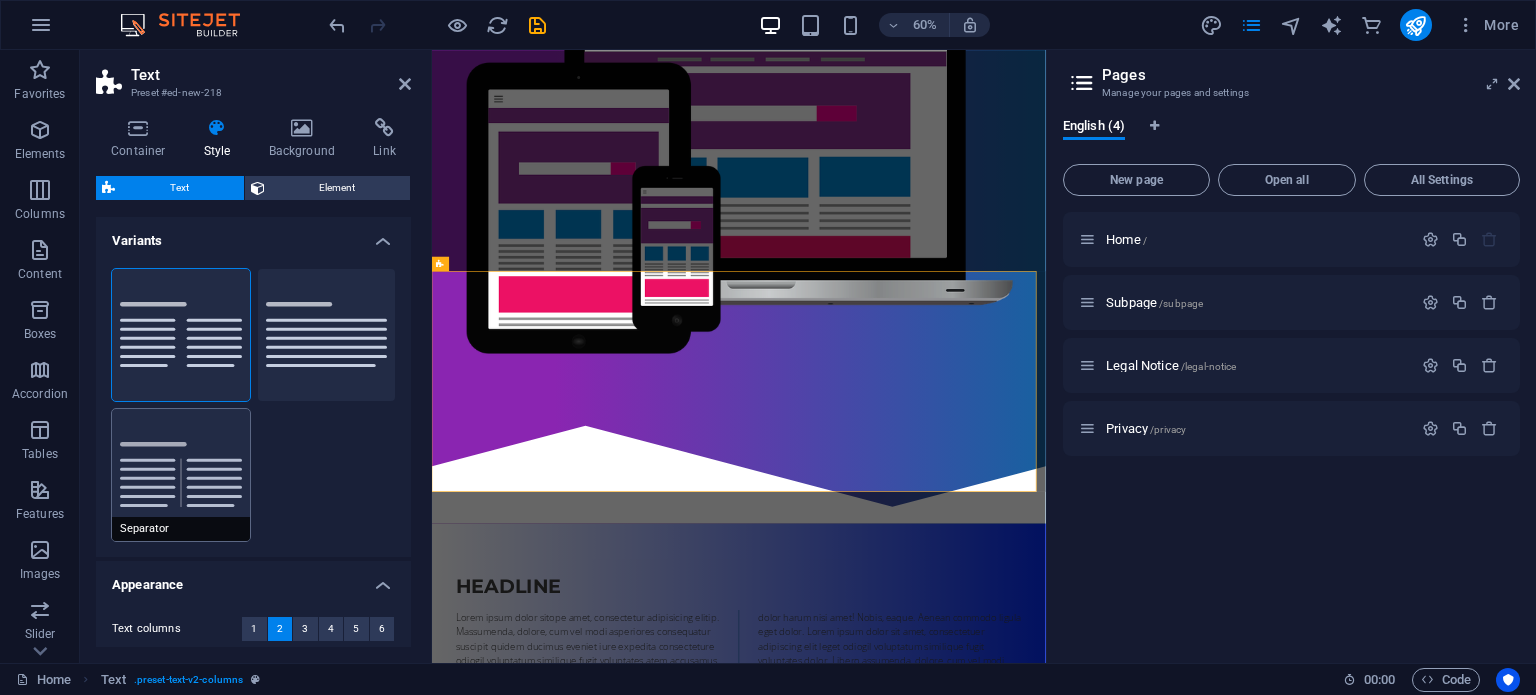 click on "Separator" at bounding box center [181, 475] 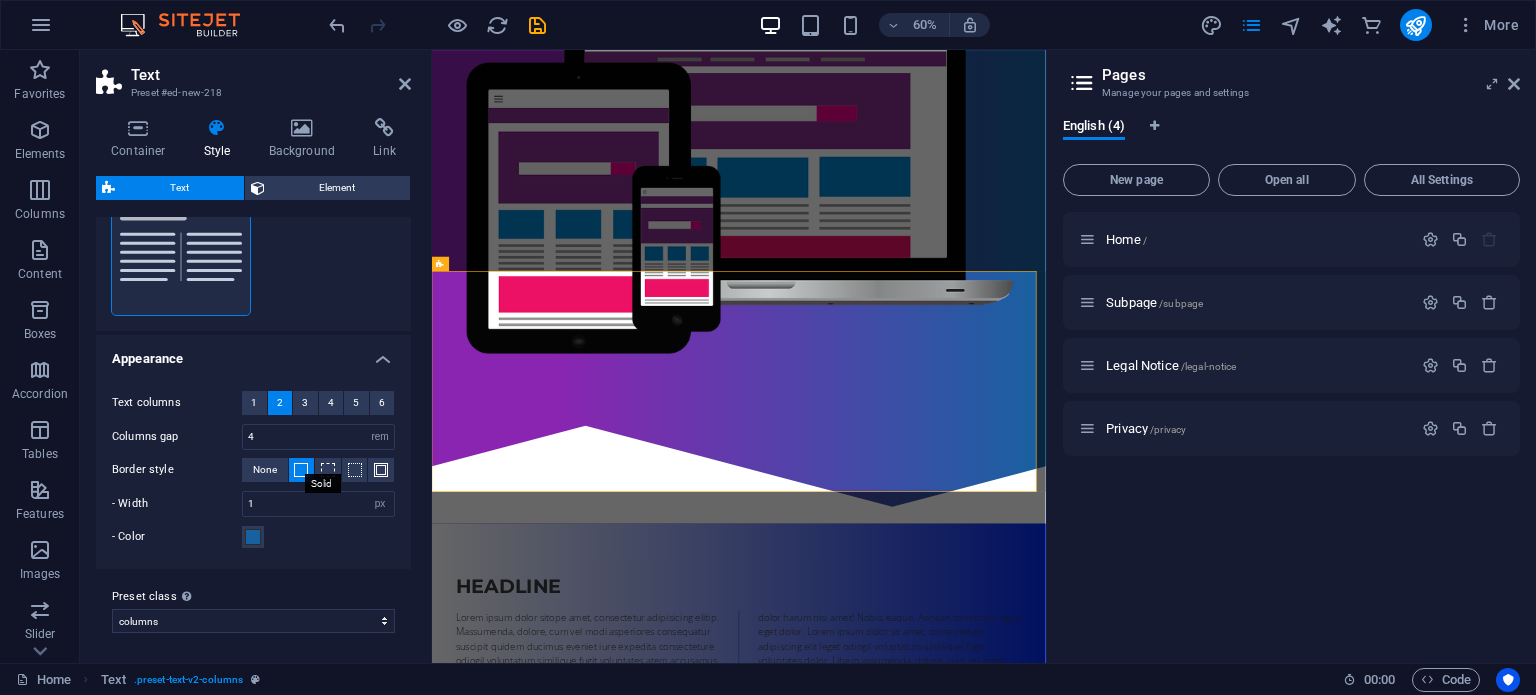 scroll, scrollTop: 0, scrollLeft: 0, axis: both 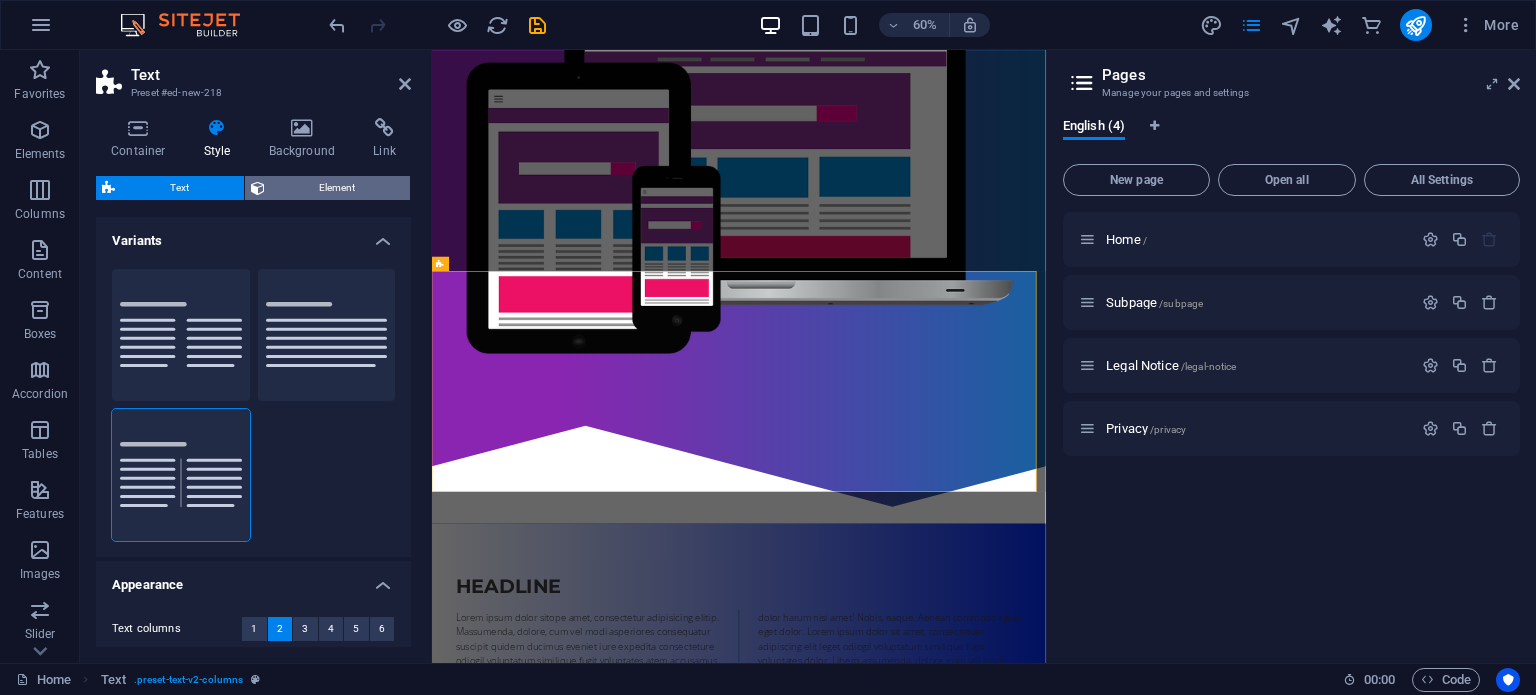 click on "Element" at bounding box center [338, 188] 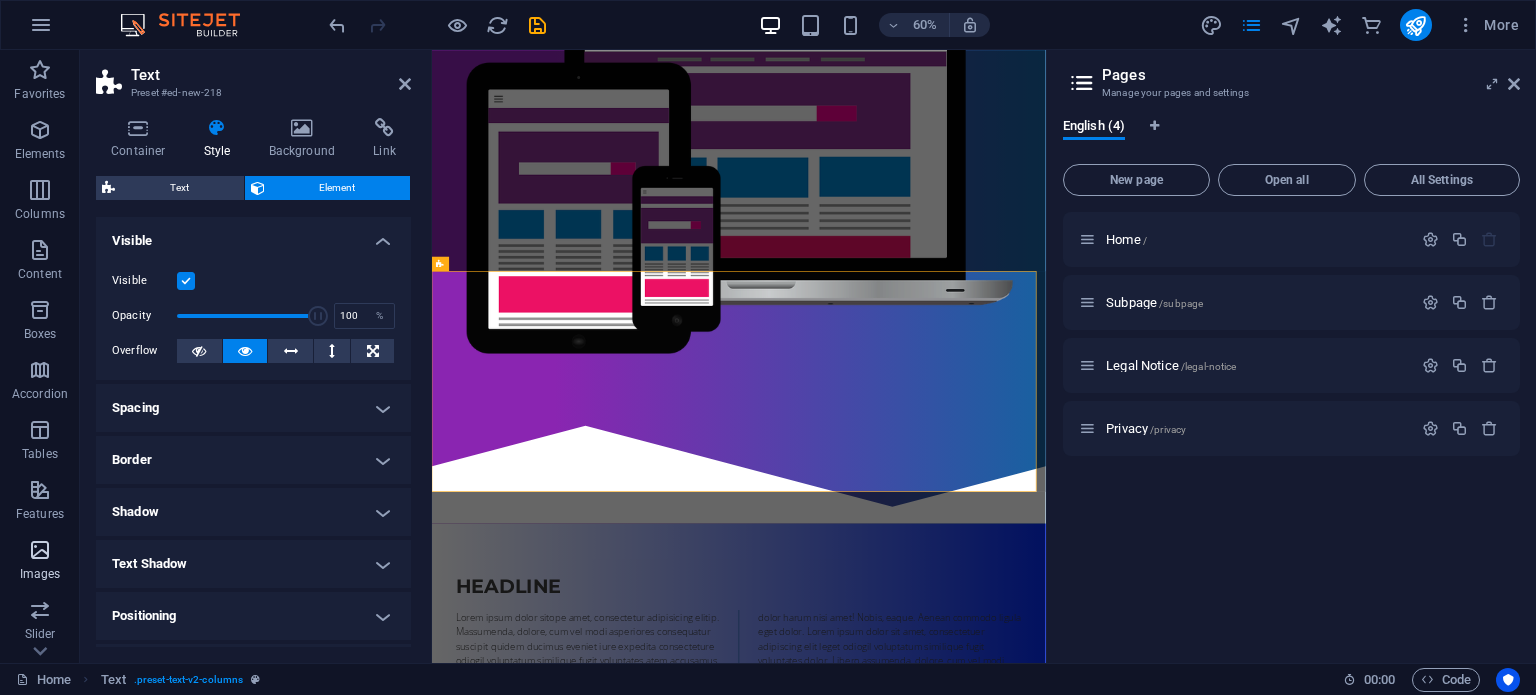 click on "Images" at bounding box center (40, 574) 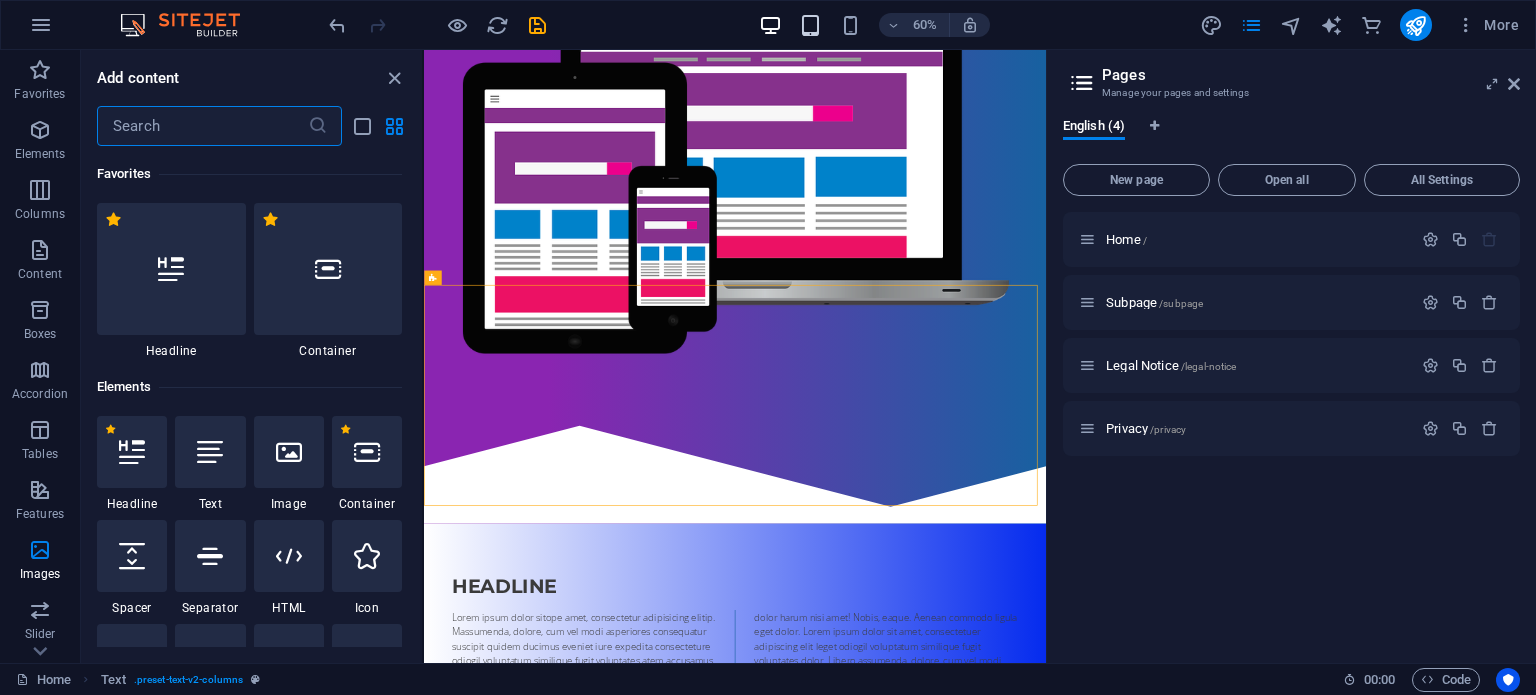scroll, scrollTop: 528, scrollLeft: 0, axis: vertical 